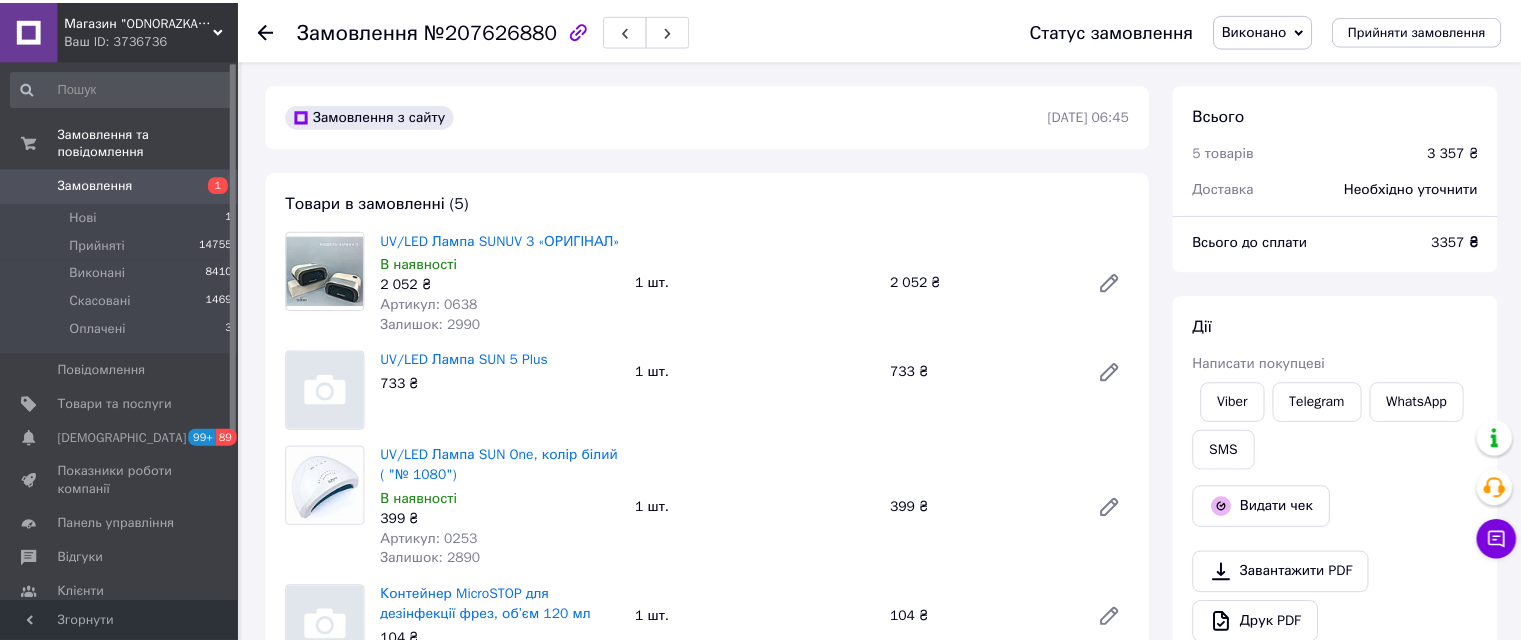 scroll, scrollTop: 0, scrollLeft: 0, axis: both 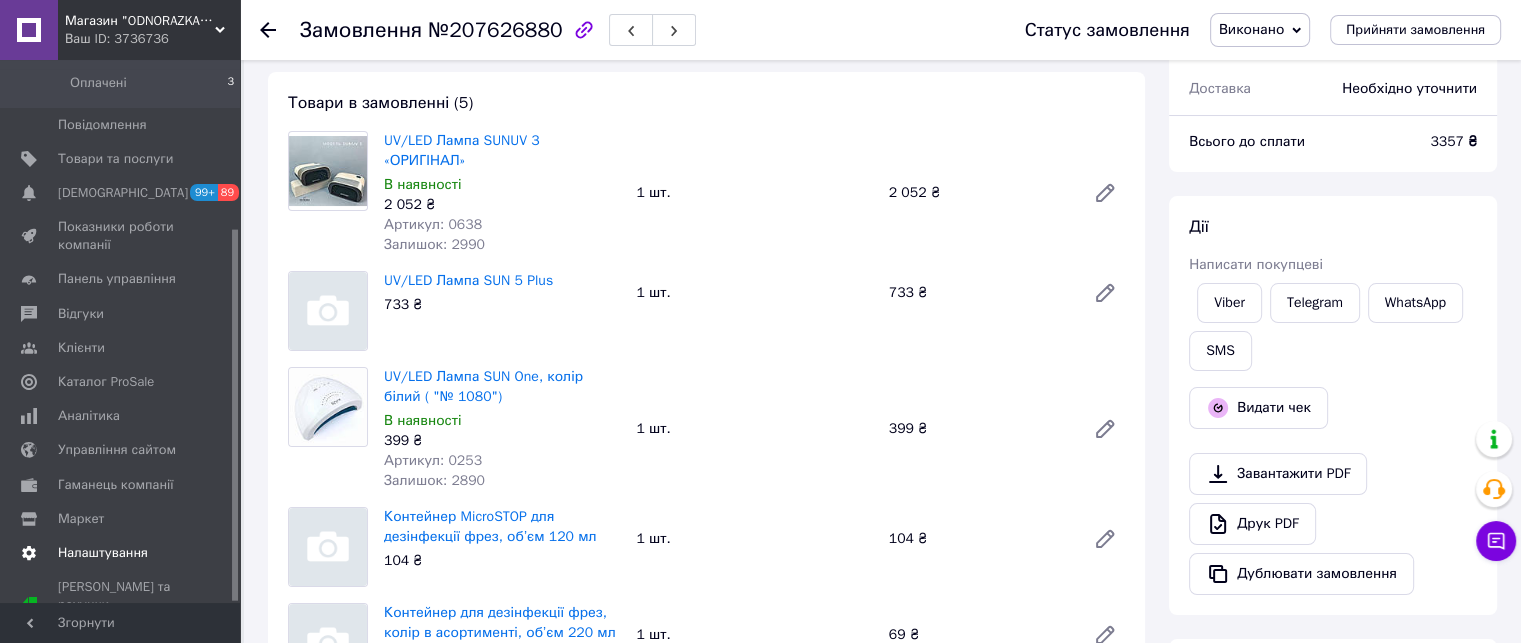 click on "Налаштування" at bounding box center (123, 553) 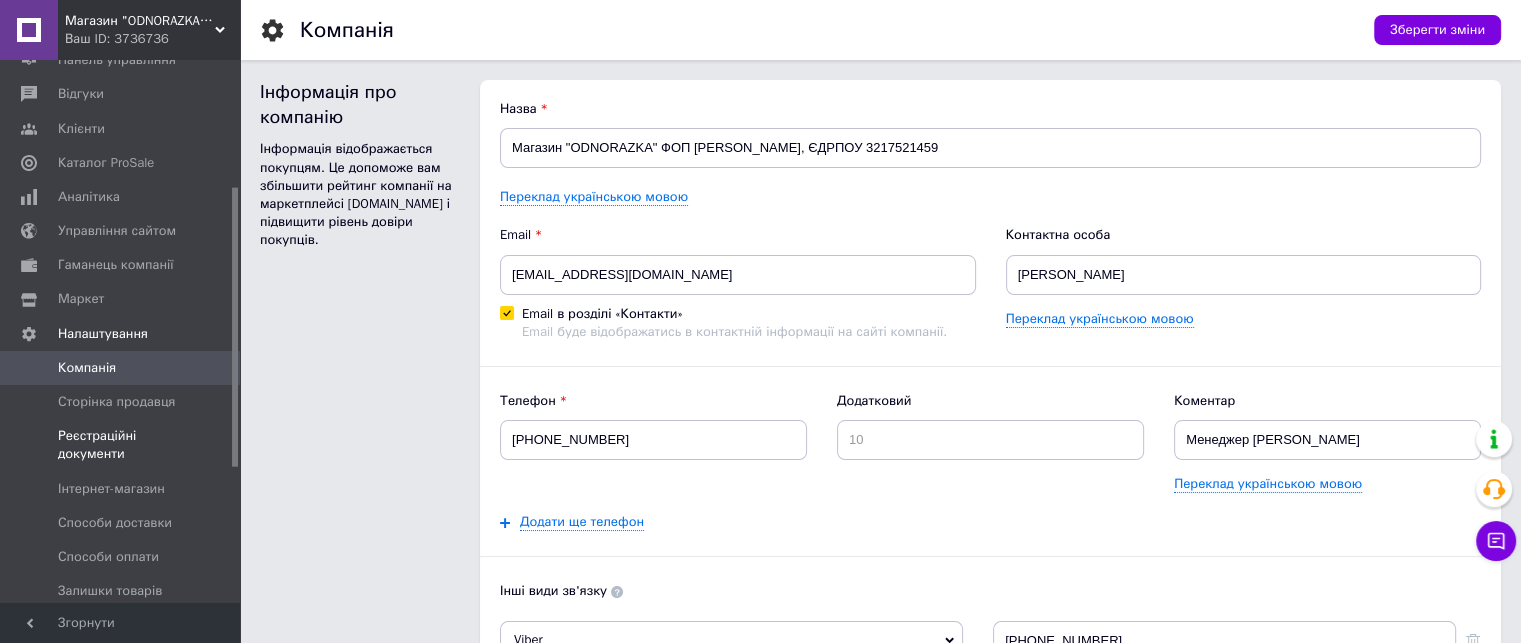 scroll, scrollTop: 0, scrollLeft: 0, axis: both 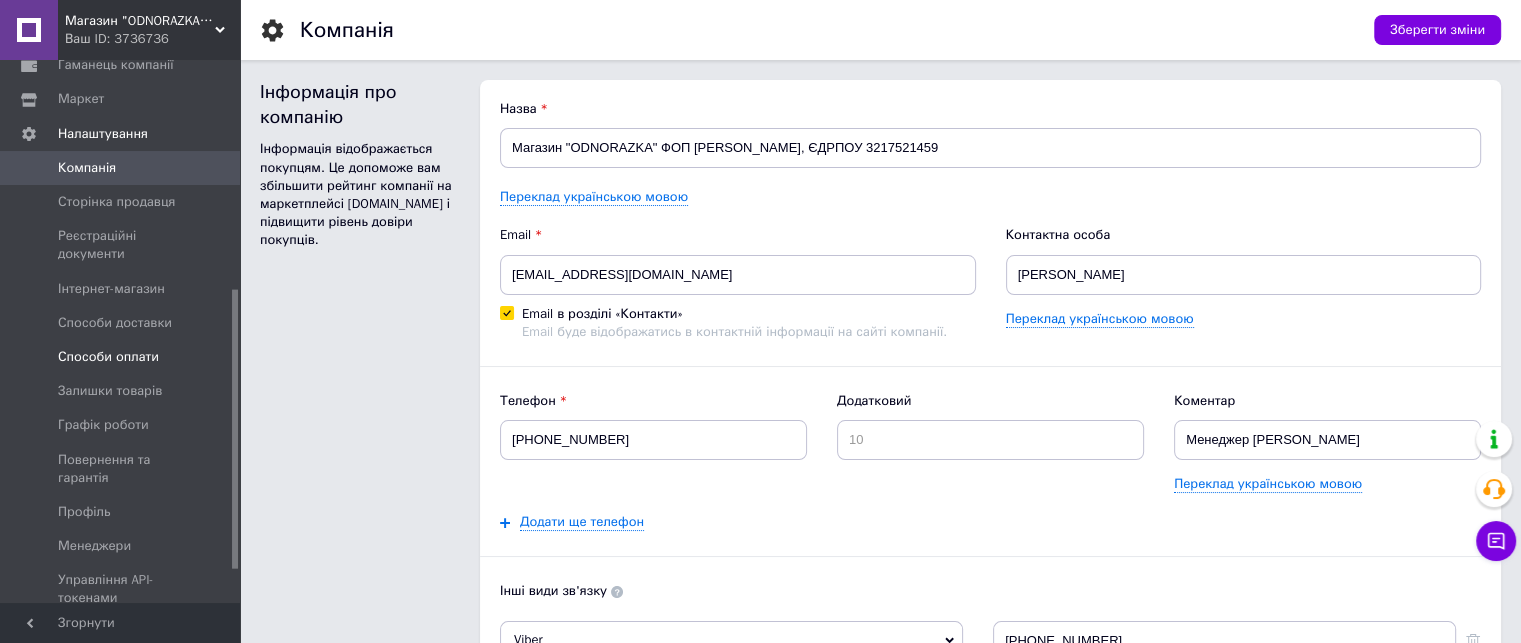 click on "Способи оплати" at bounding box center (123, 357) 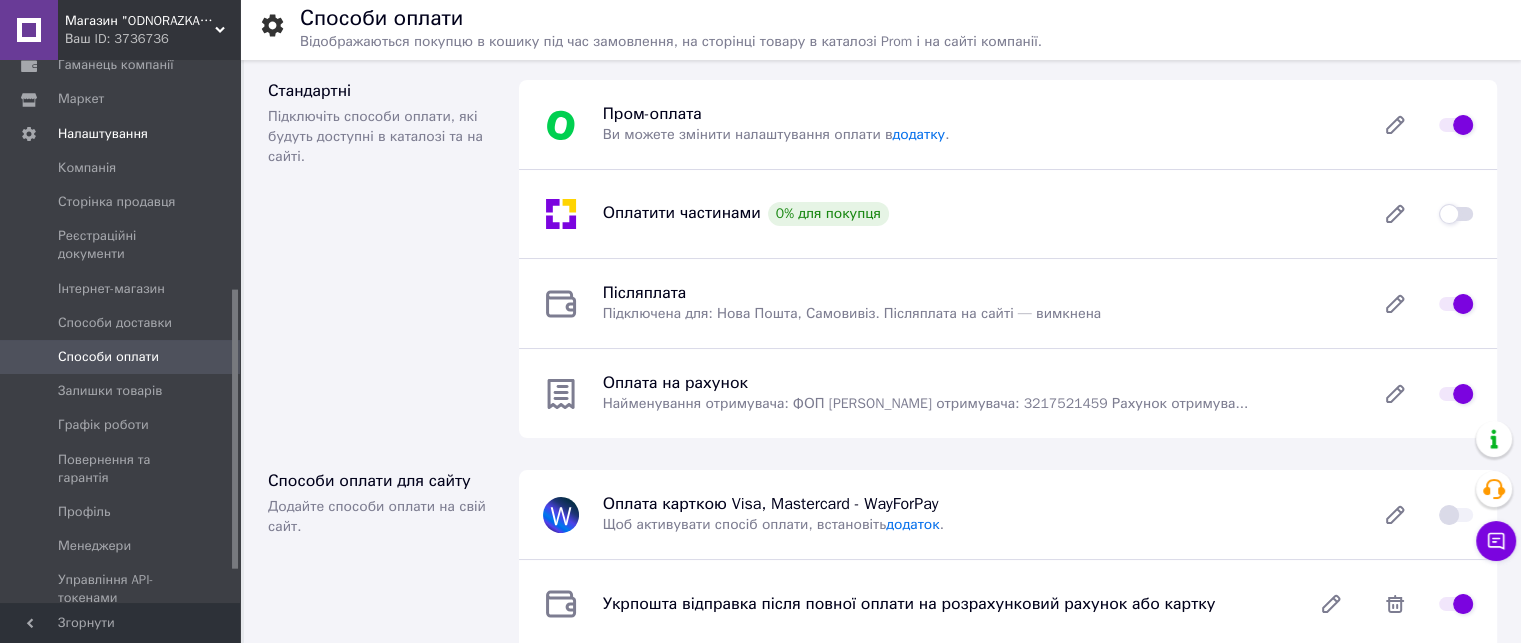 click at bounding box center (1456, 125) 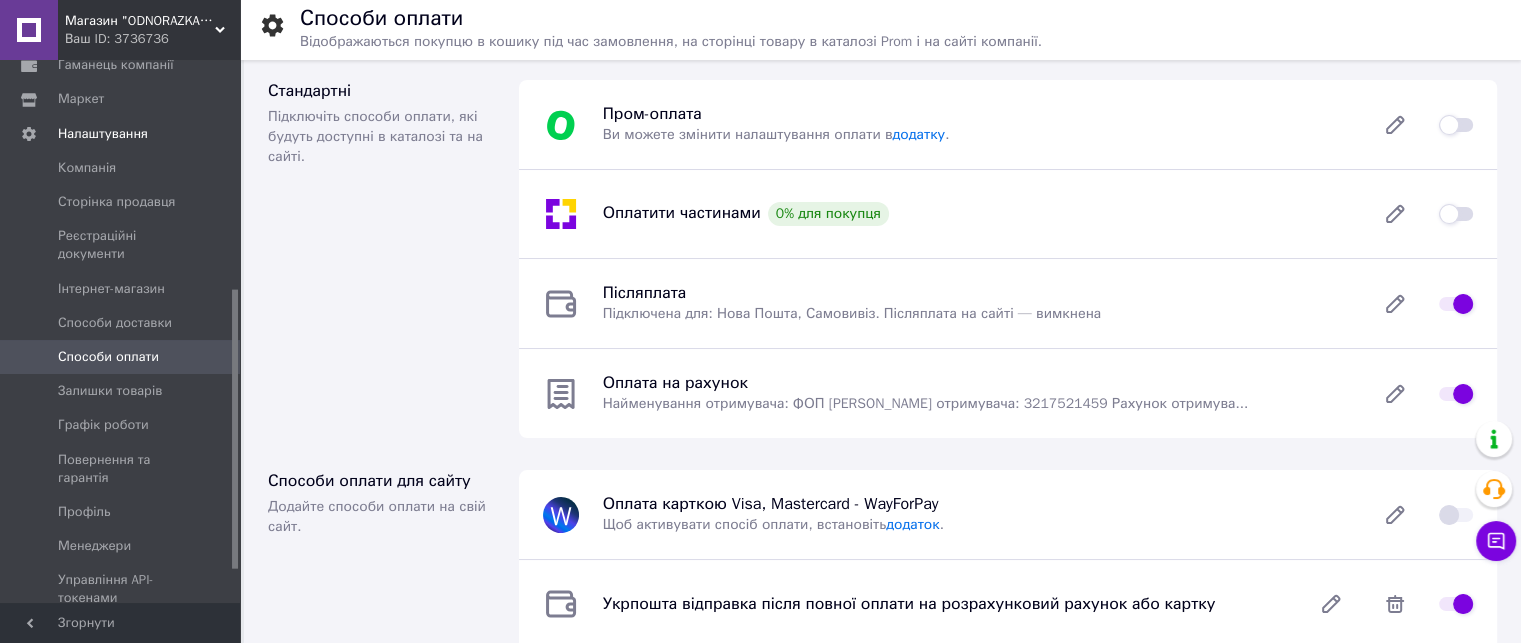 checkbox on "false" 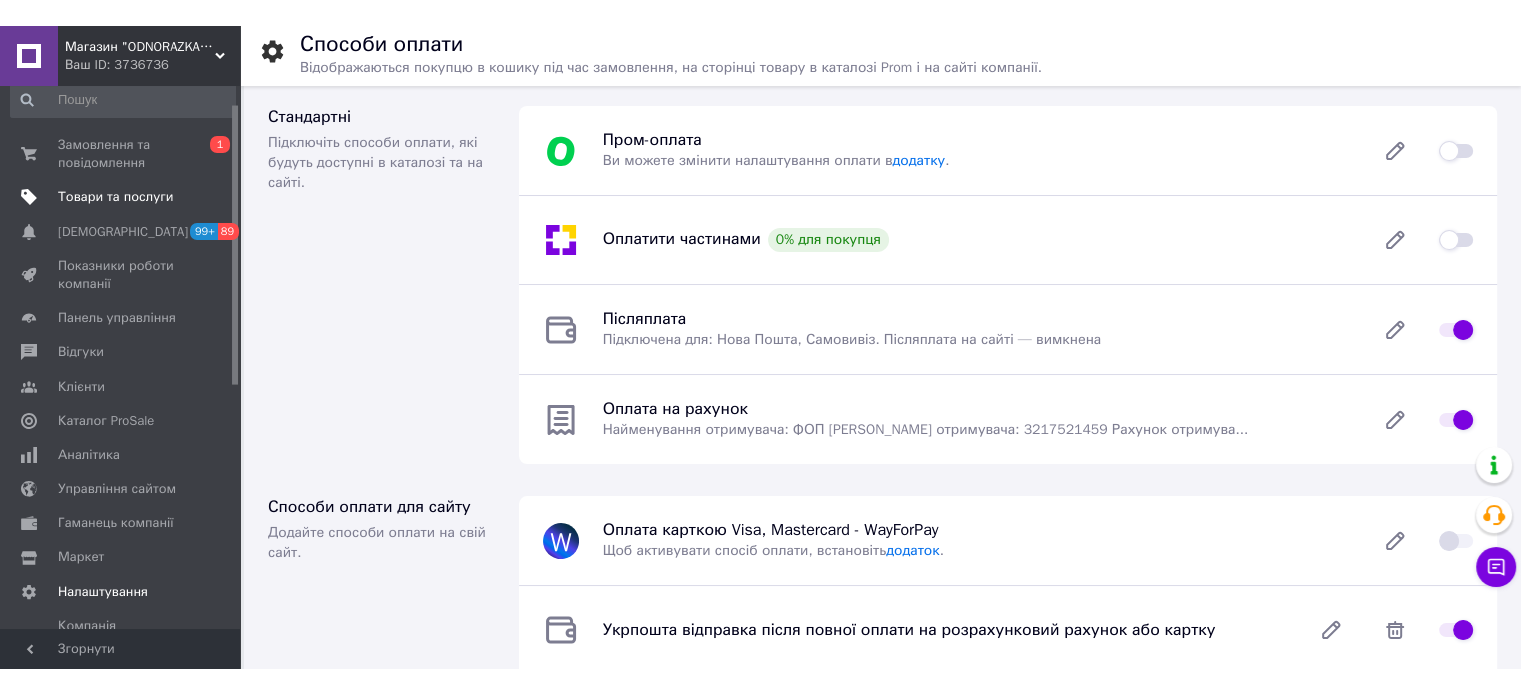 scroll, scrollTop: 0, scrollLeft: 0, axis: both 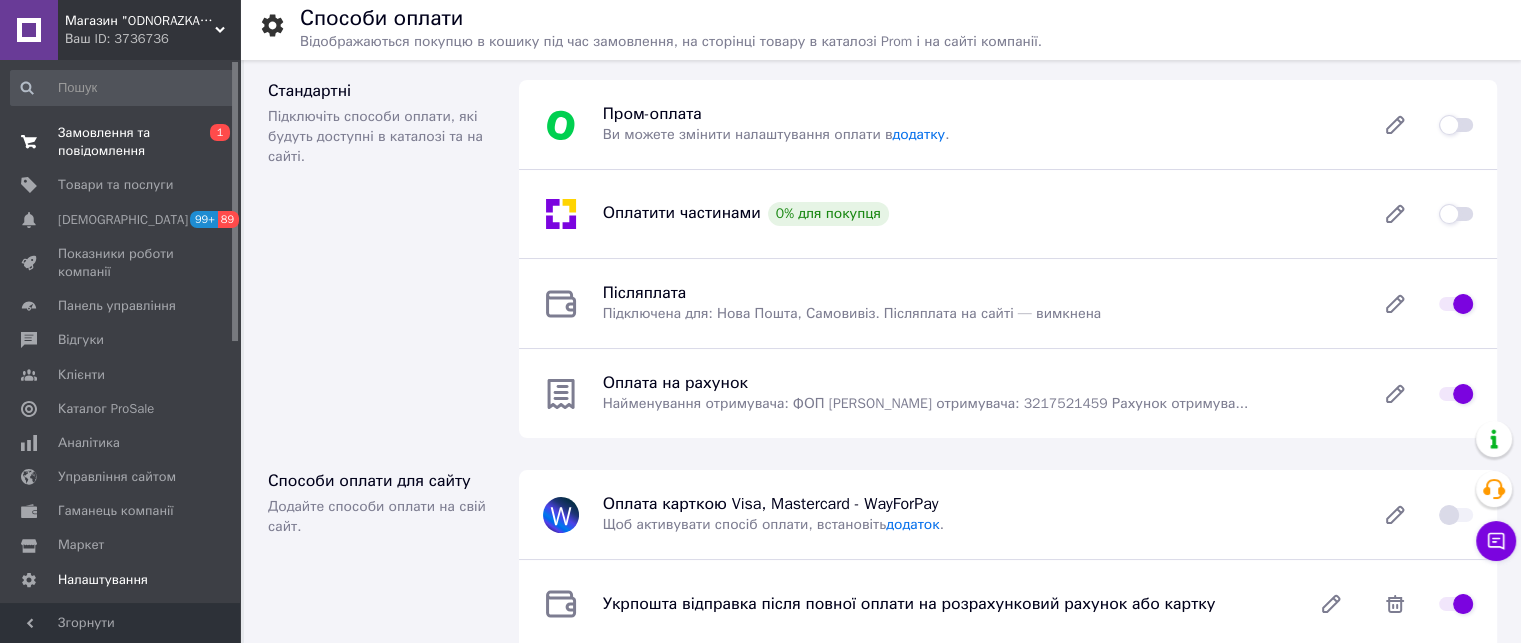 click on "Замовлення та повідомлення" at bounding box center [121, 142] 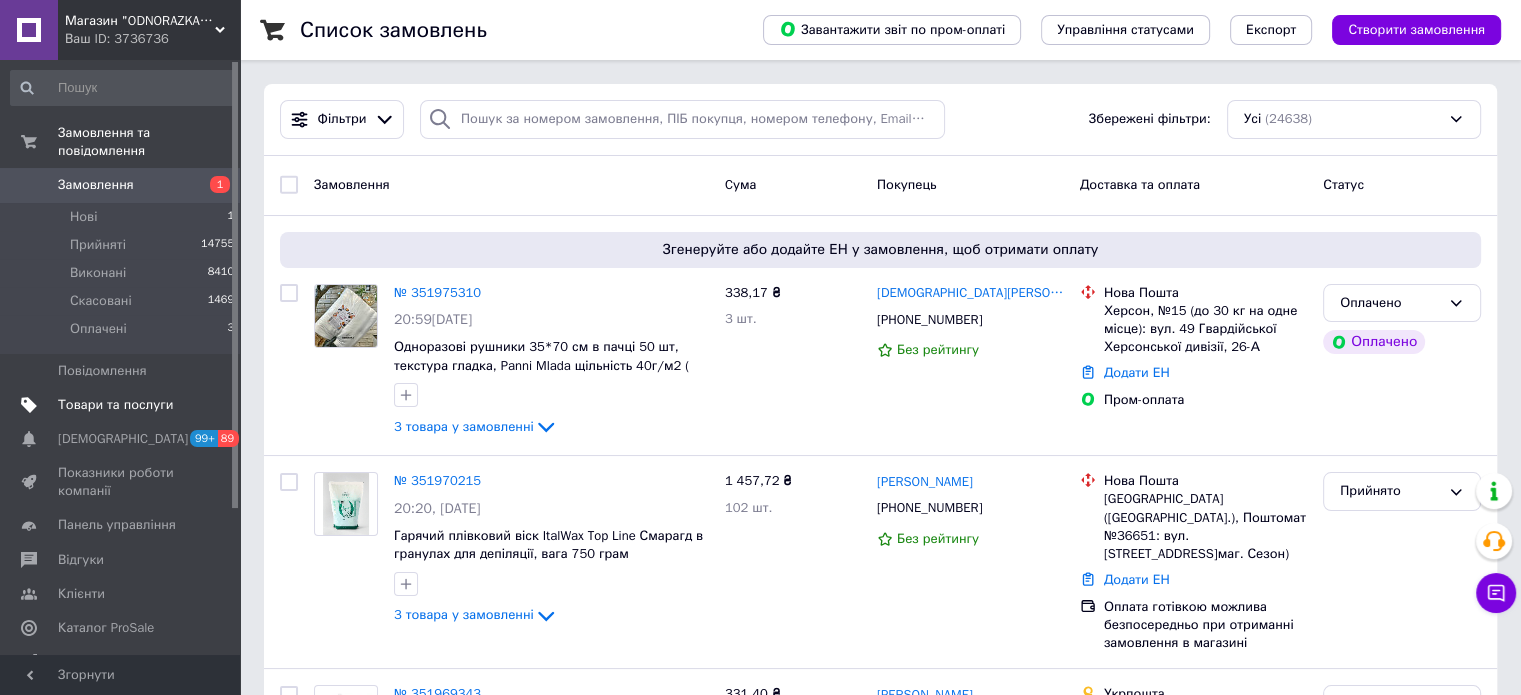 click on "Товари та послуги" at bounding box center (115, 405) 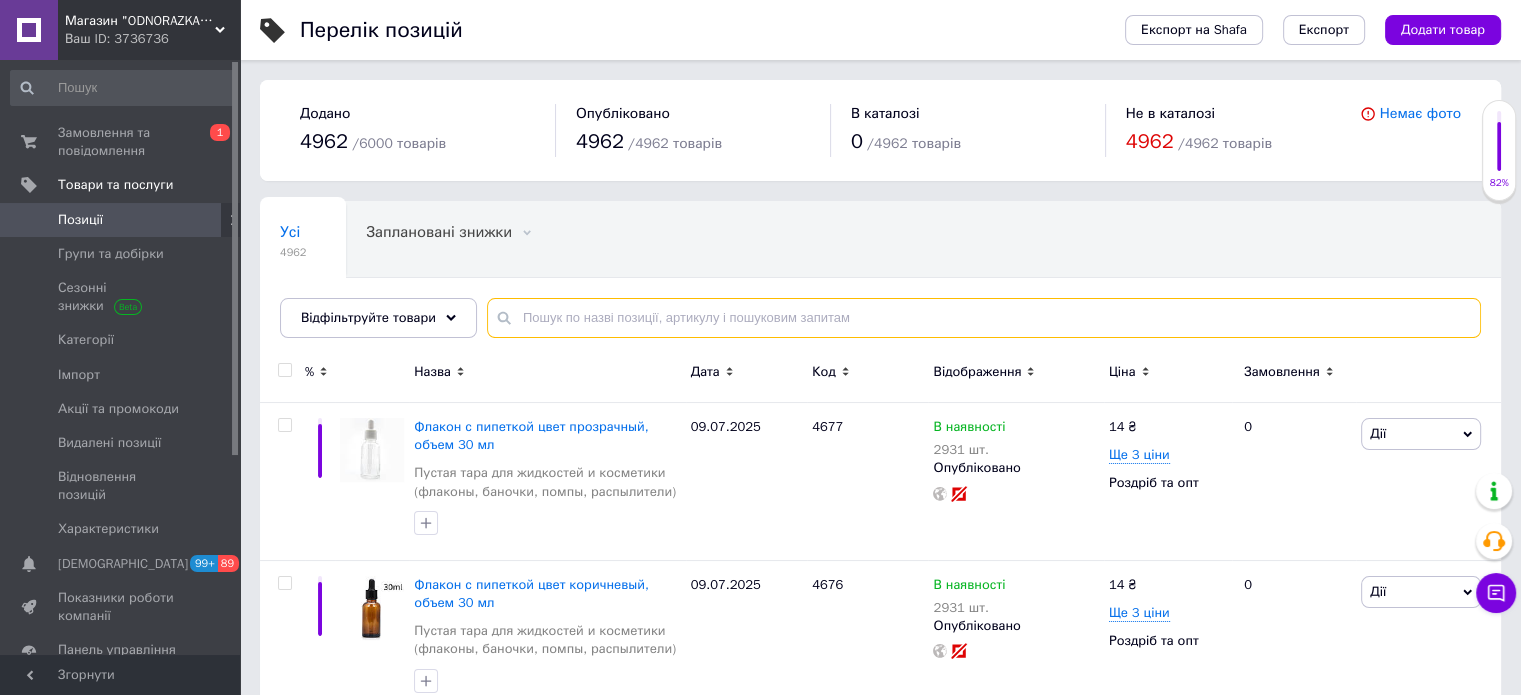drag, startPoint x: 616, startPoint y: 311, endPoint x: 602, endPoint y: 303, distance: 16.124516 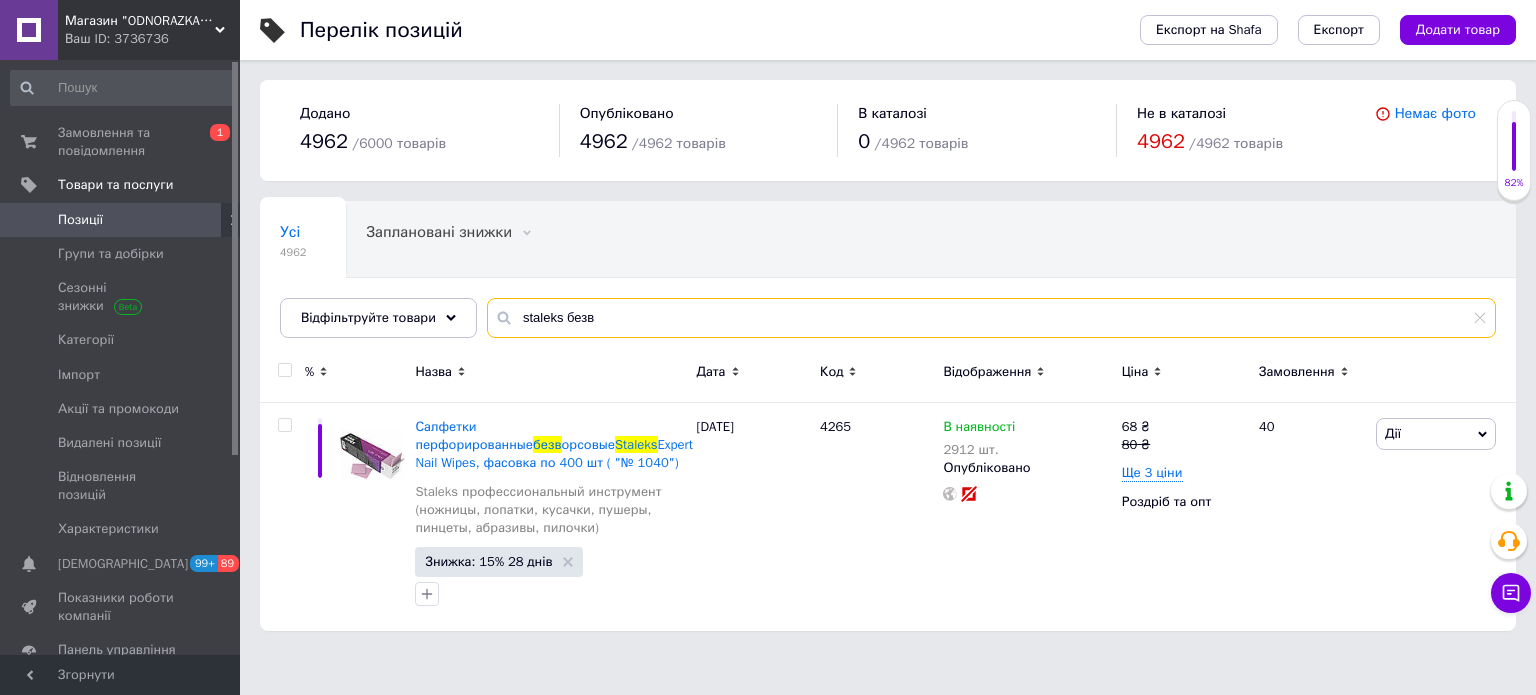 type on "staleks безв" 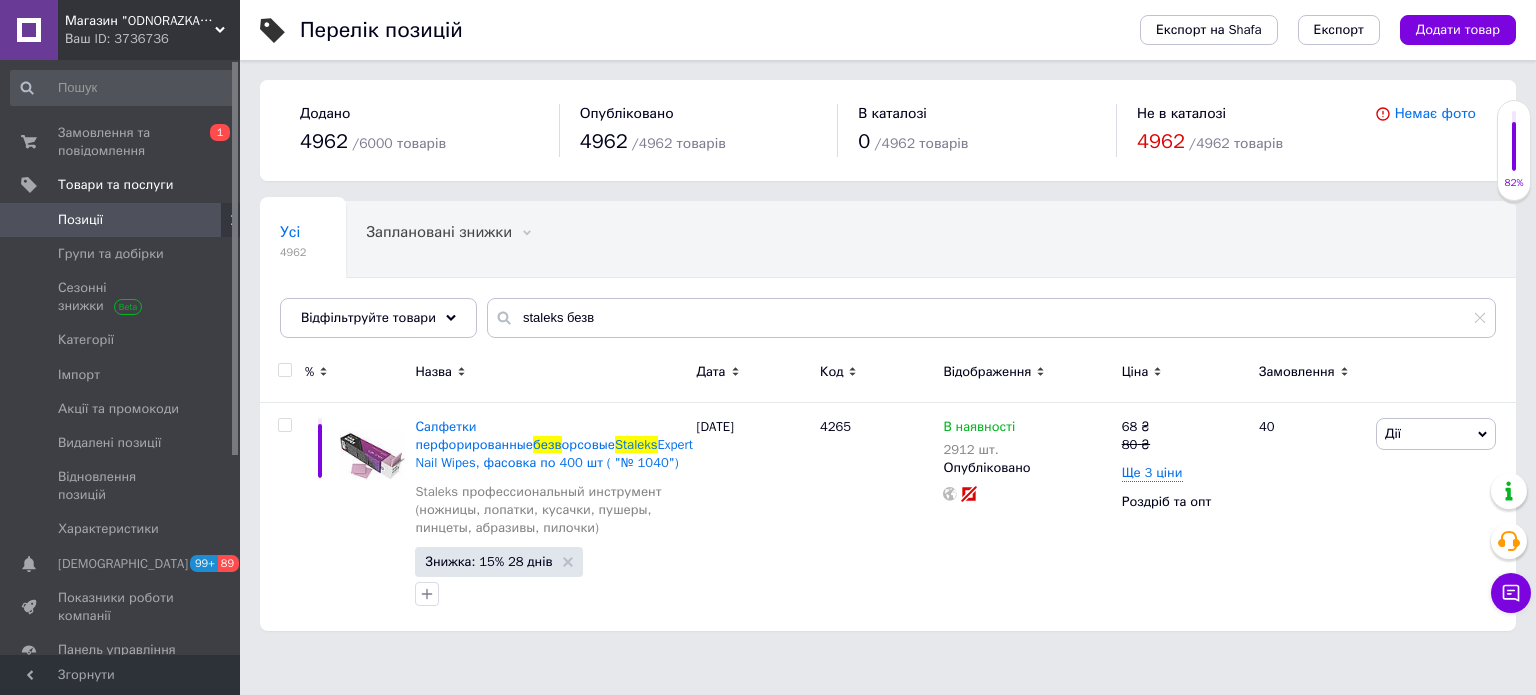 click on "Позиції" at bounding box center [80, 220] 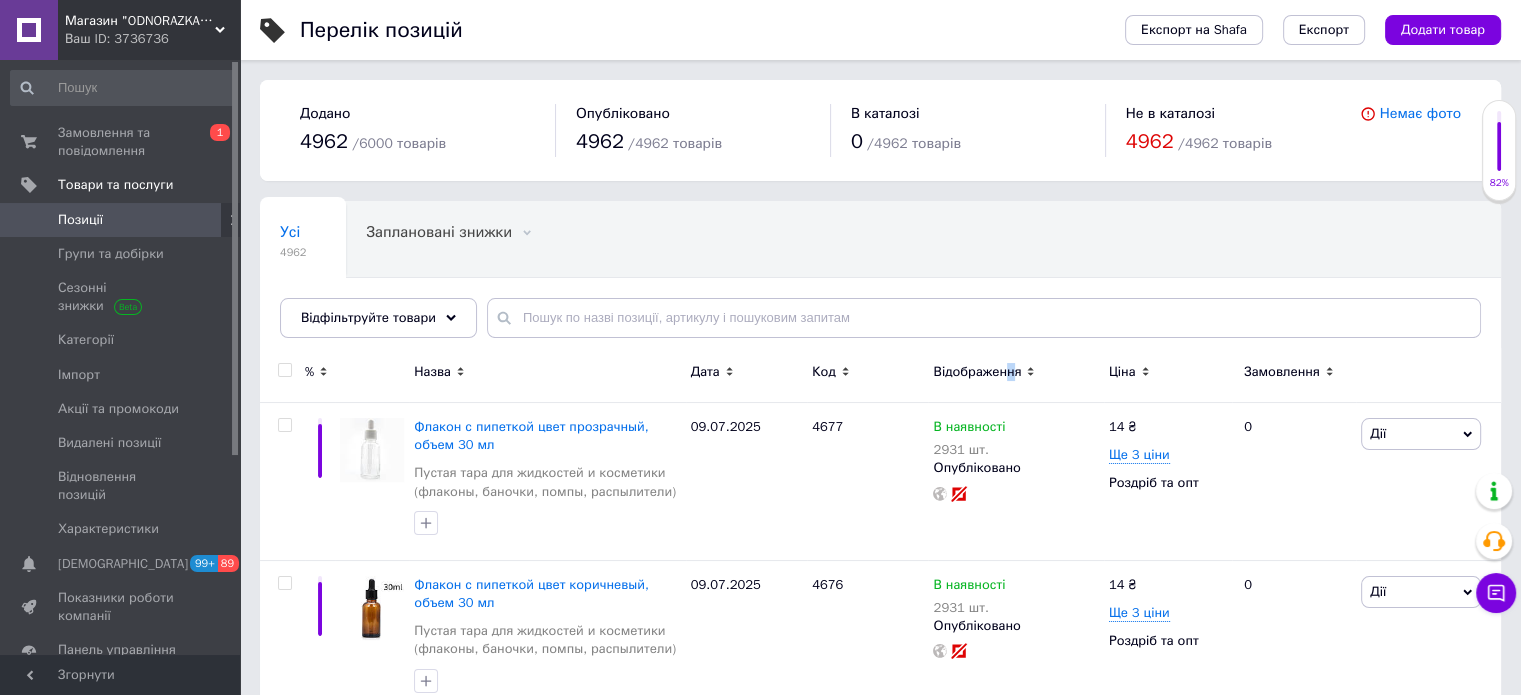 click on "Відображення" at bounding box center (977, 372) 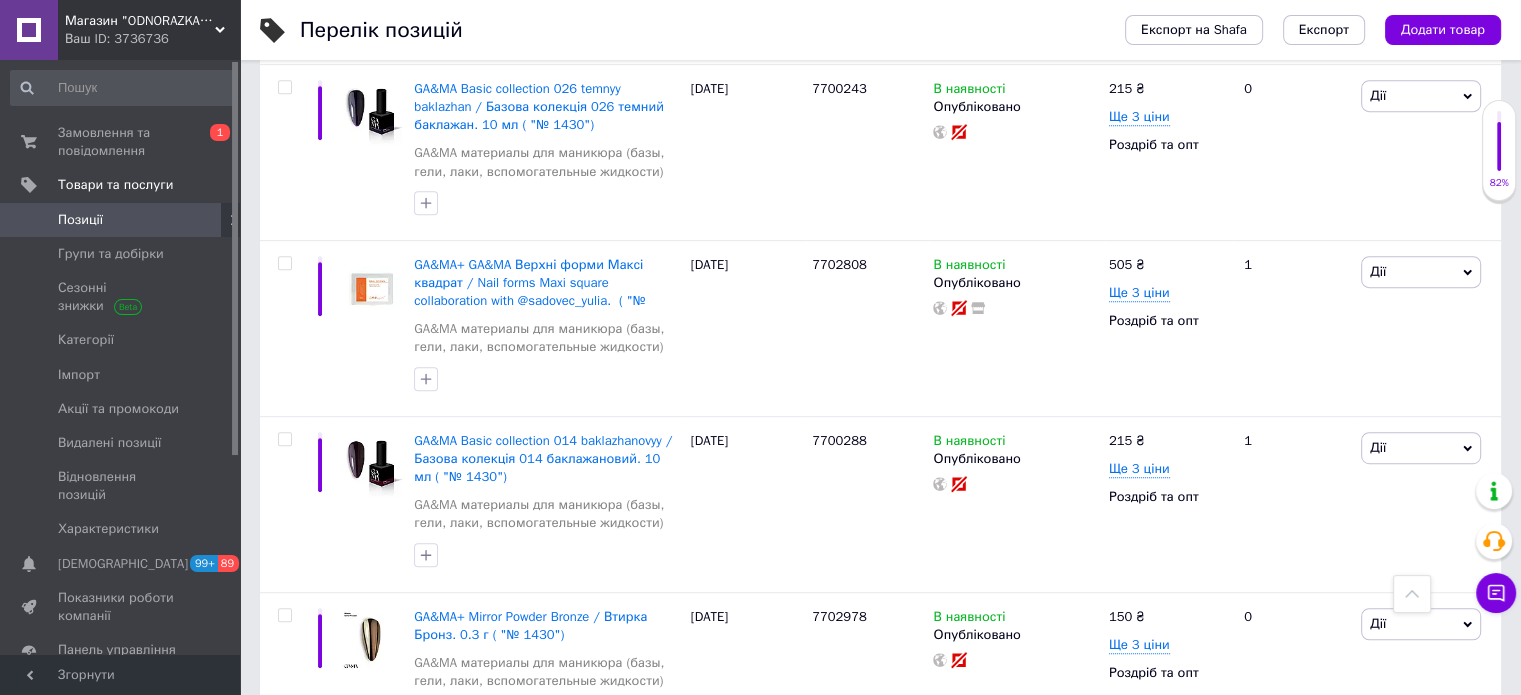 scroll, scrollTop: 16563, scrollLeft: 0, axis: vertical 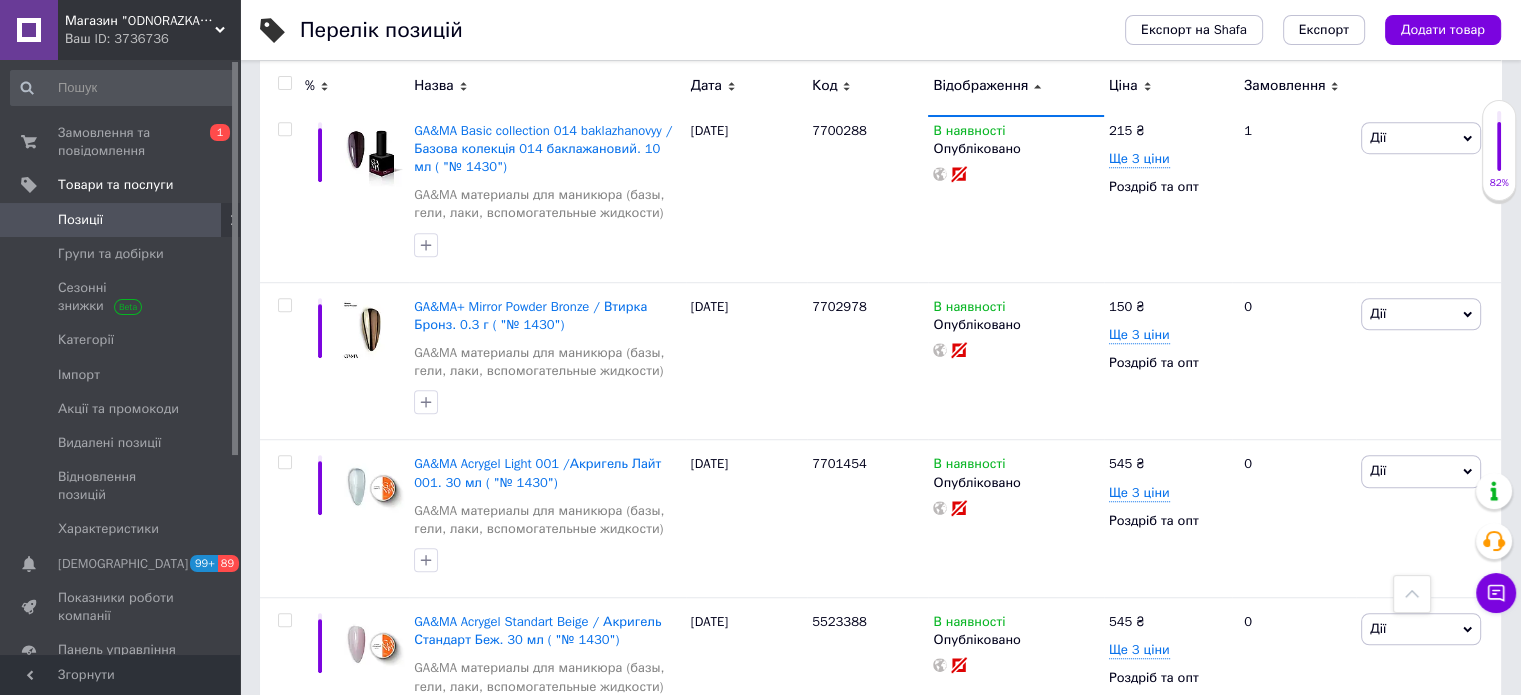 click on "50" at bounding box center (461, 1324) 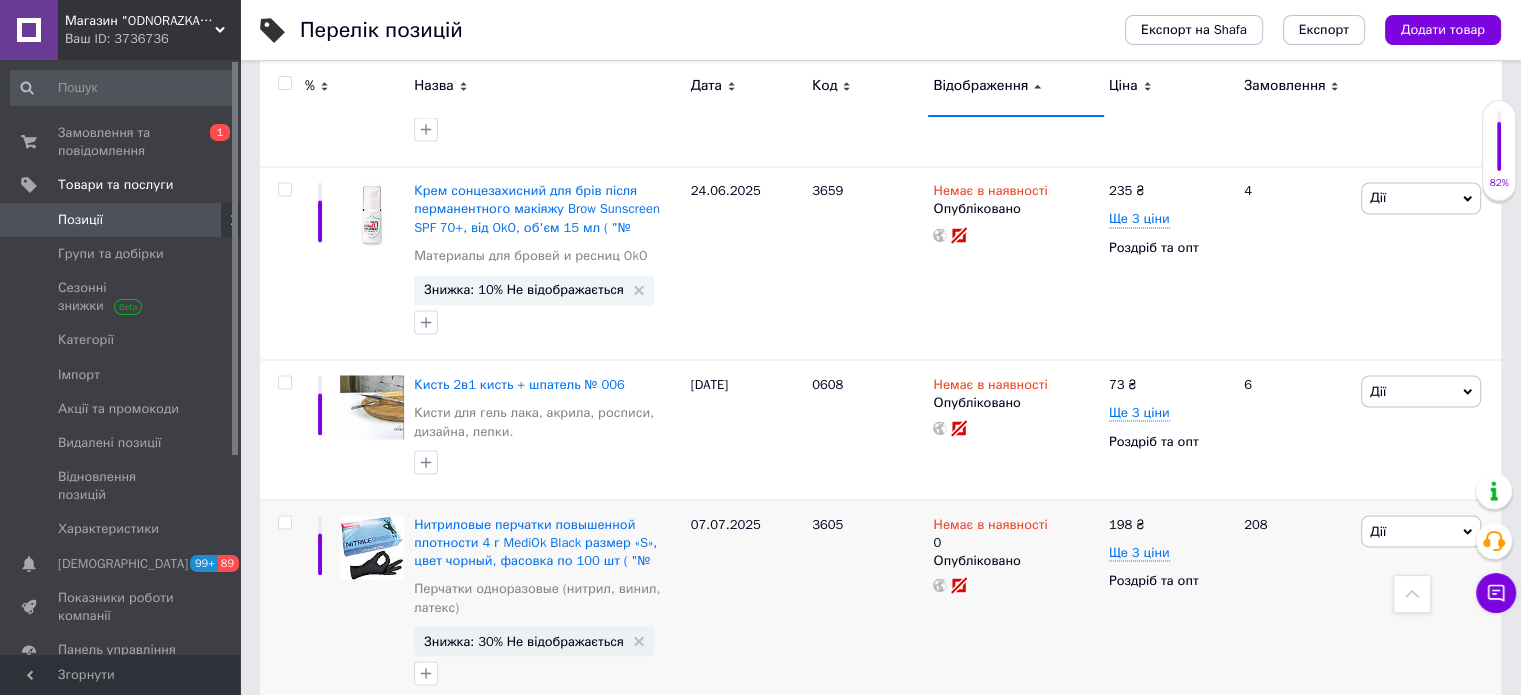 scroll, scrollTop: 10945, scrollLeft: 0, axis: vertical 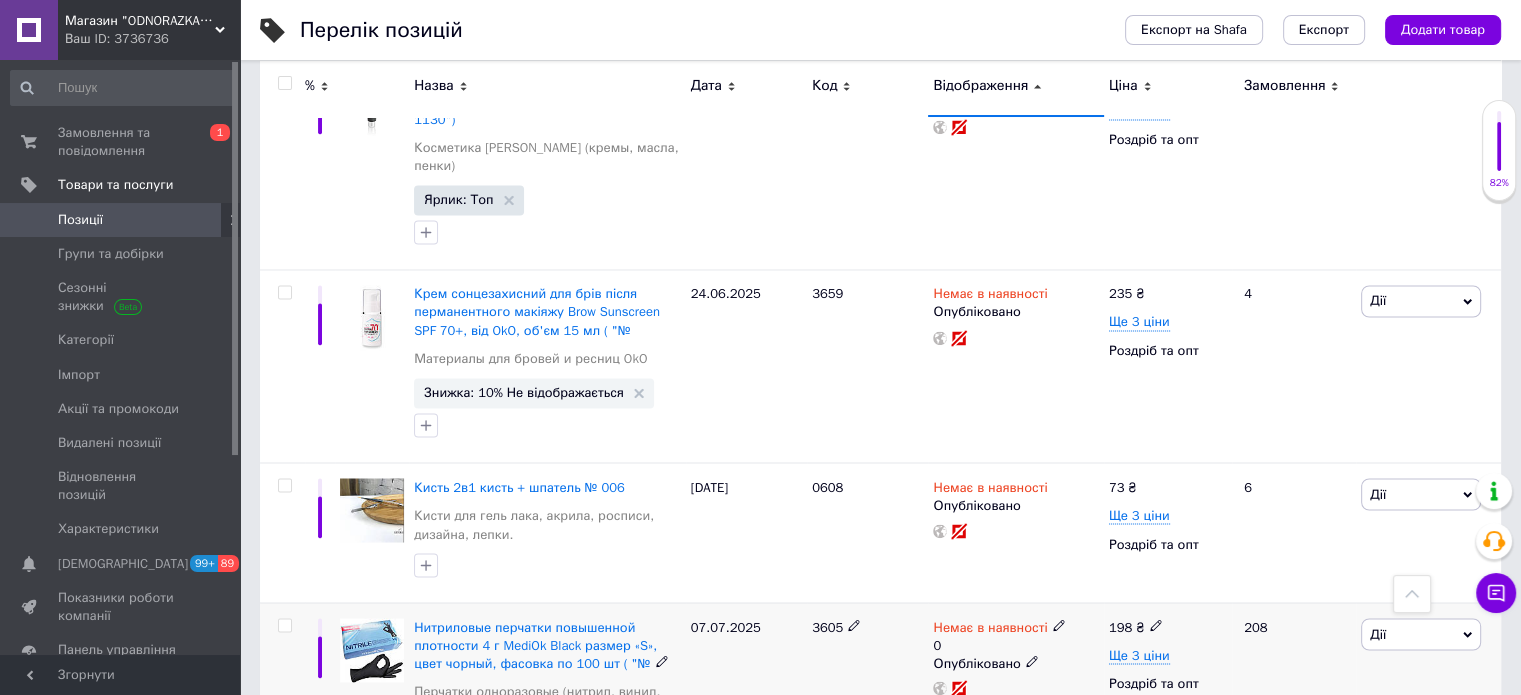click 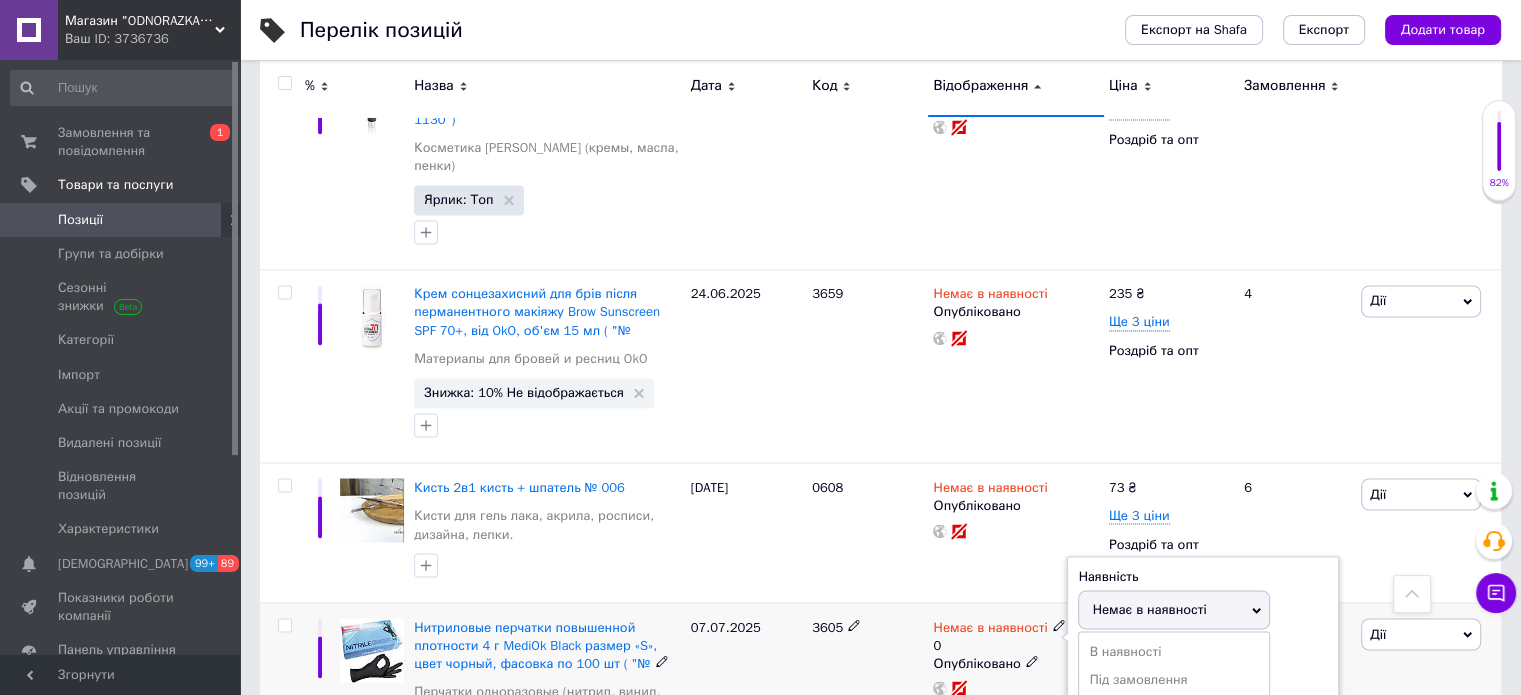 drag, startPoint x: 1125, startPoint y: 464, endPoint x: 1119, endPoint y: 474, distance: 11.661903 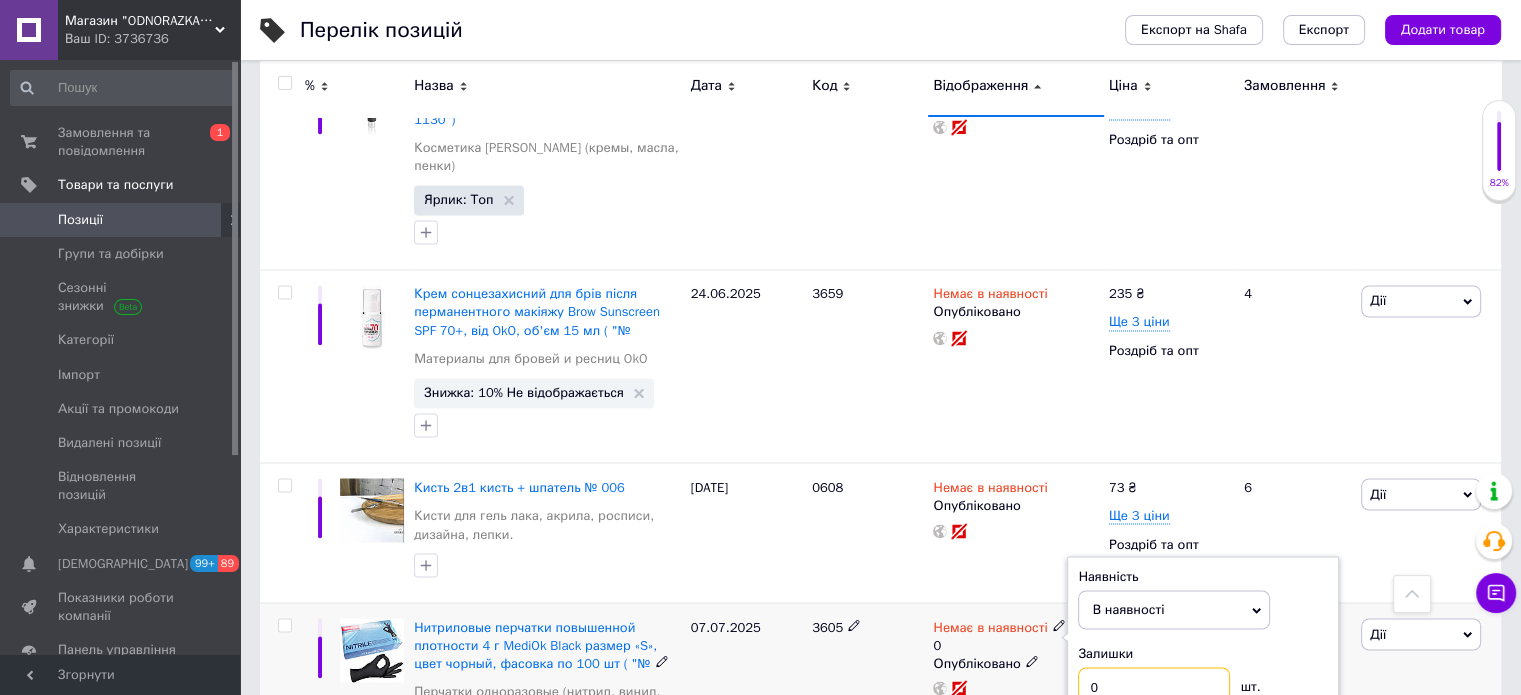click on "0" at bounding box center [1154, 687] 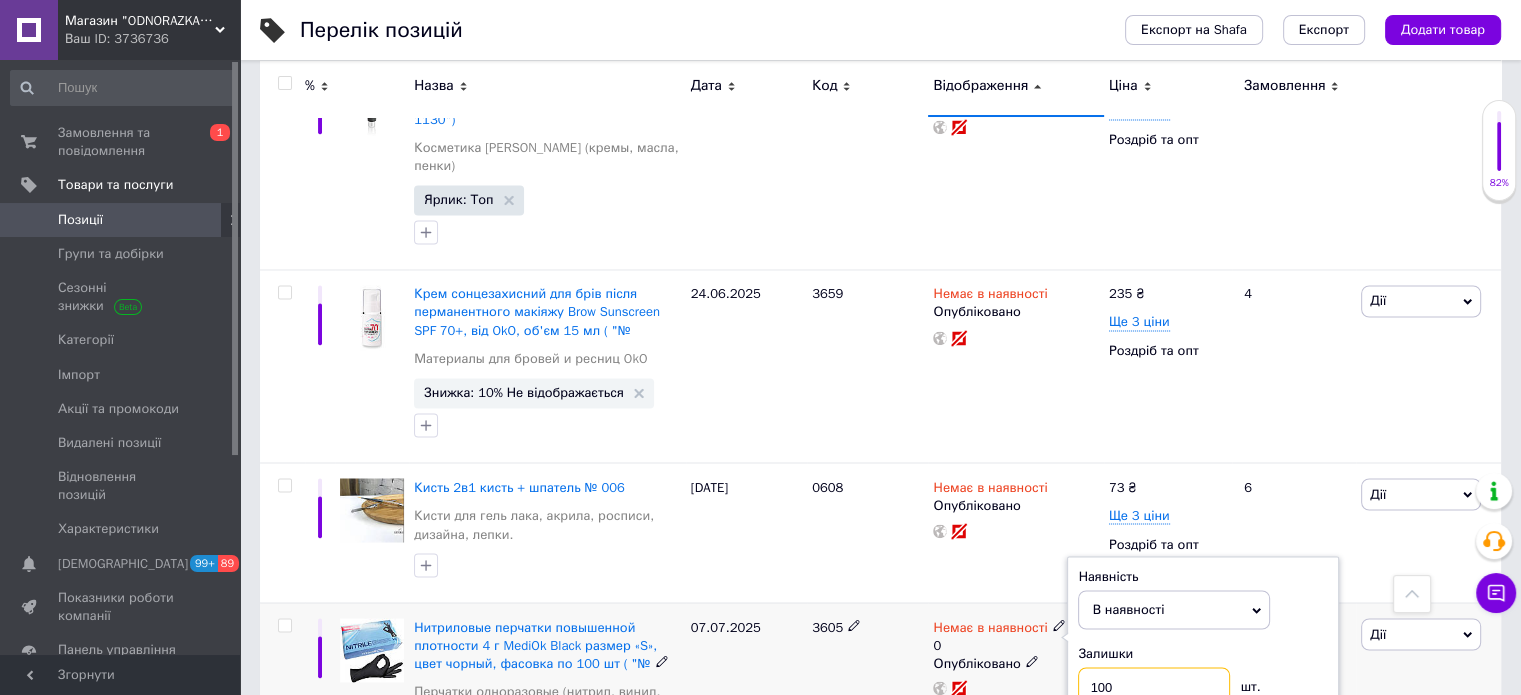 type on "1000" 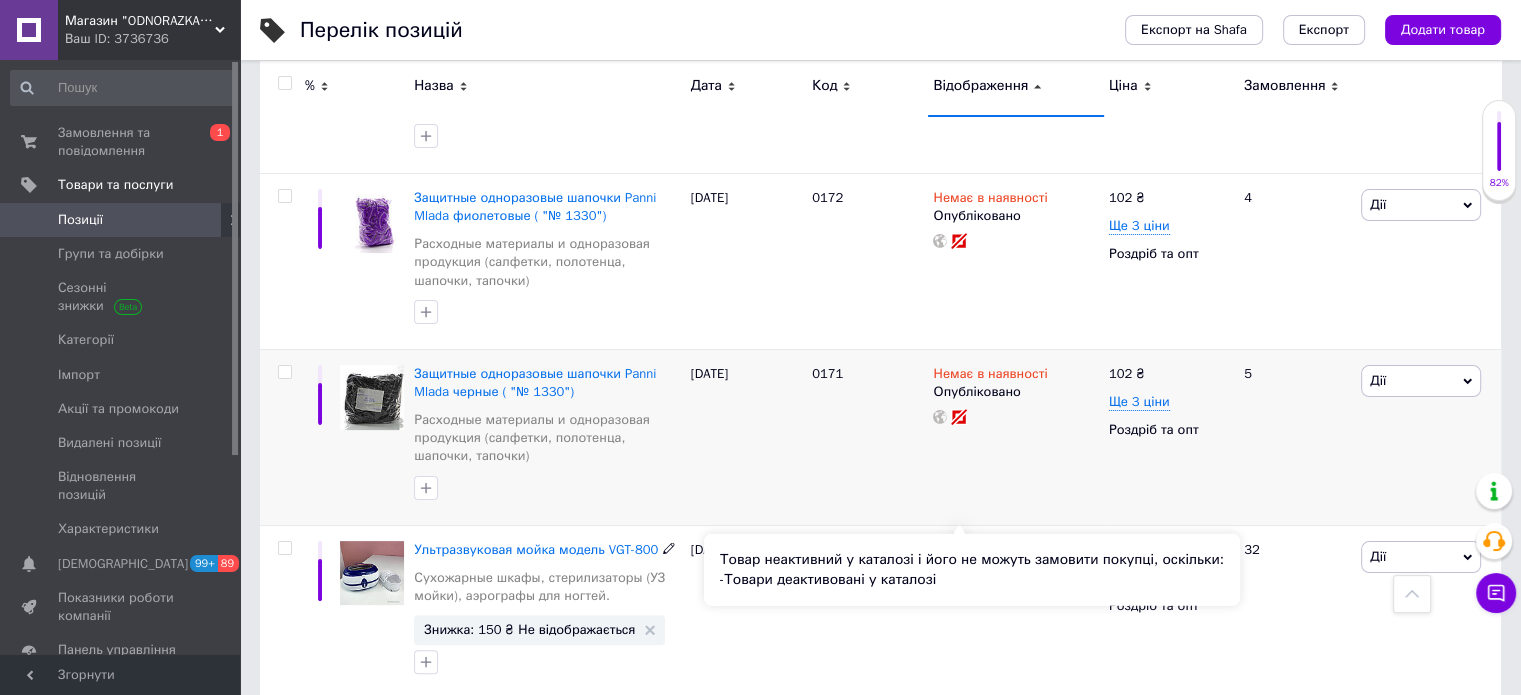 scroll, scrollTop: 7945, scrollLeft: 0, axis: vertical 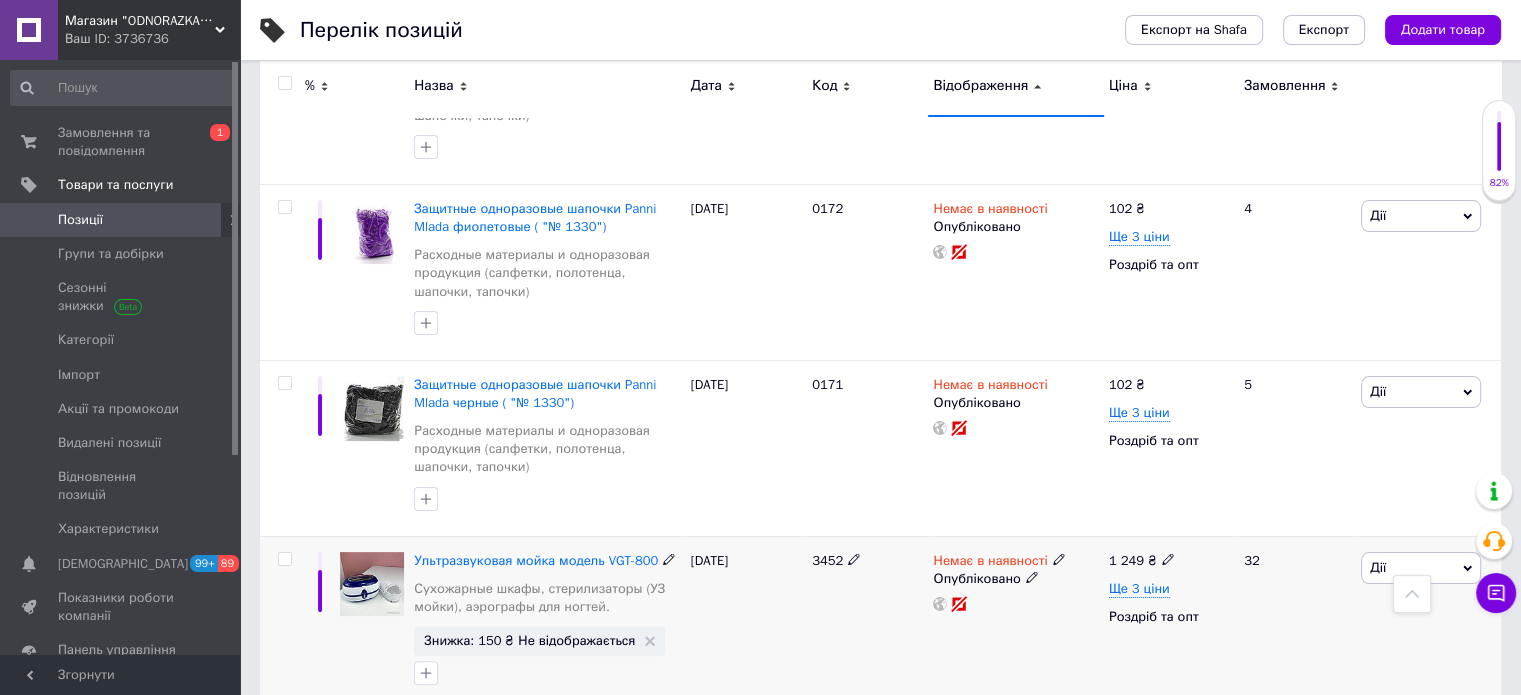 click 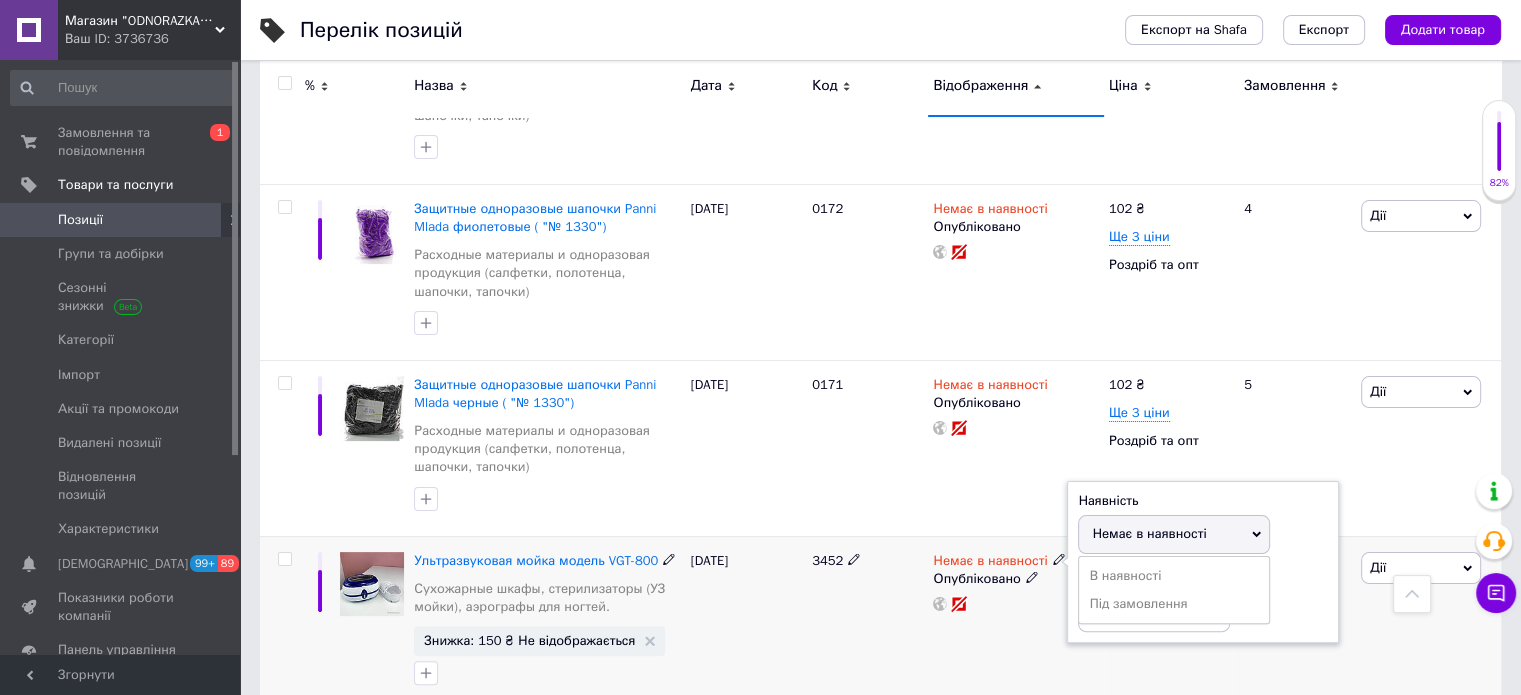 click on "В наявності" at bounding box center [1174, 576] 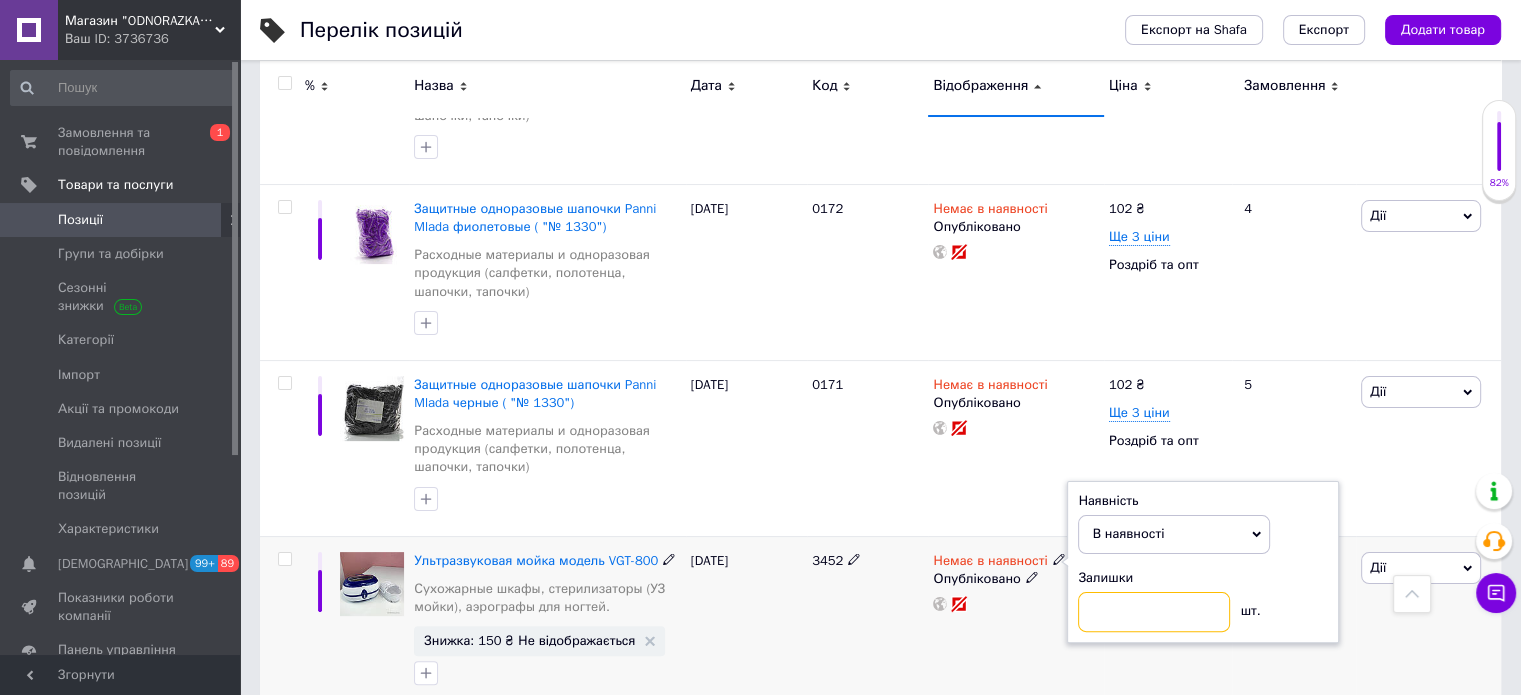 click at bounding box center (1154, 612) 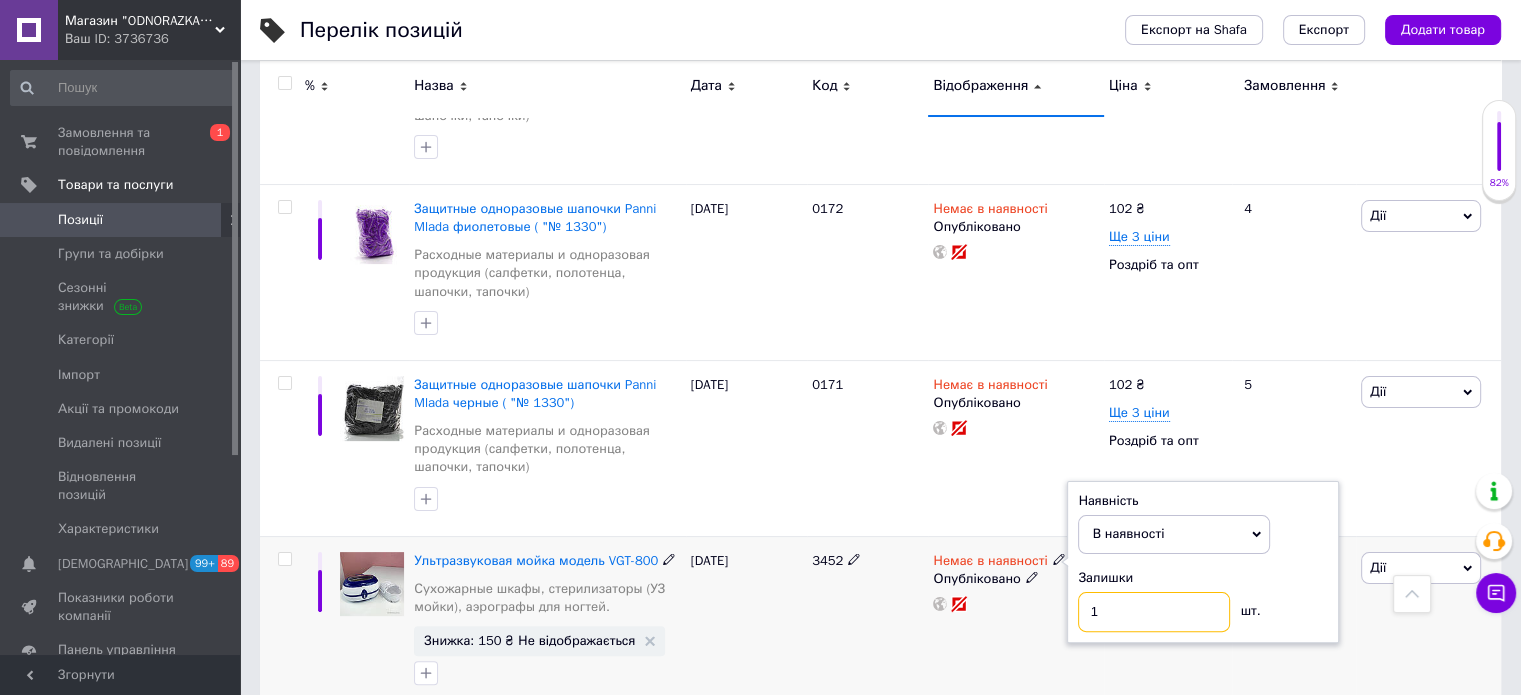 type on "1" 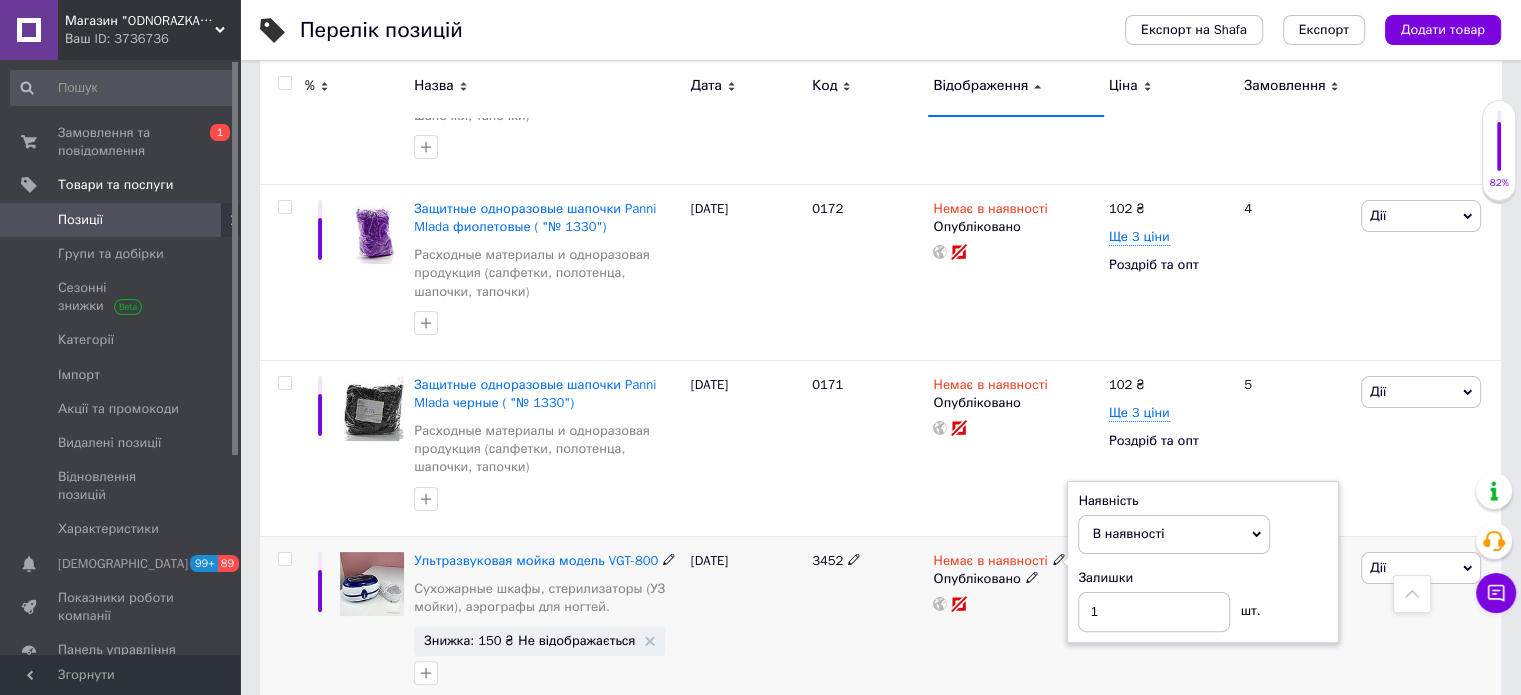 click on "3452" at bounding box center [867, 623] 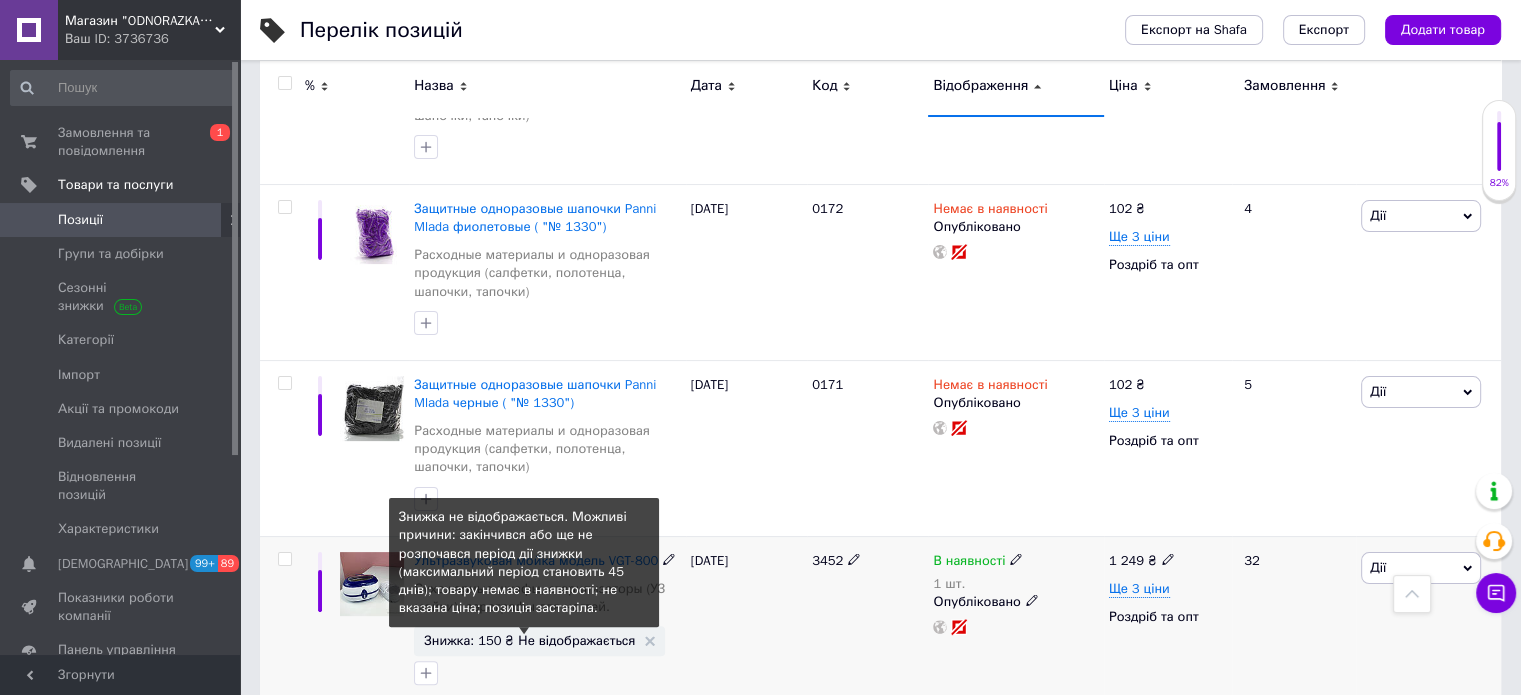 click on "Знижка: 150 ₴ Не відображається" at bounding box center [529, 640] 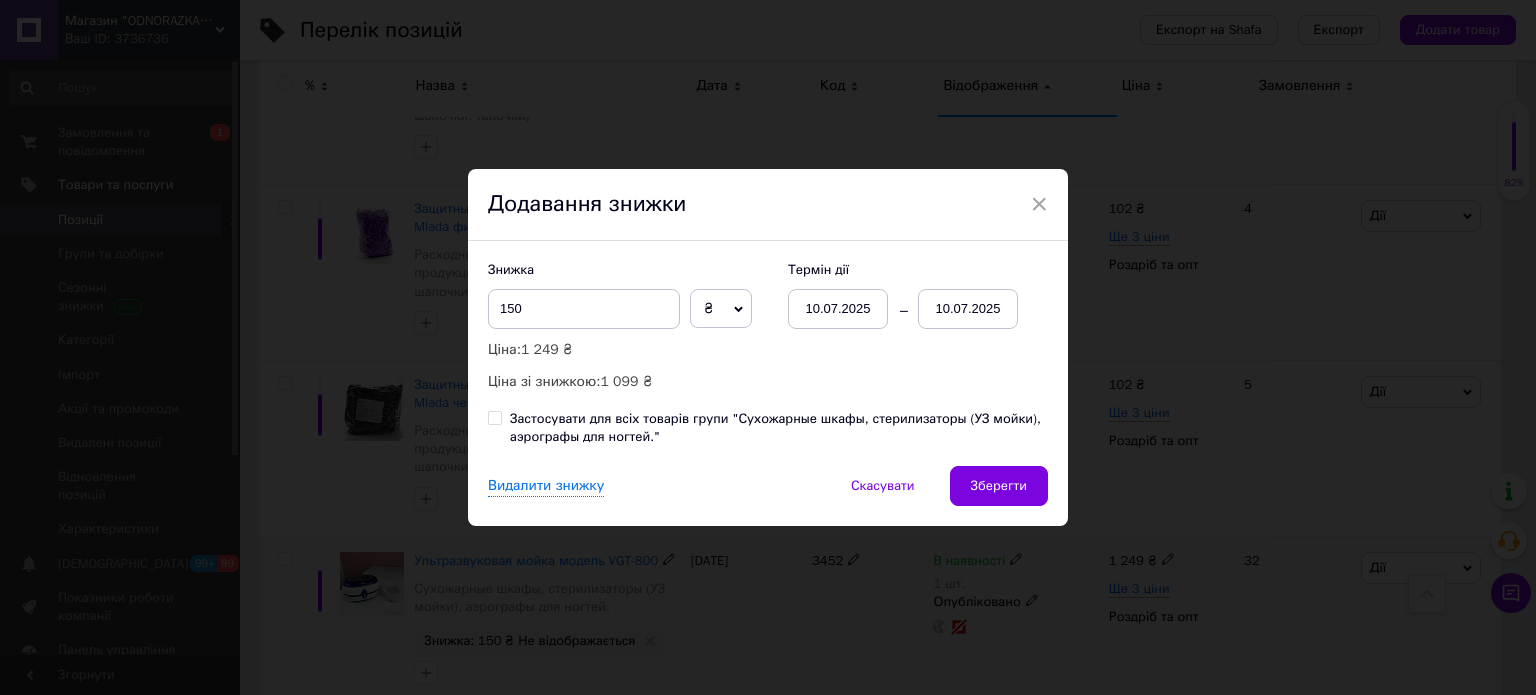 click on "10.07.2025" at bounding box center (968, 309) 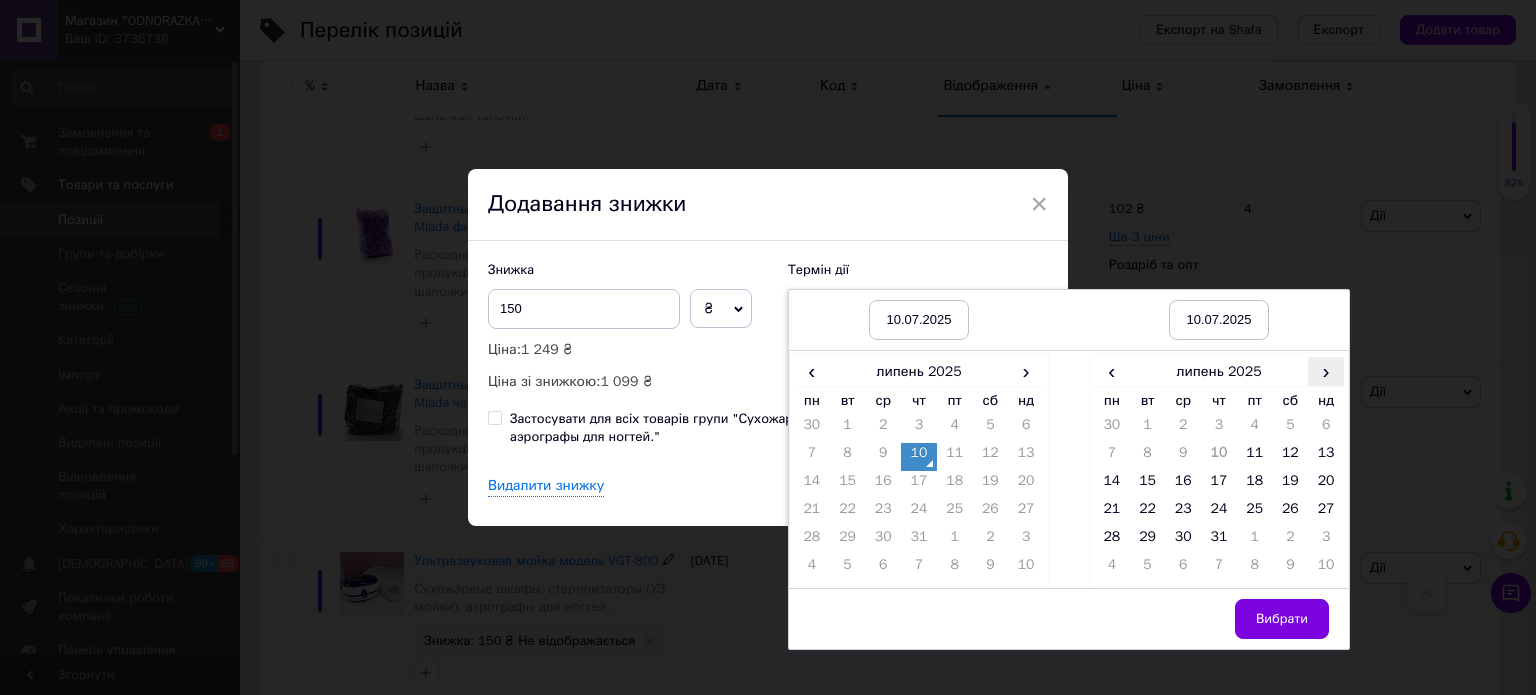 click on "›" at bounding box center [1326, 371] 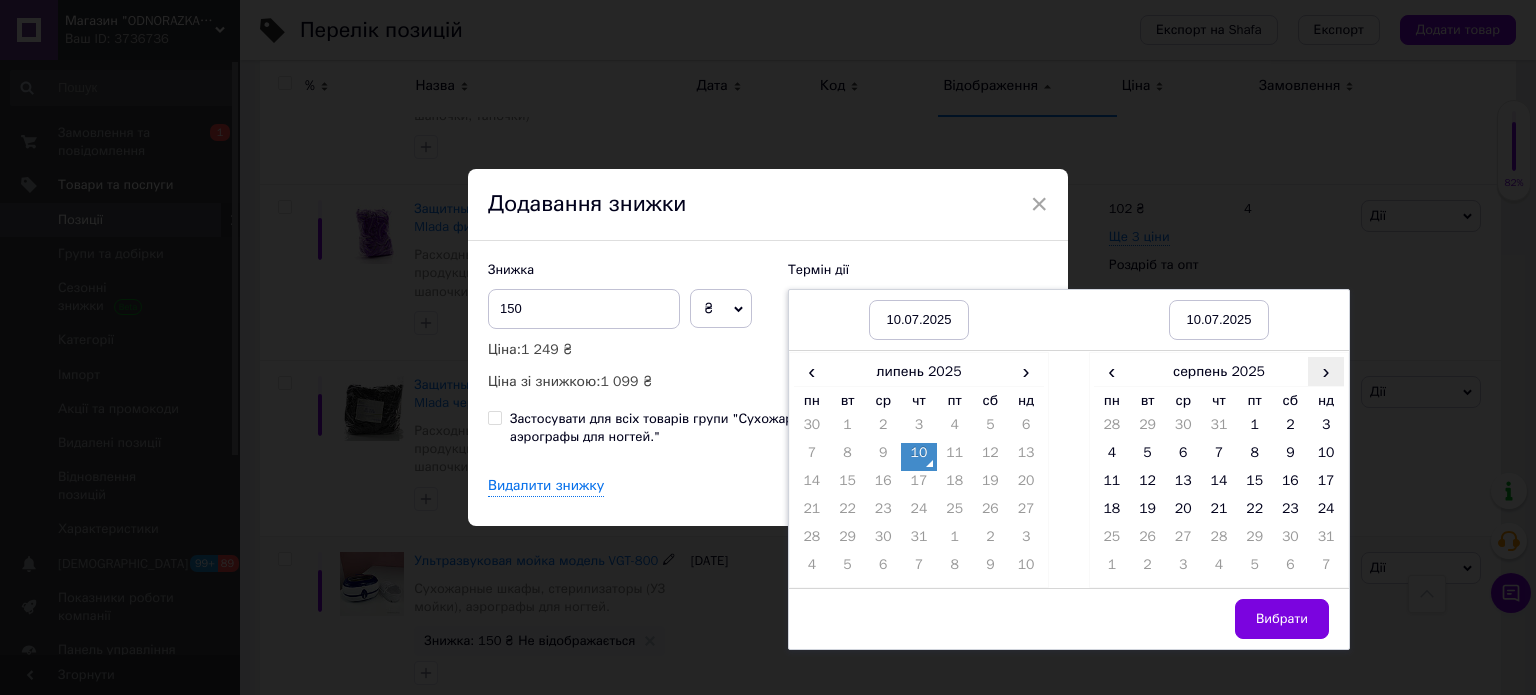 click on "›" at bounding box center (1326, 371) 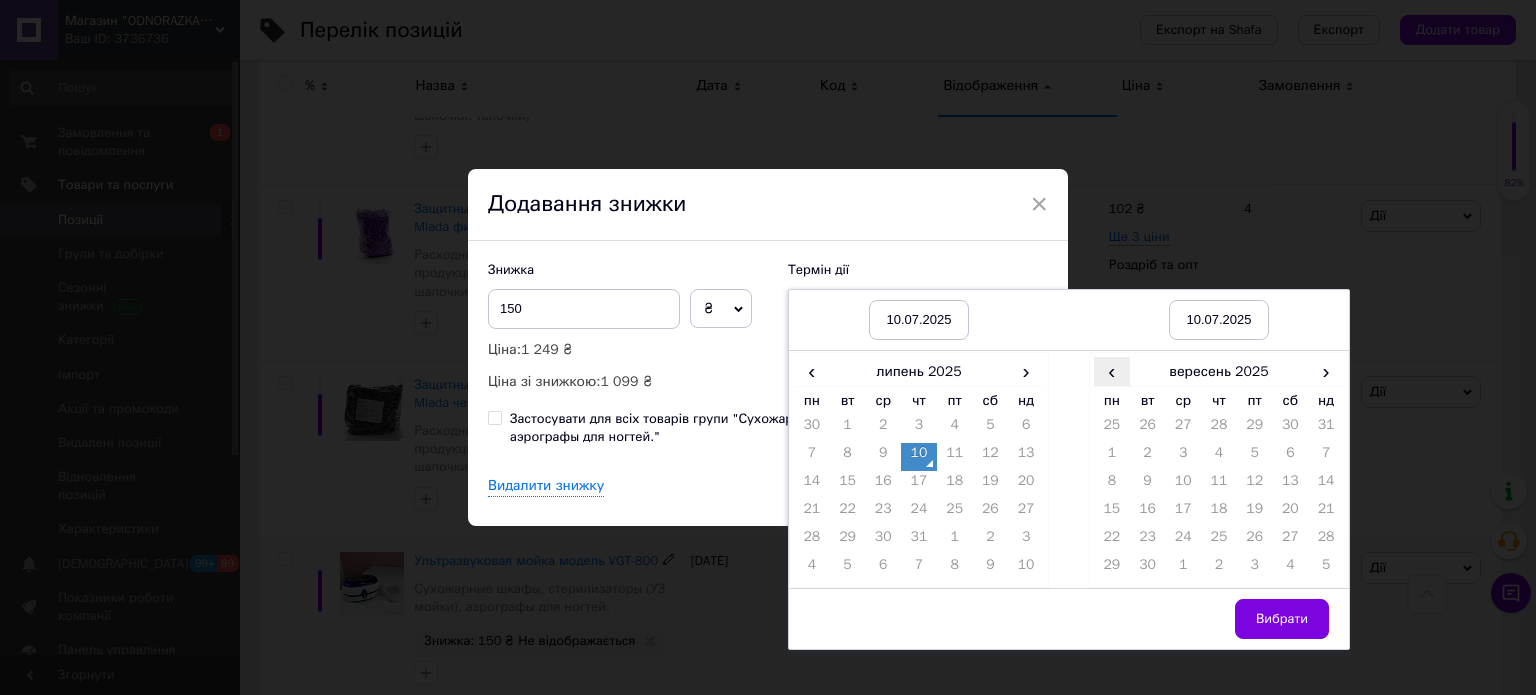 drag, startPoint x: 1117, startPoint y: 366, endPoint x: 1129, endPoint y: 375, distance: 15 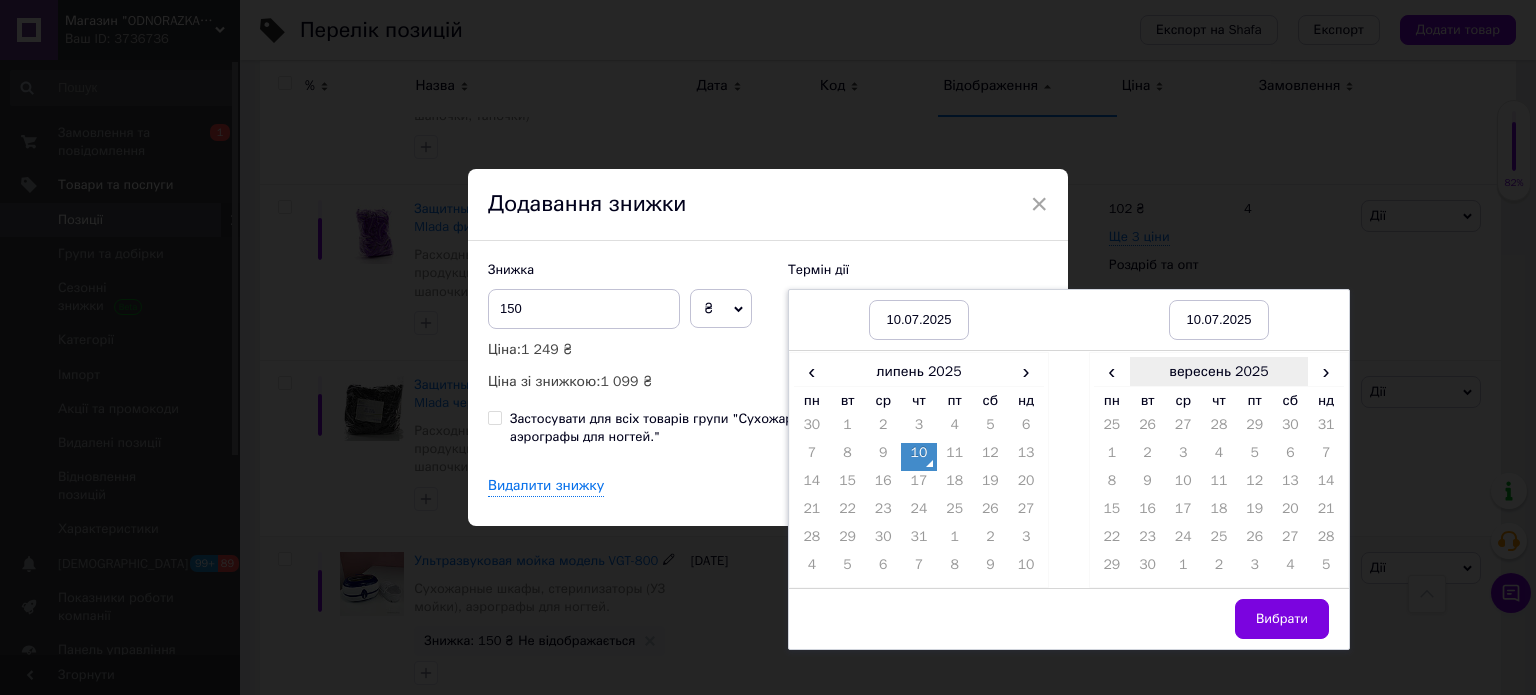 click on "‹" at bounding box center [1112, 371] 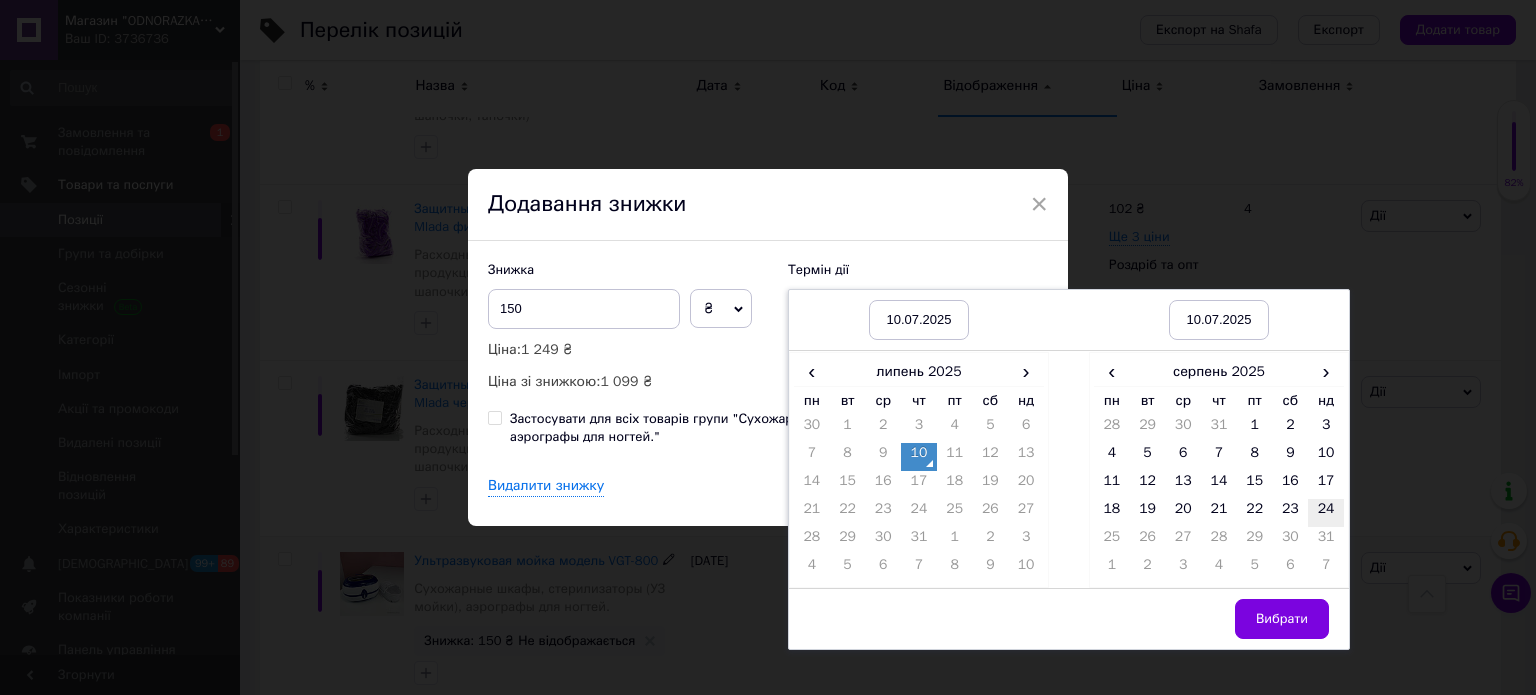 click on "24" at bounding box center (1326, 513) 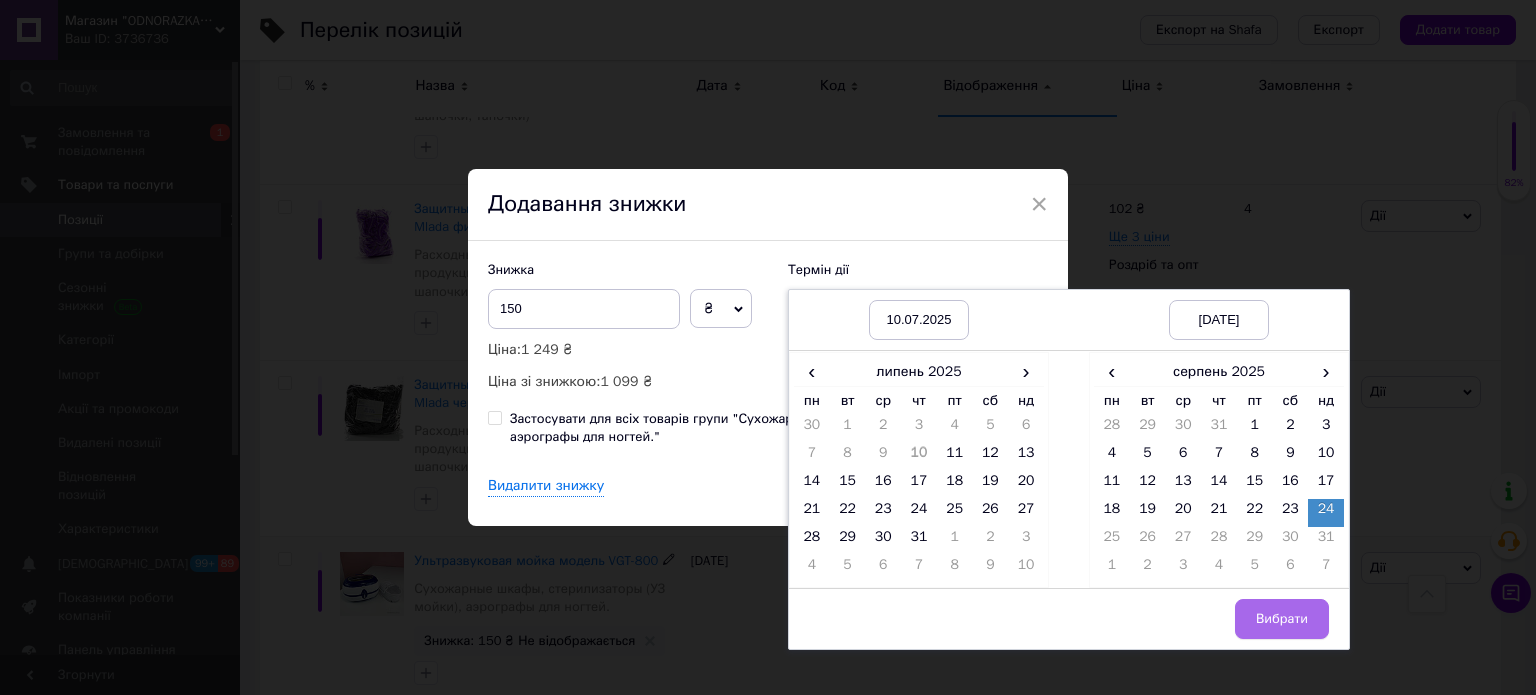click on "Вибрати" at bounding box center [1282, 619] 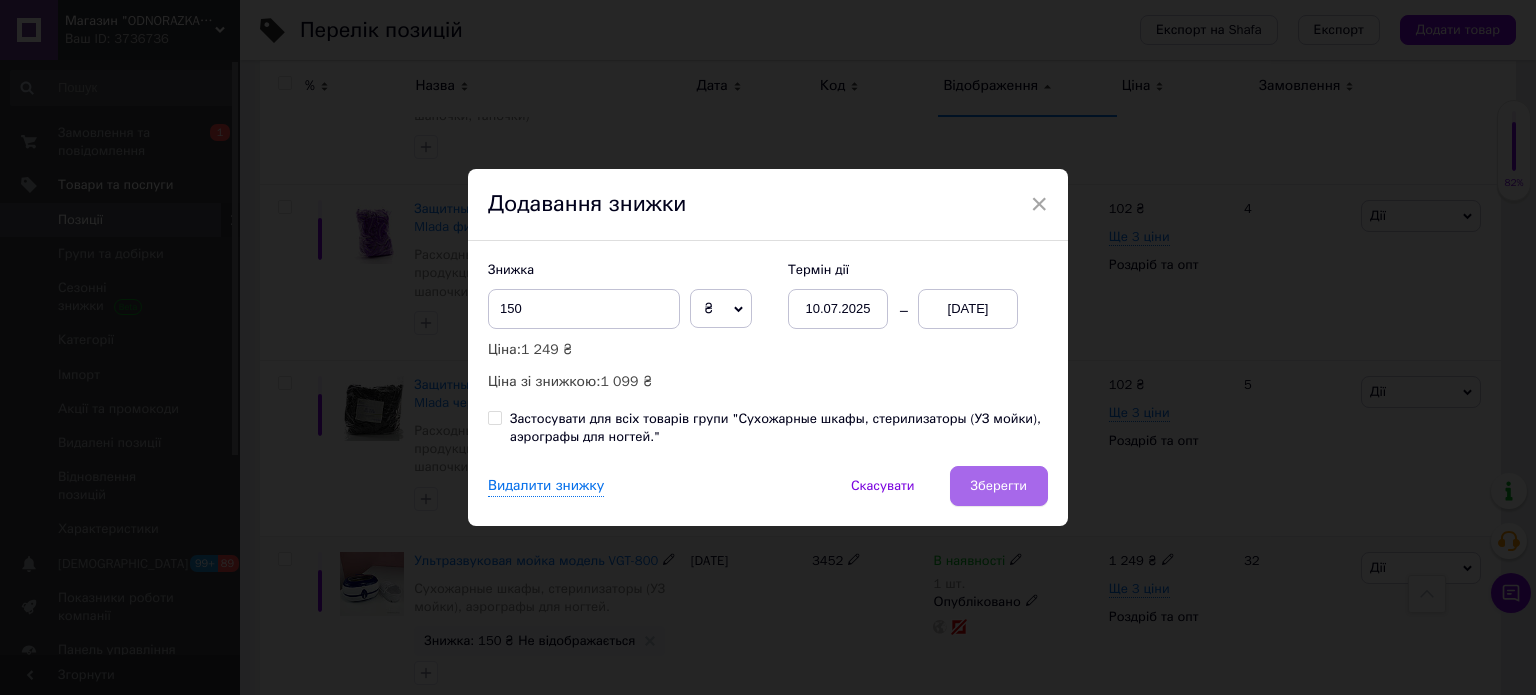 click on "Зберегти" at bounding box center (999, 486) 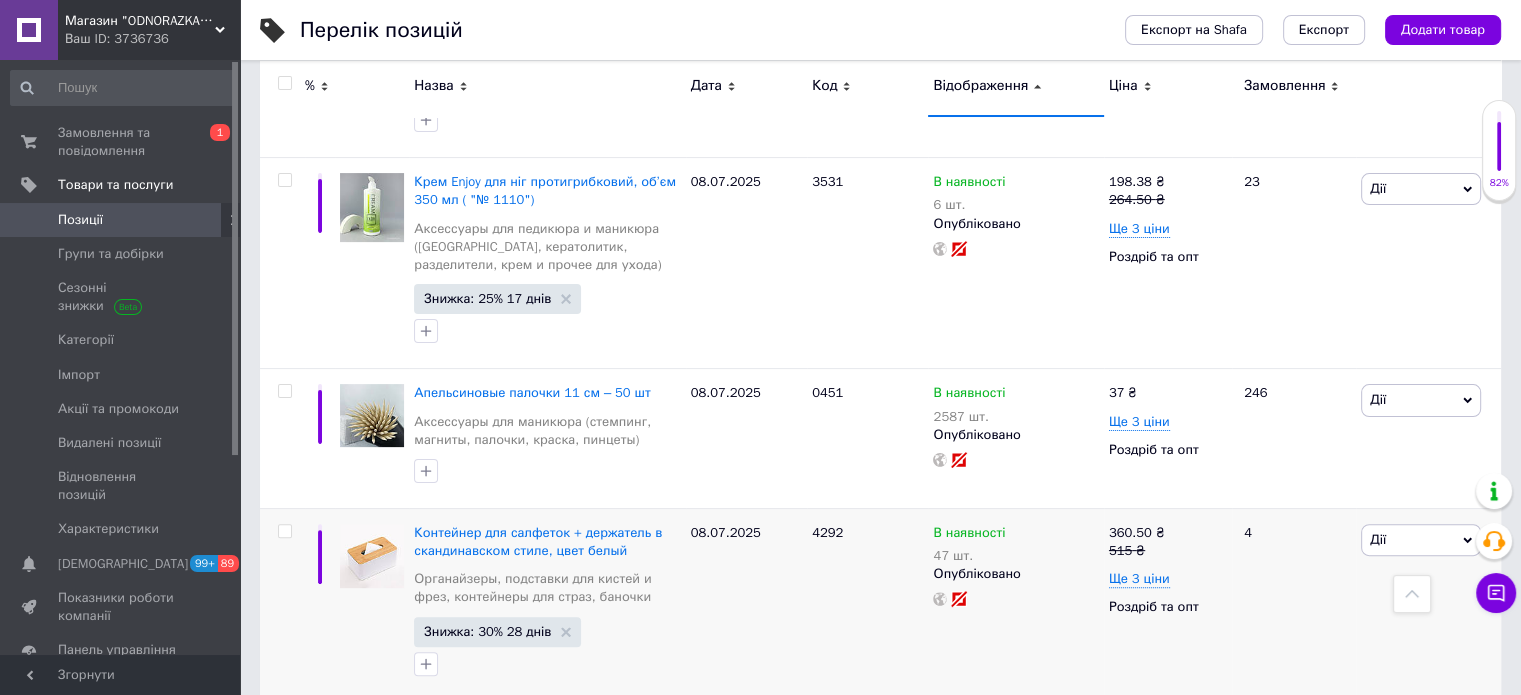 scroll, scrollTop: 445, scrollLeft: 0, axis: vertical 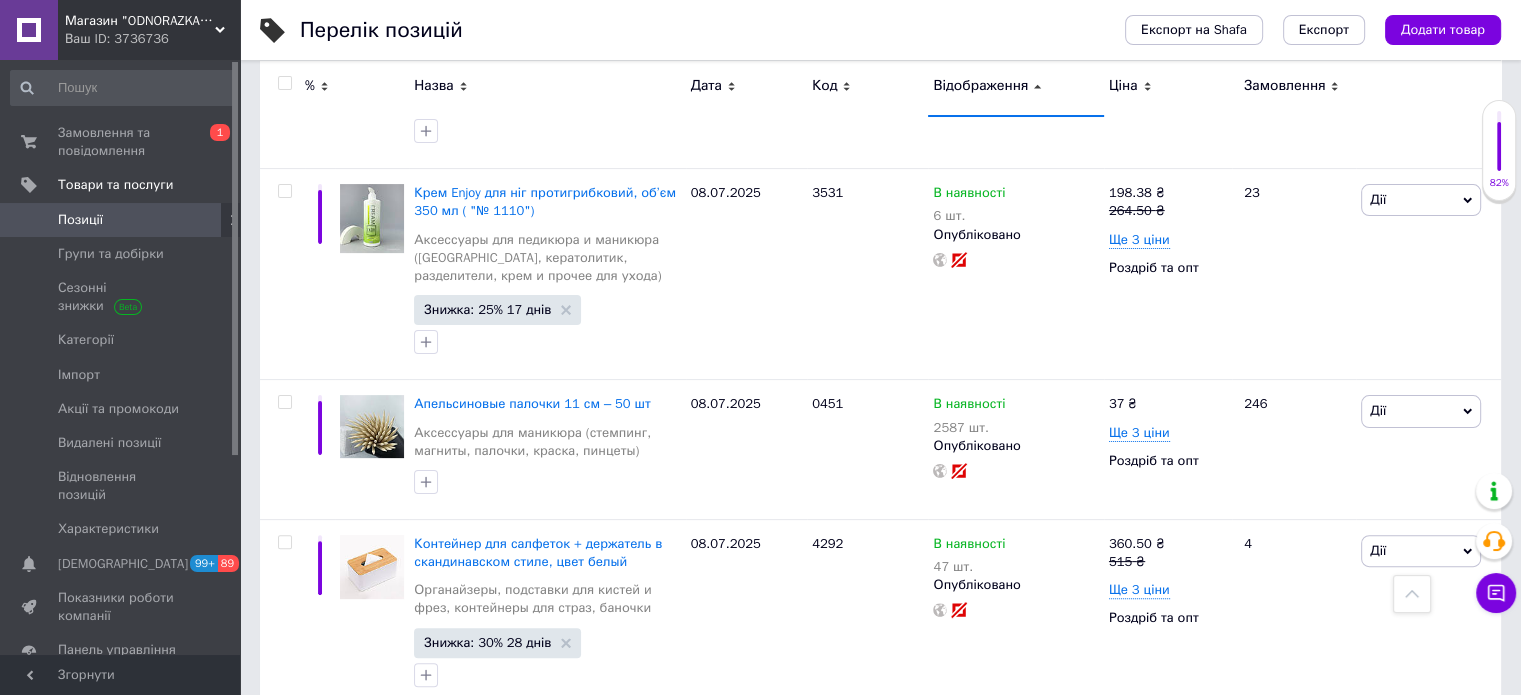 click on "Позиції" at bounding box center [121, 220] 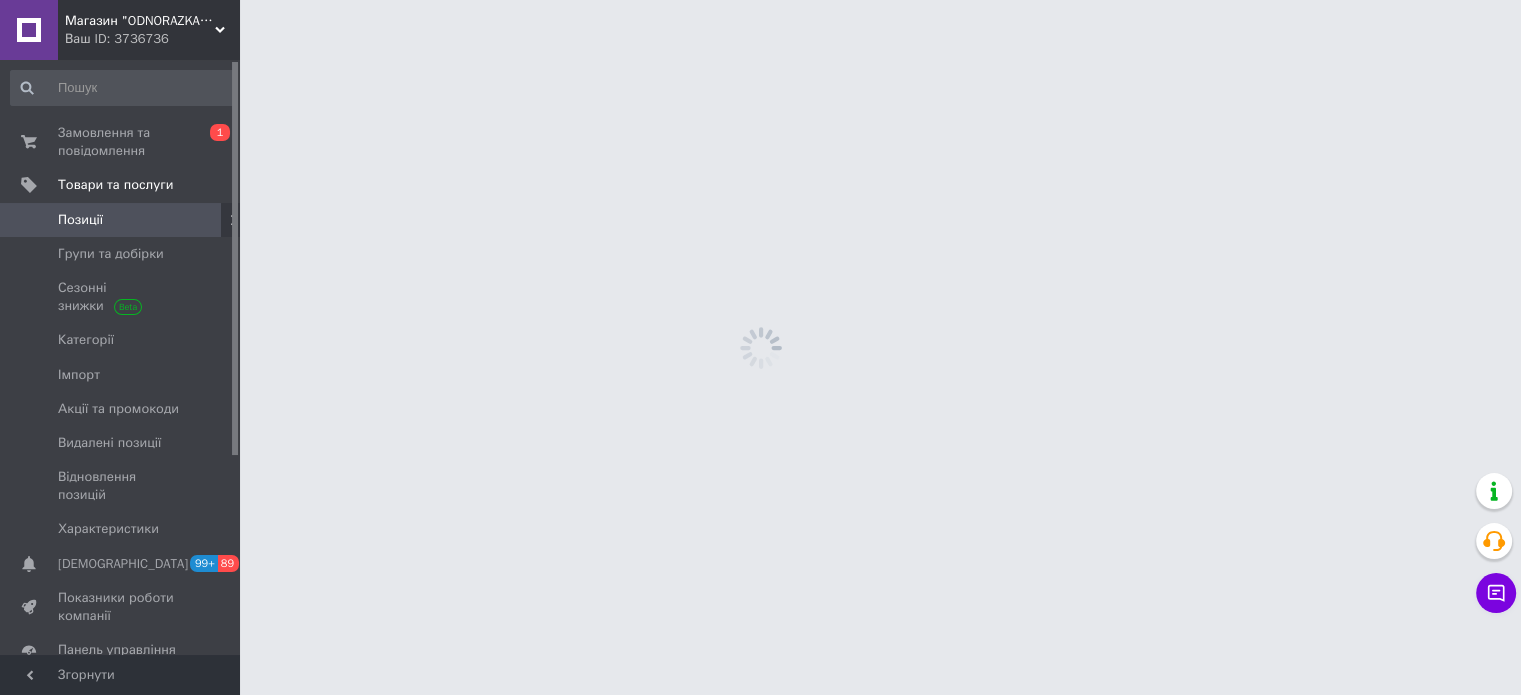 scroll, scrollTop: 0, scrollLeft: 0, axis: both 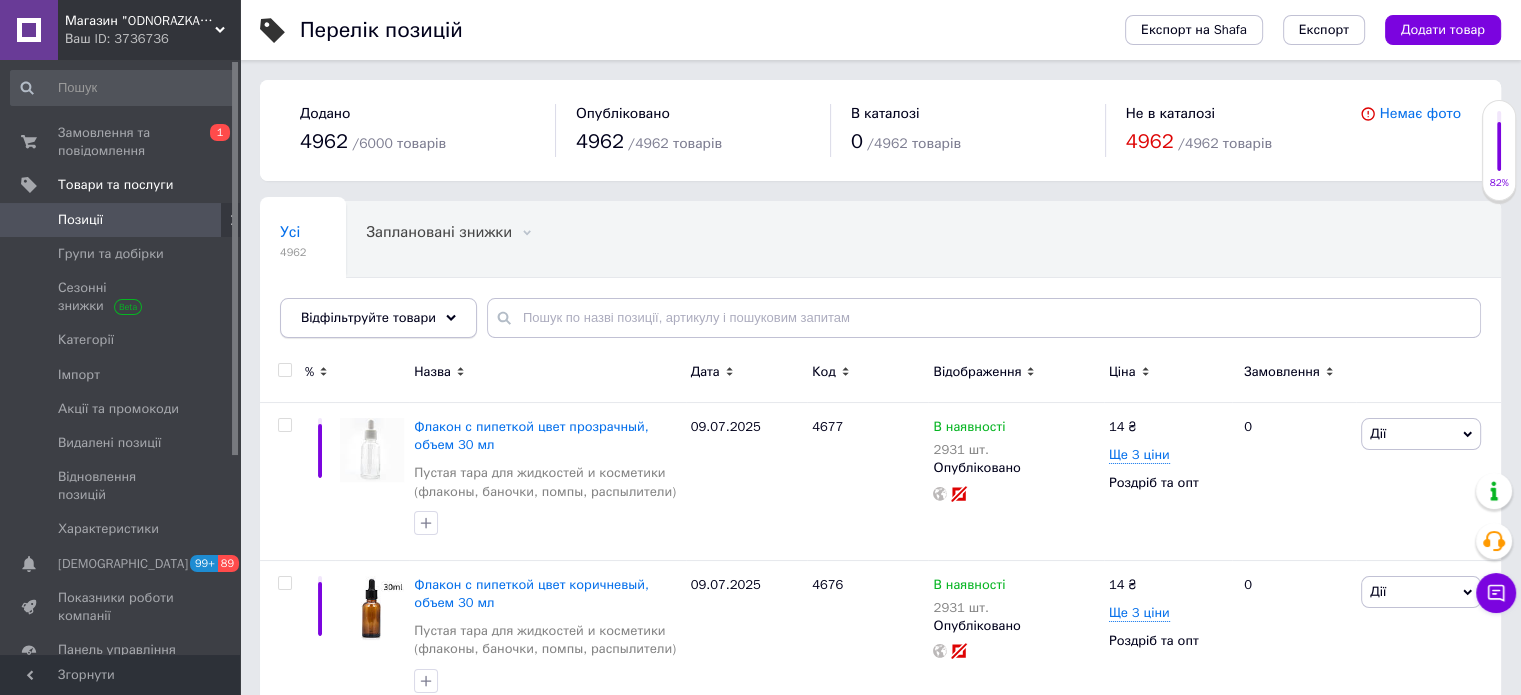 drag, startPoint x: 432, startPoint y: 311, endPoint x: 441, endPoint y: 331, distance: 21.931713 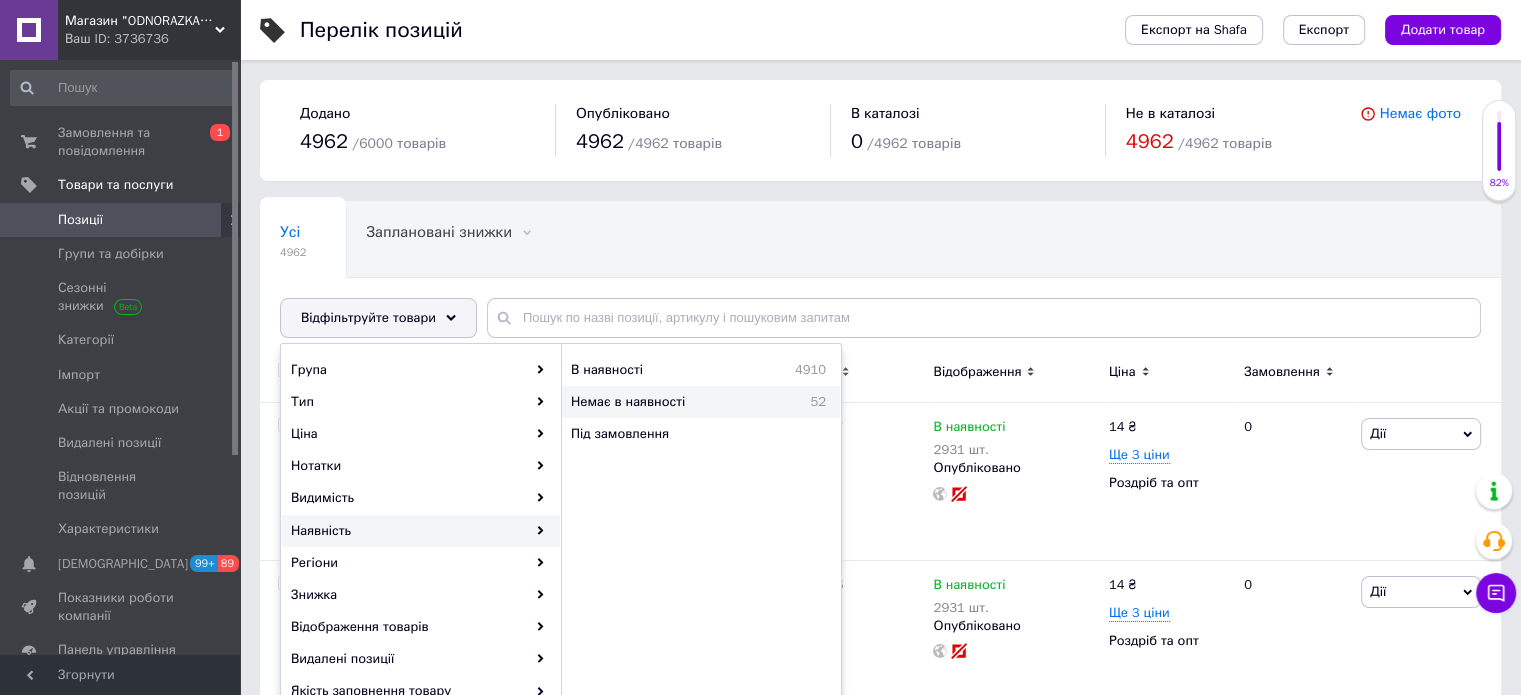 click on "Немає в наявності" at bounding box center (675, 402) 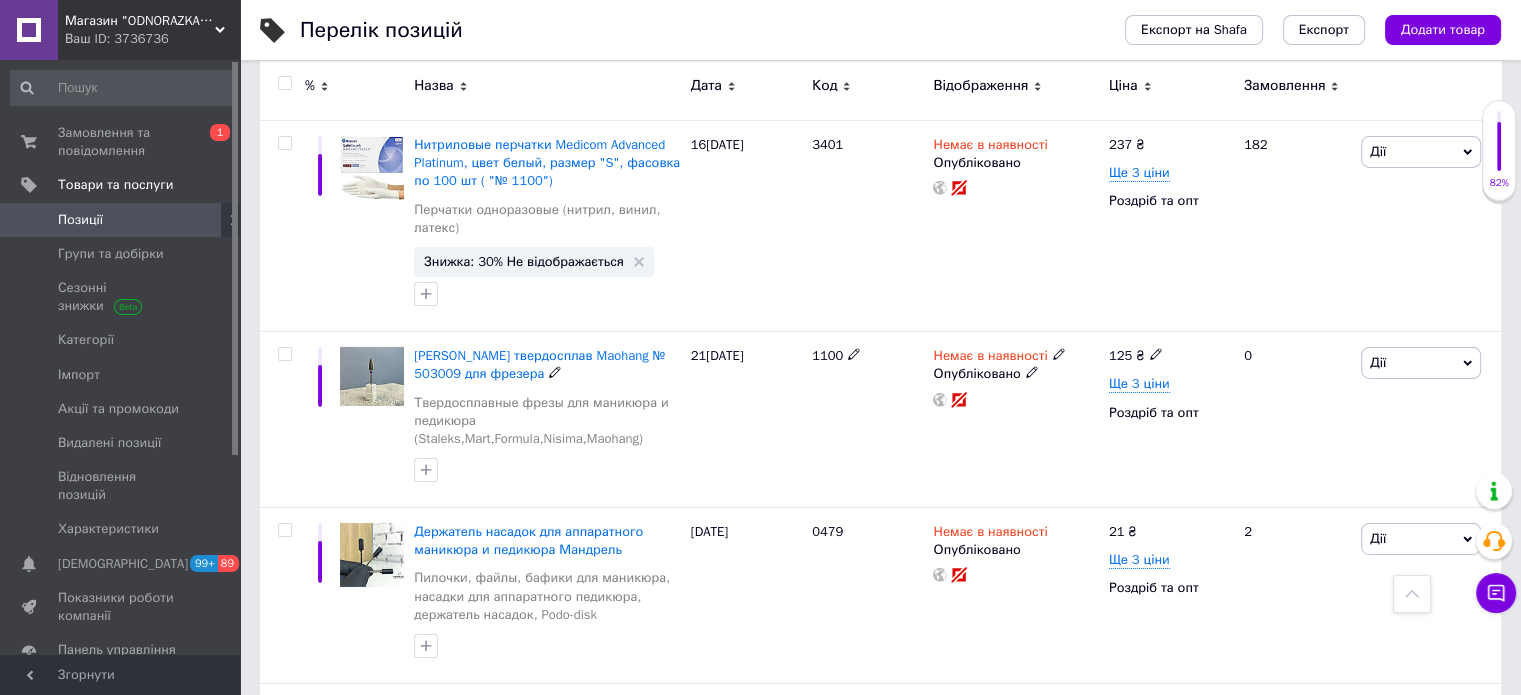 scroll, scrollTop: 6530, scrollLeft: 0, axis: vertical 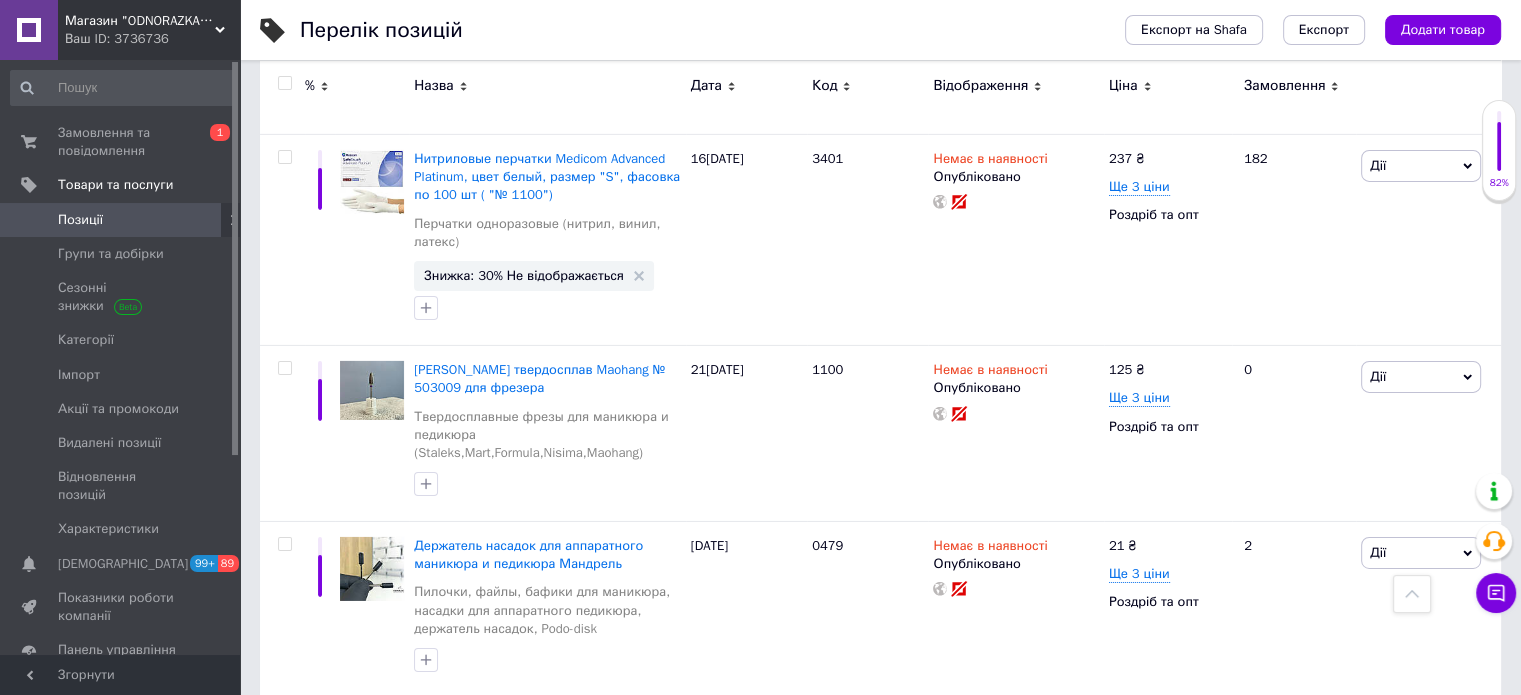 click on "Позиції" at bounding box center (123, 220) 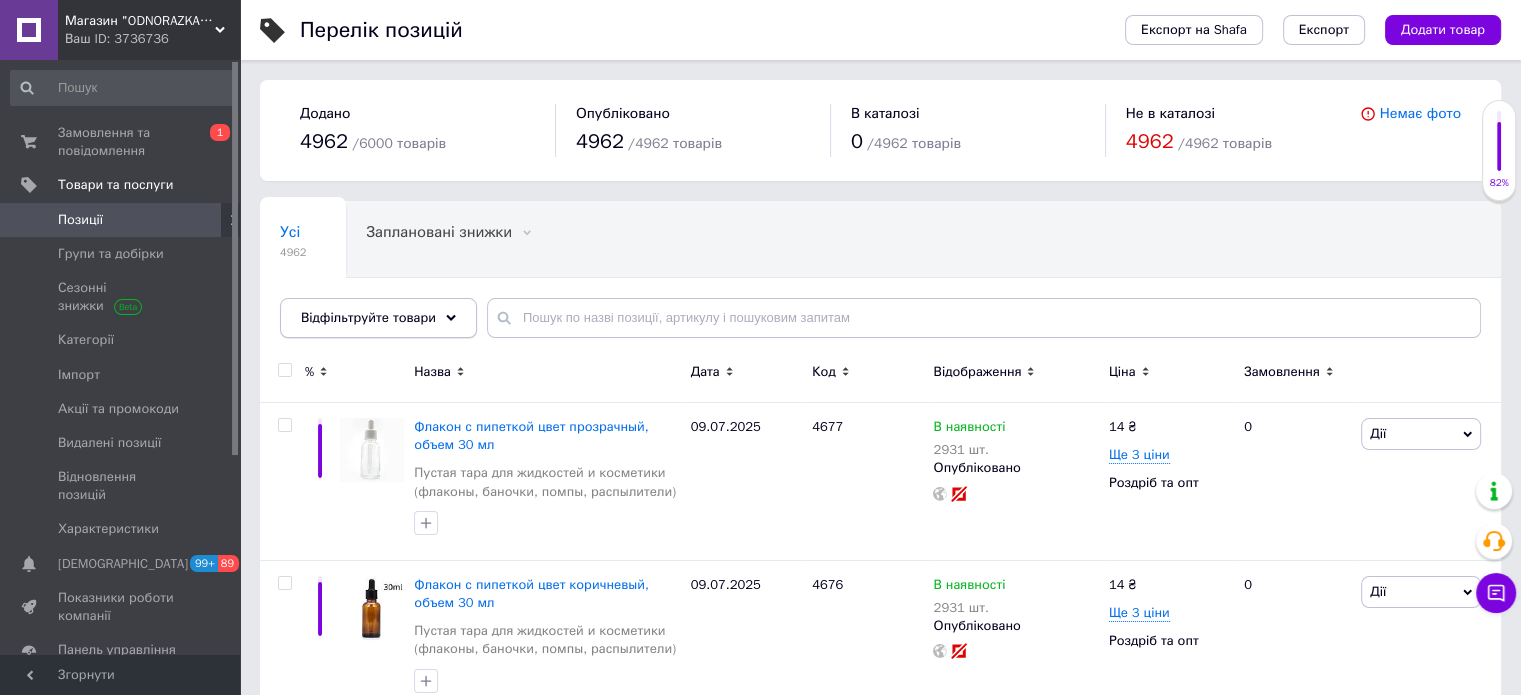 click on "Відфільтруйте товари" at bounding box center [378, 318] 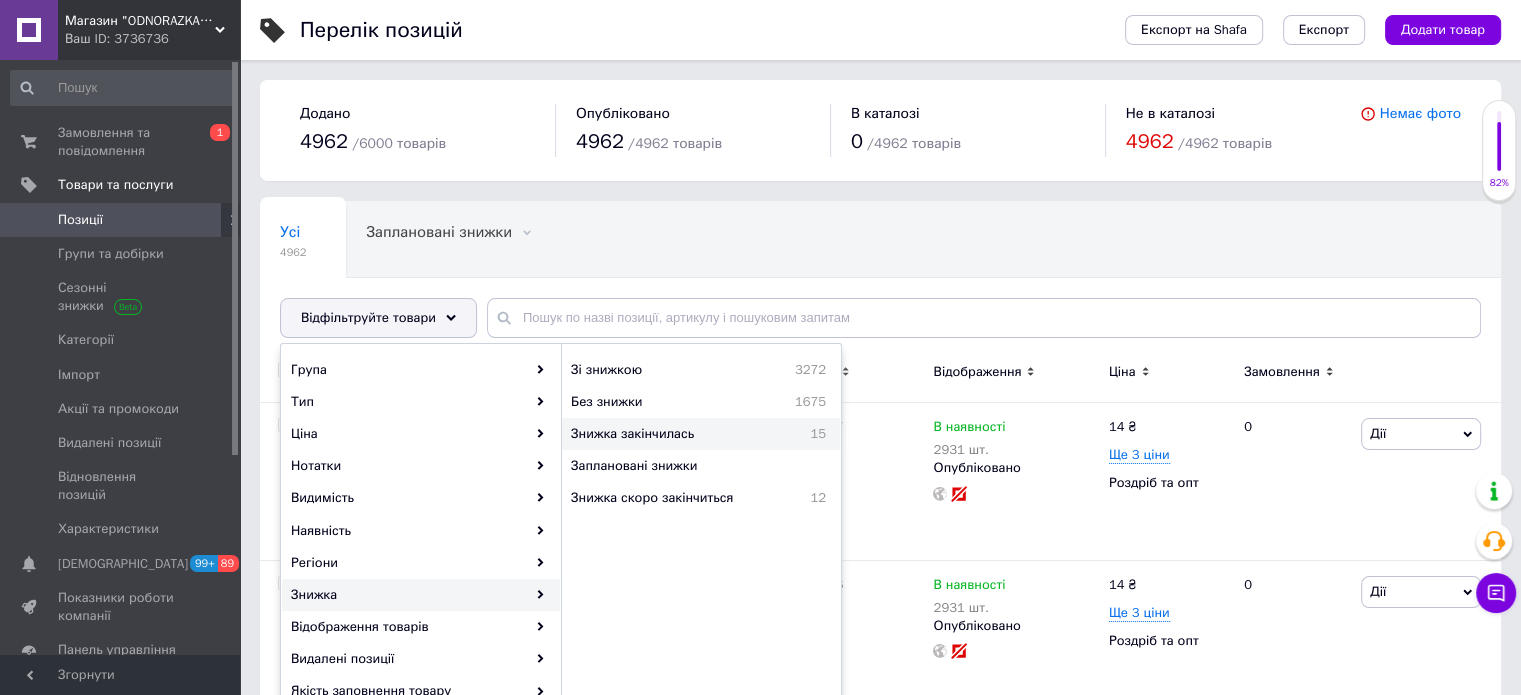 click on "Знижка закінчилась" at bounding box center (676, 434) 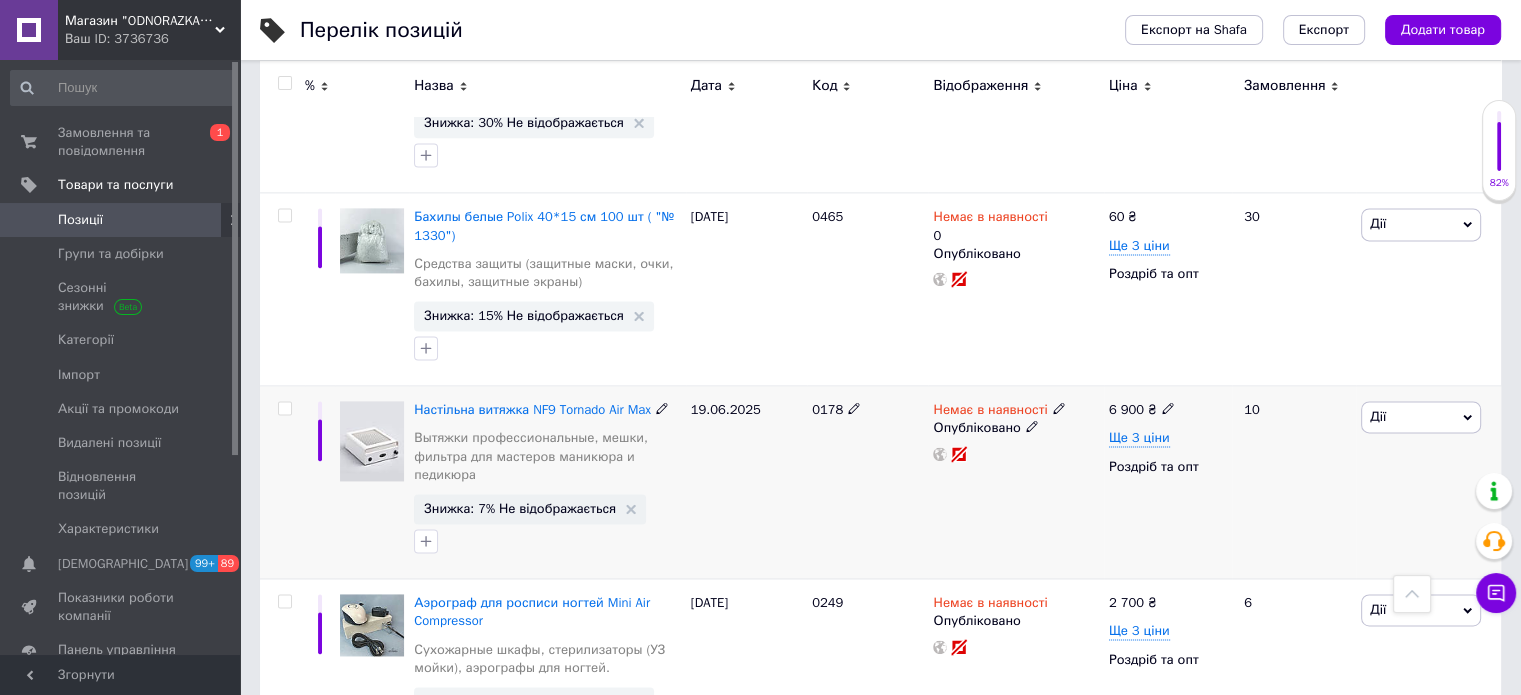 scroll, scrollTop: 2784, scrollLeft: 0, axis: vertical 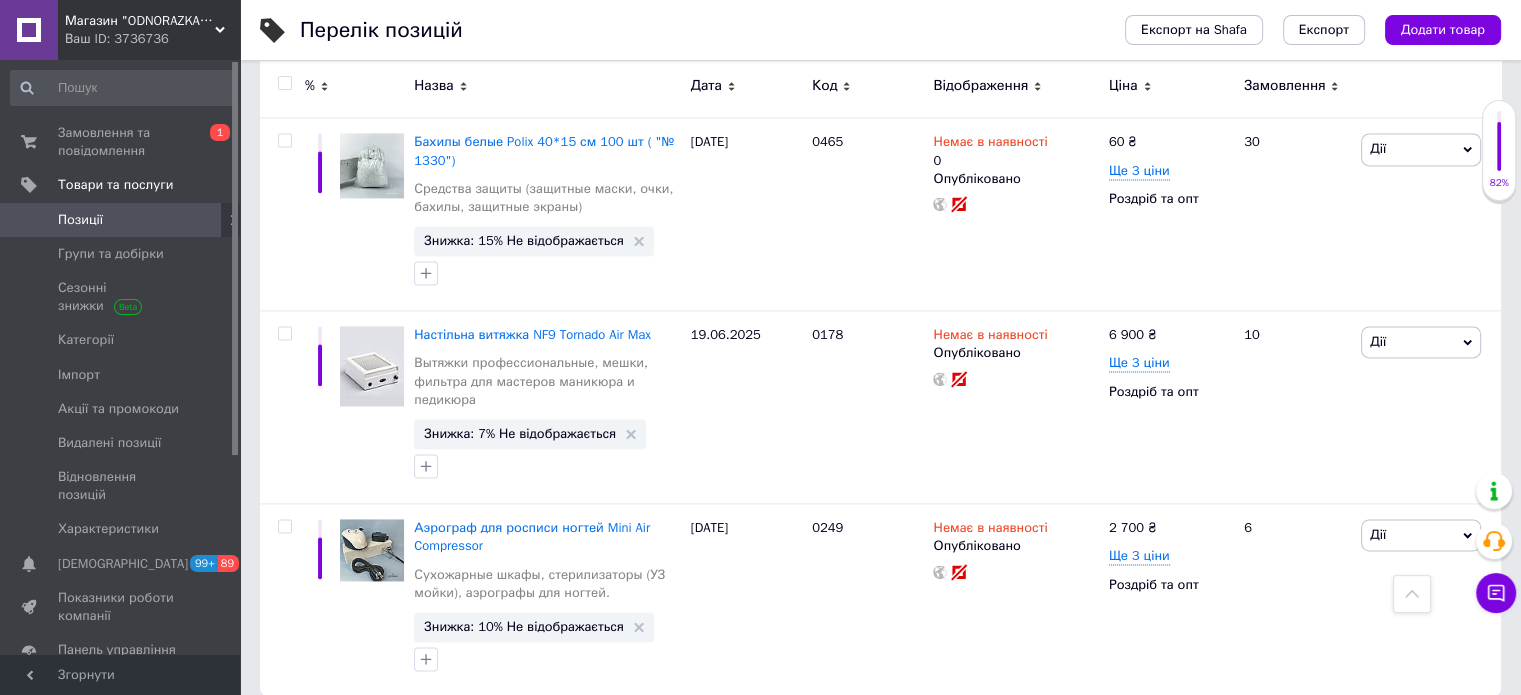 click on "Позиції" at bounding box center [121, 220] 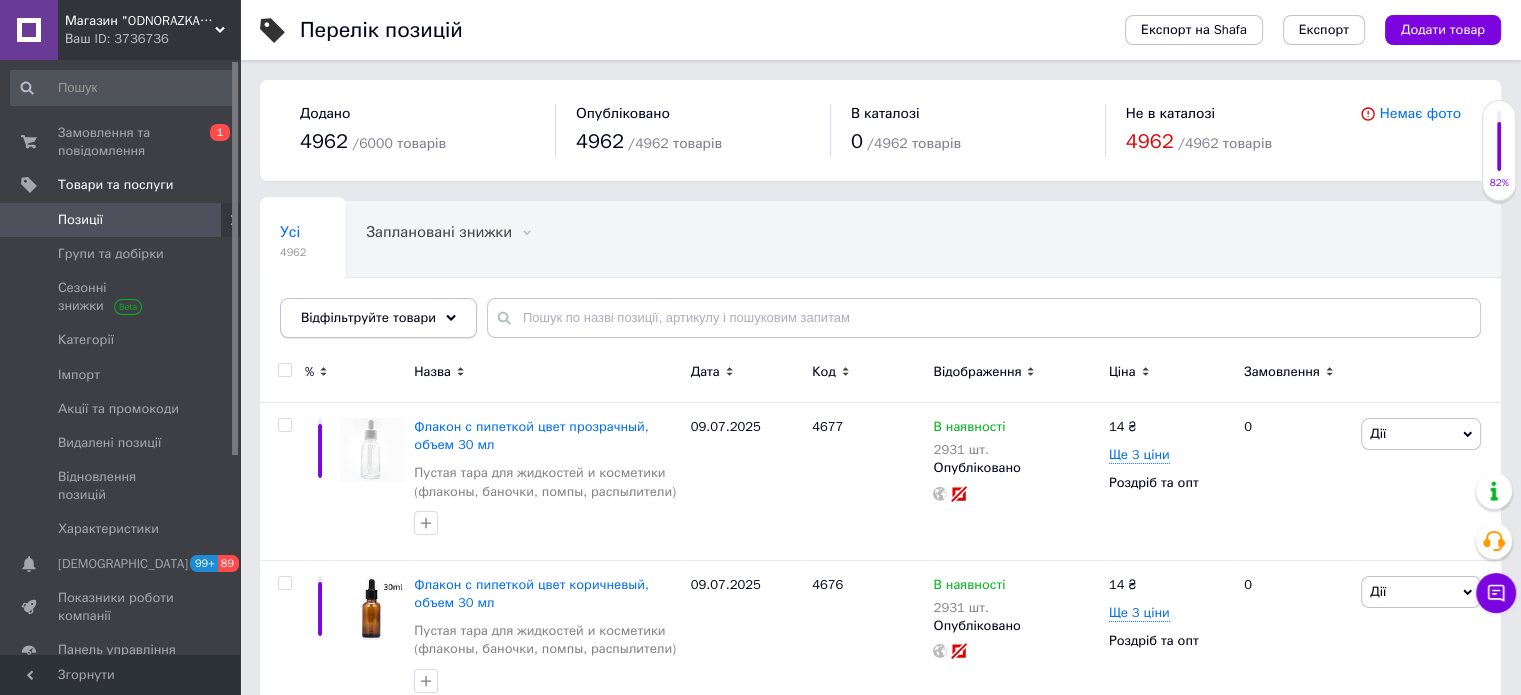 click 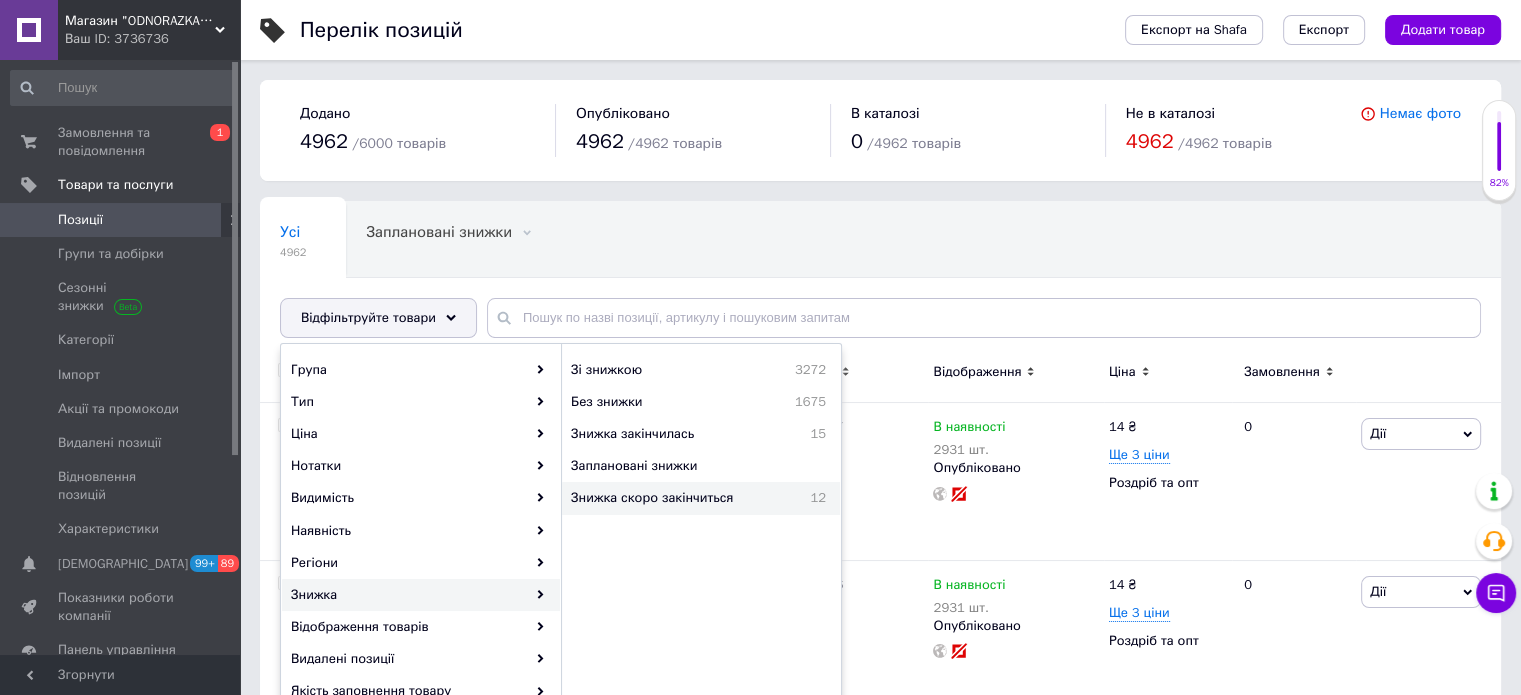 click on "Знижка скоро закінчиться  12" at bounding box center [701, 498] 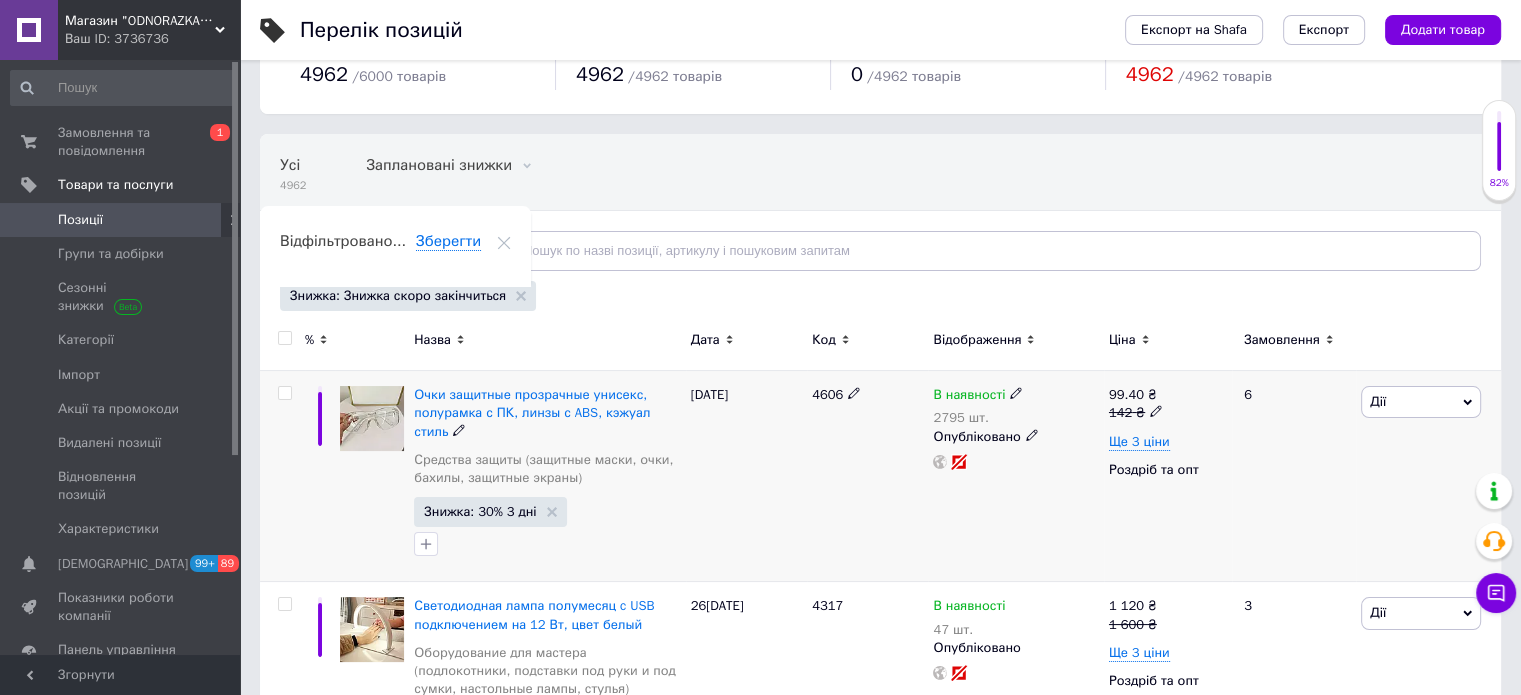 scroll, scrollTop: 100, scrollLeft: 0, axis: vertical 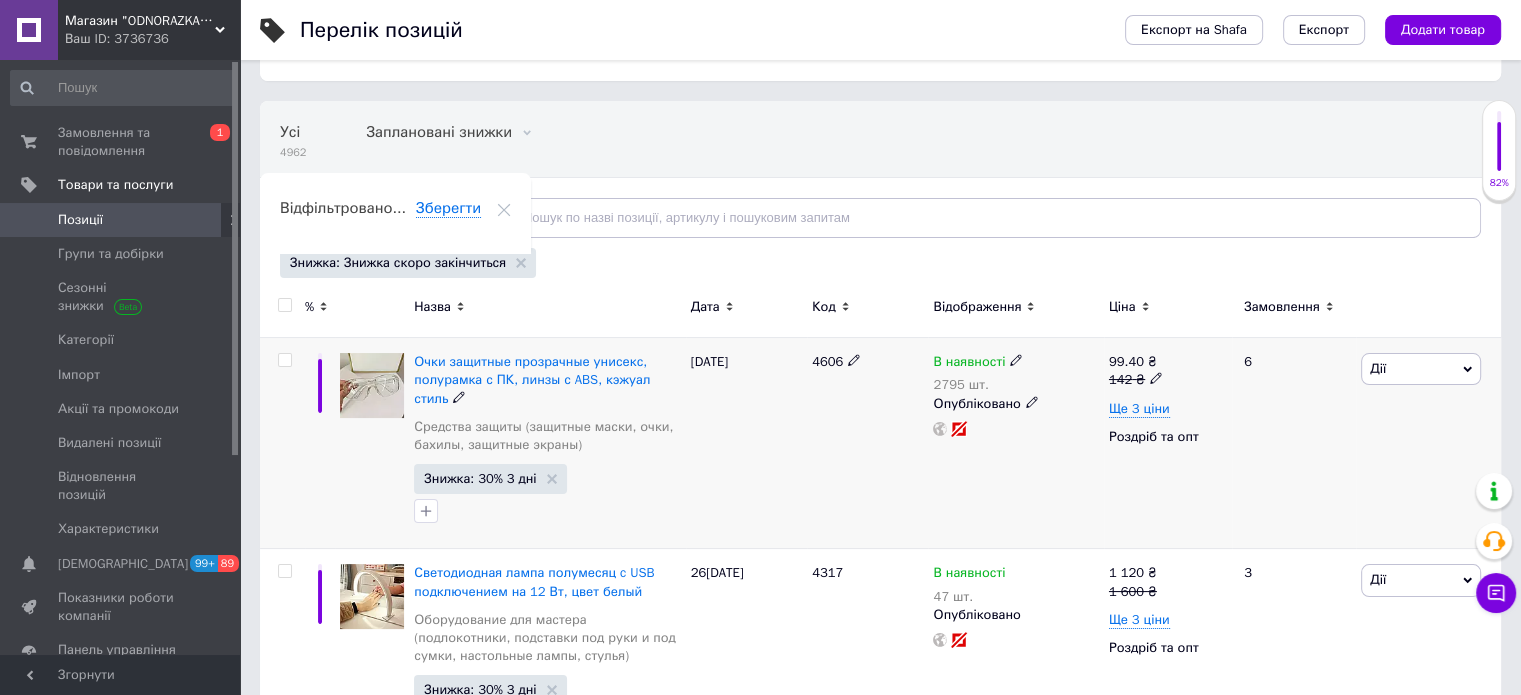 click at bounding box center (284, 360) 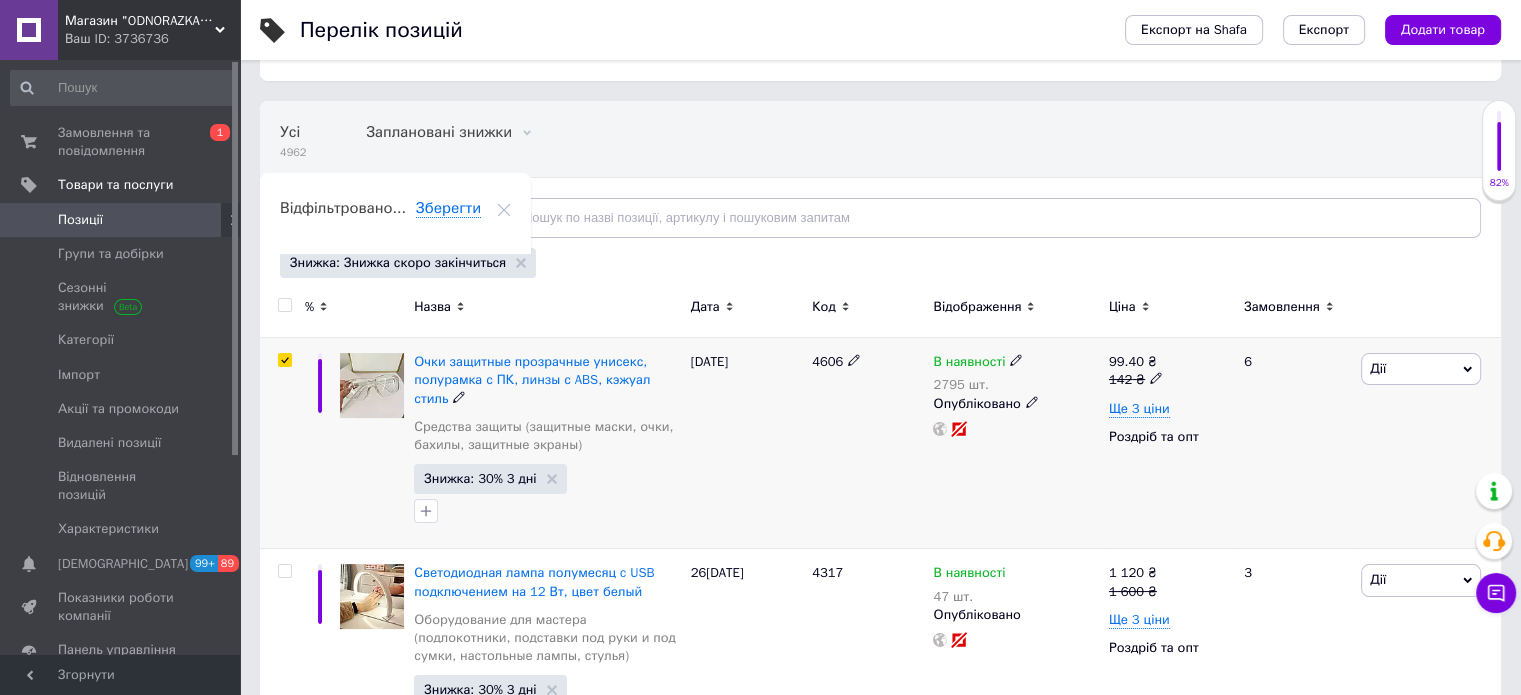 checkbox on "true" 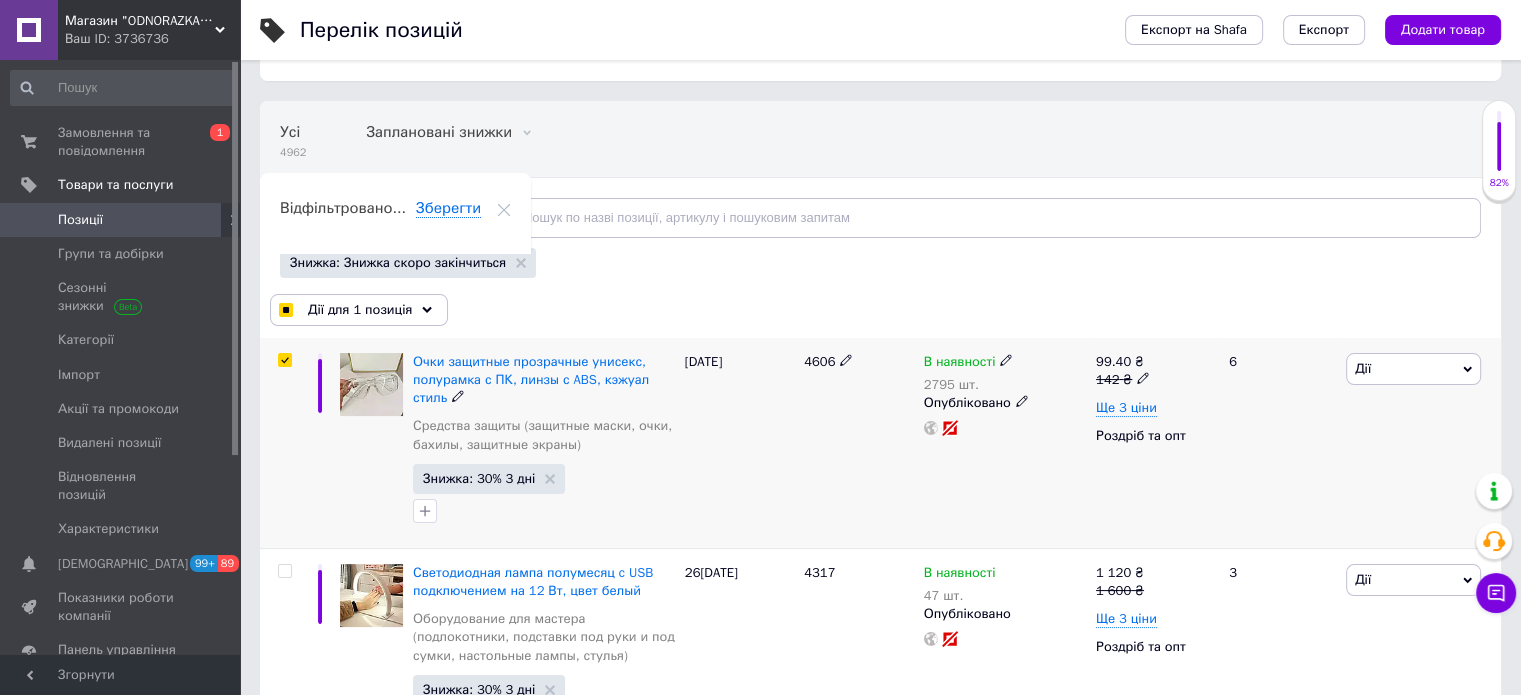 scroll, scrollTop: 300, scrollLeft: 0, axis: vertical 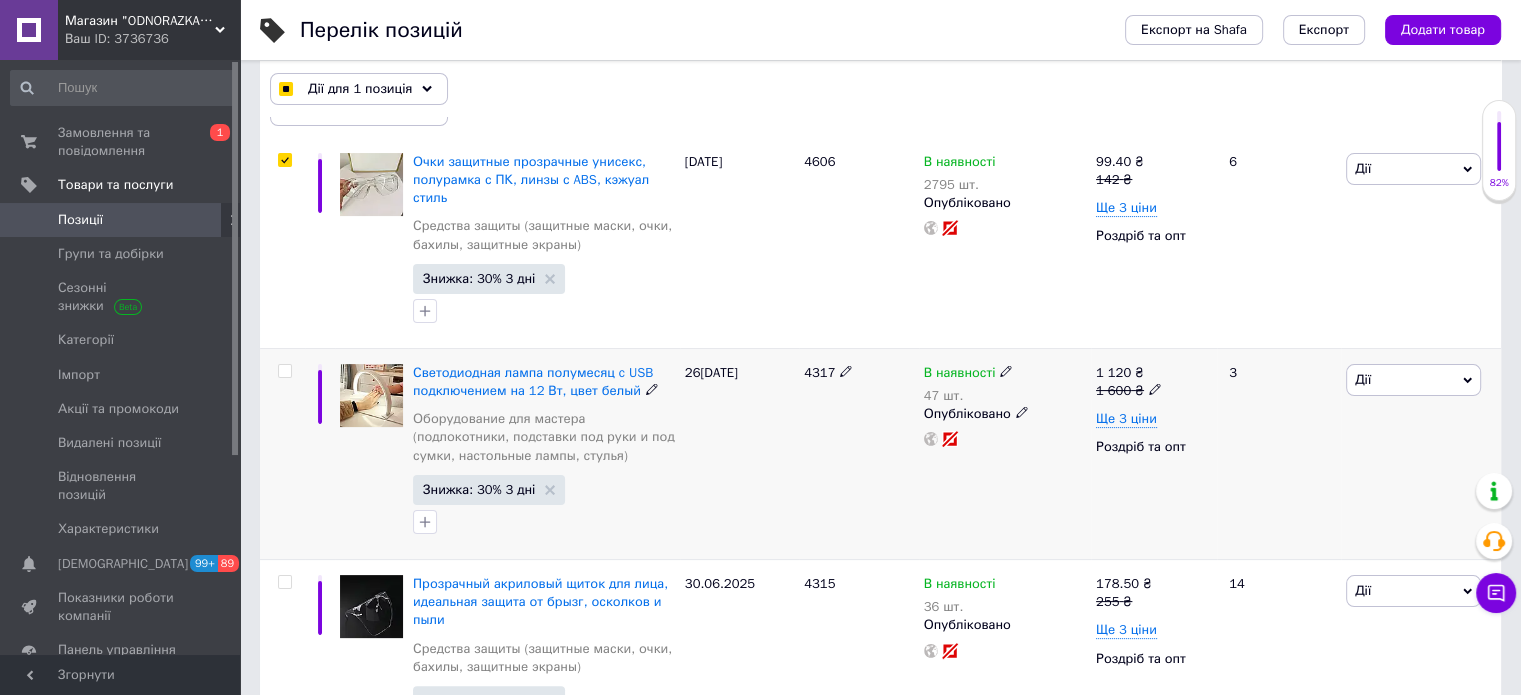 click at bounding box center (284, 371) 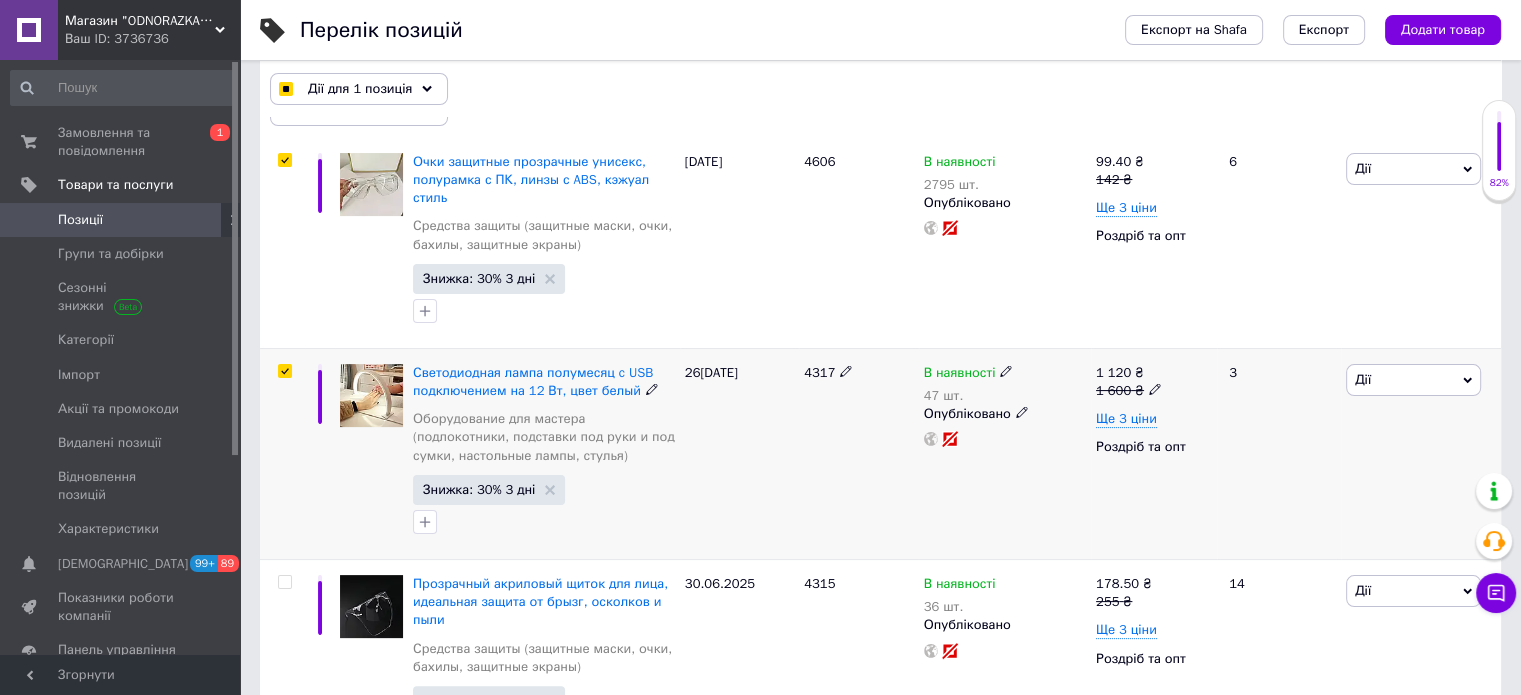 checkbox on "true" 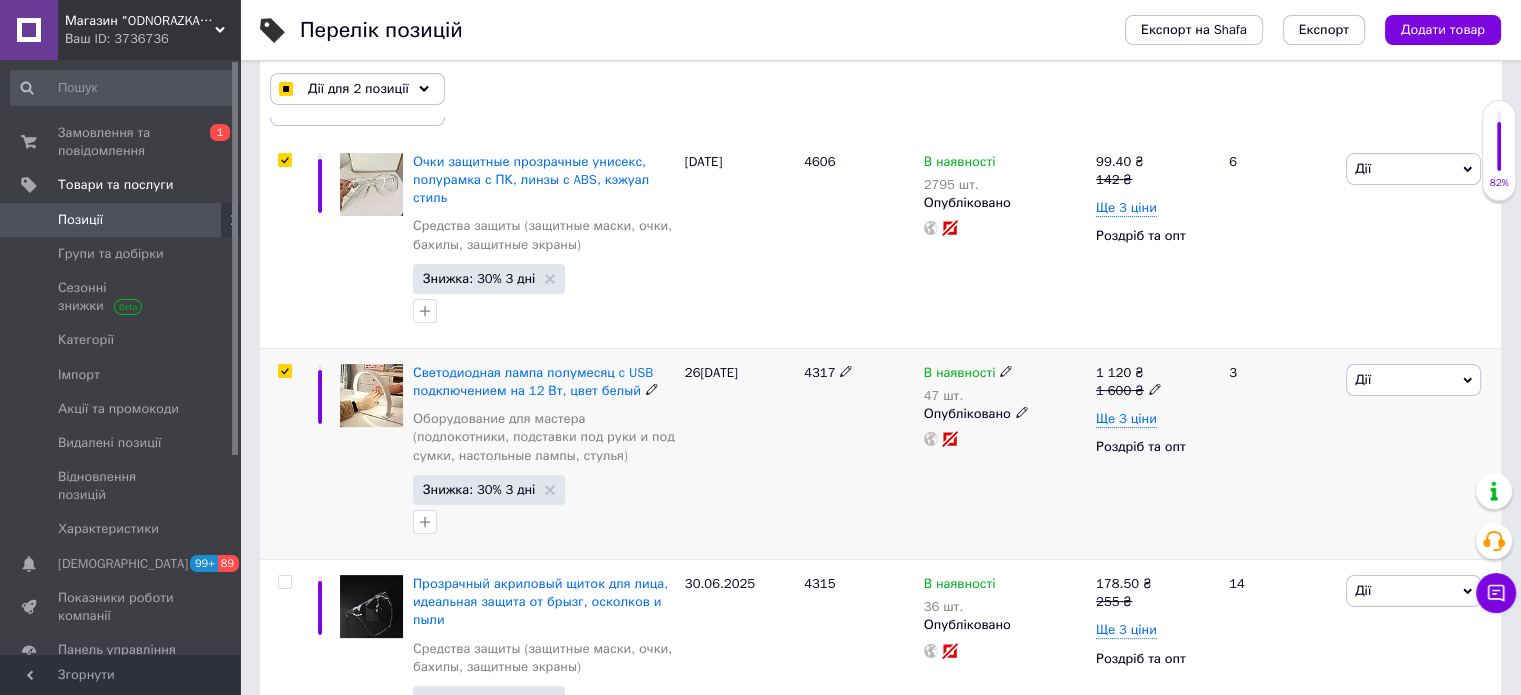 checkbox on "true" 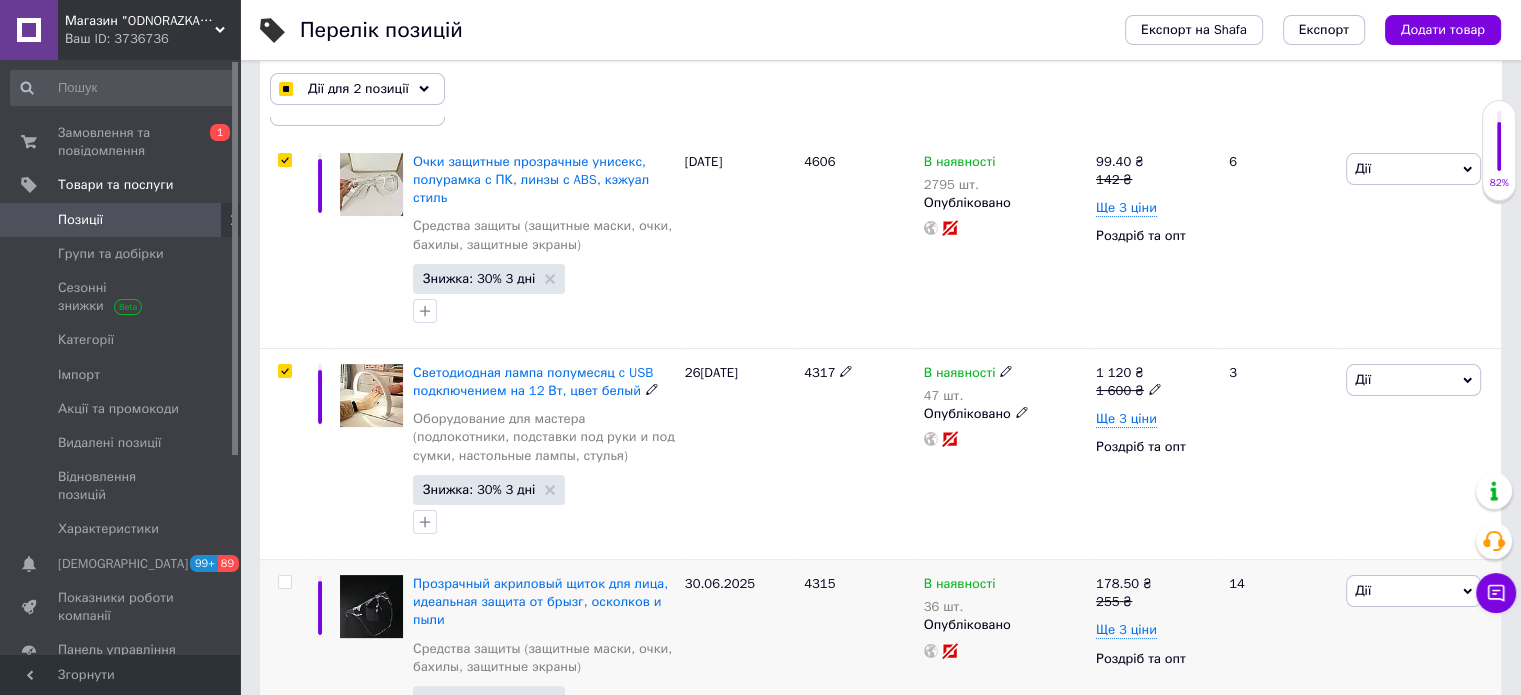 scroll, scrollTop: 500, scrollLeft: 0, axis: vertical 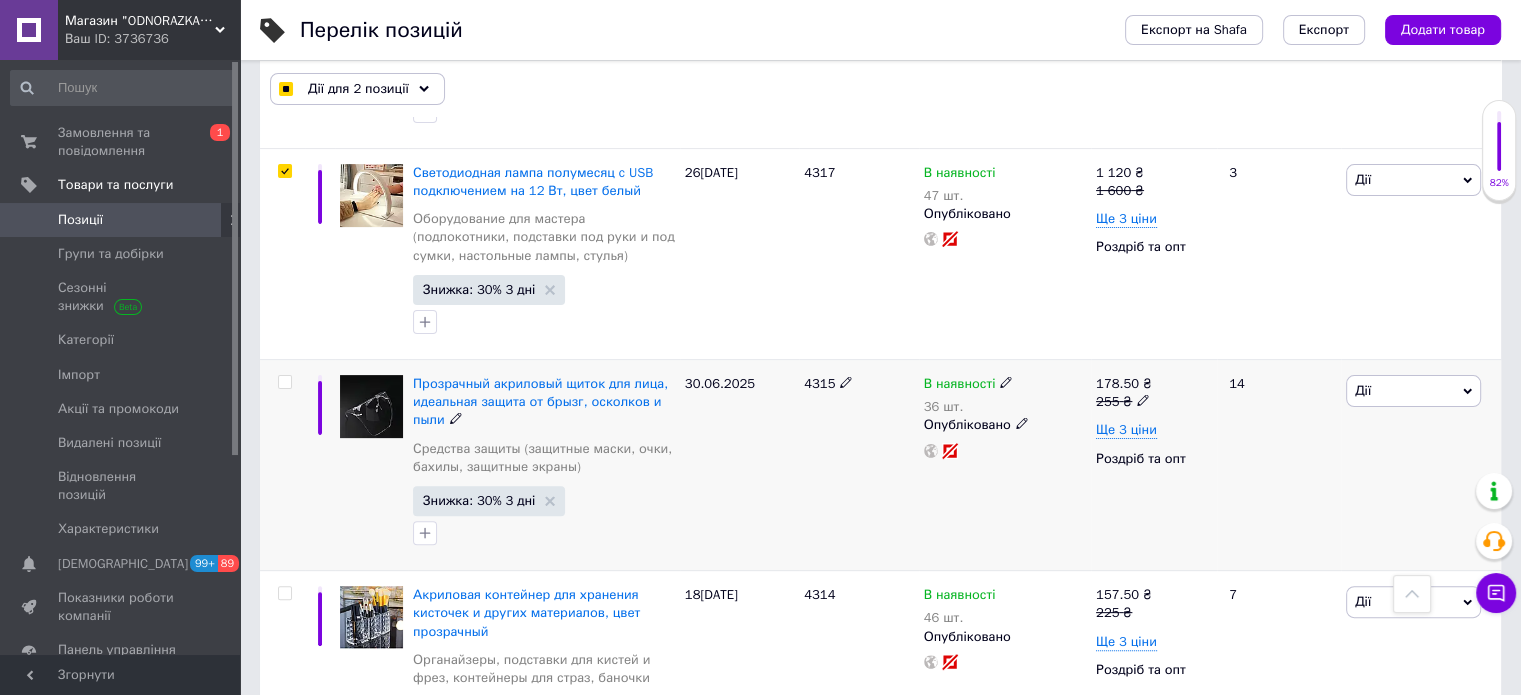 click at bounding box center (284, 382) 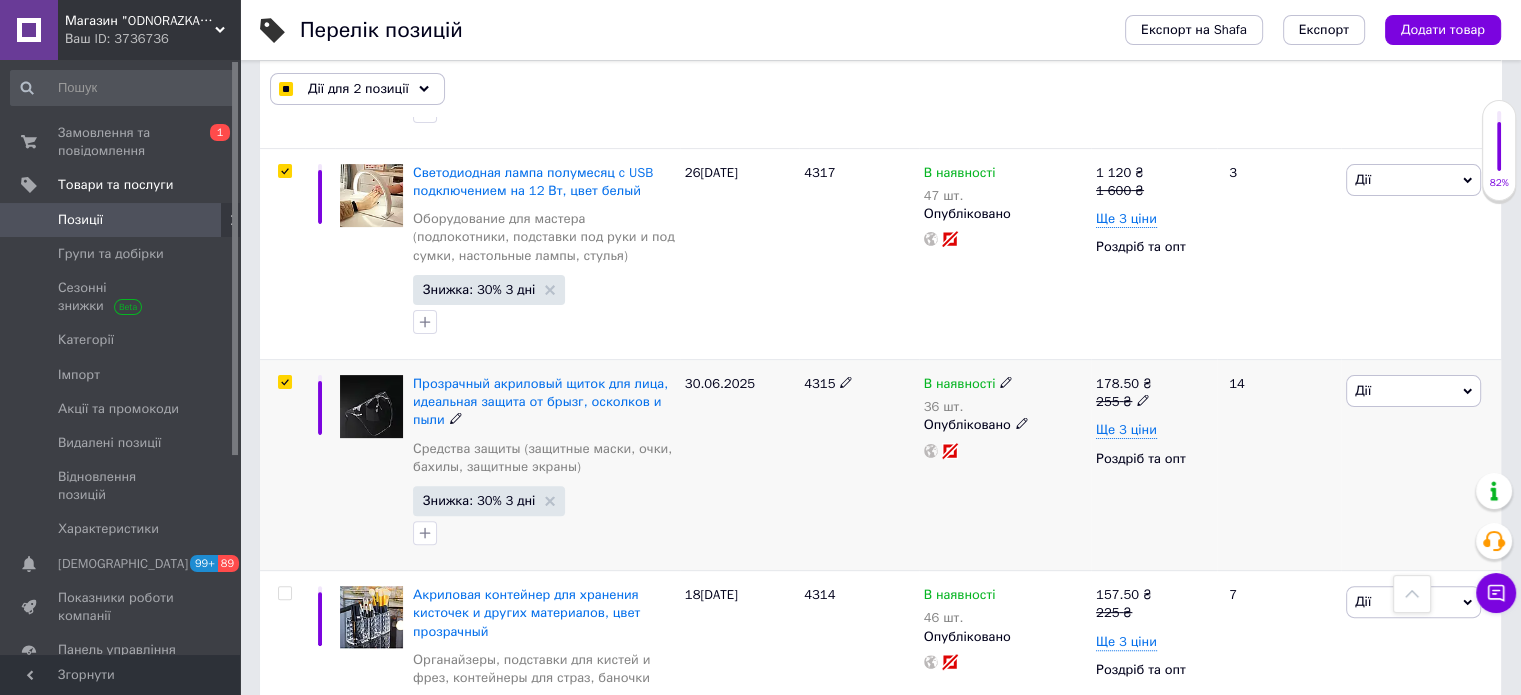 checkbox on "true" 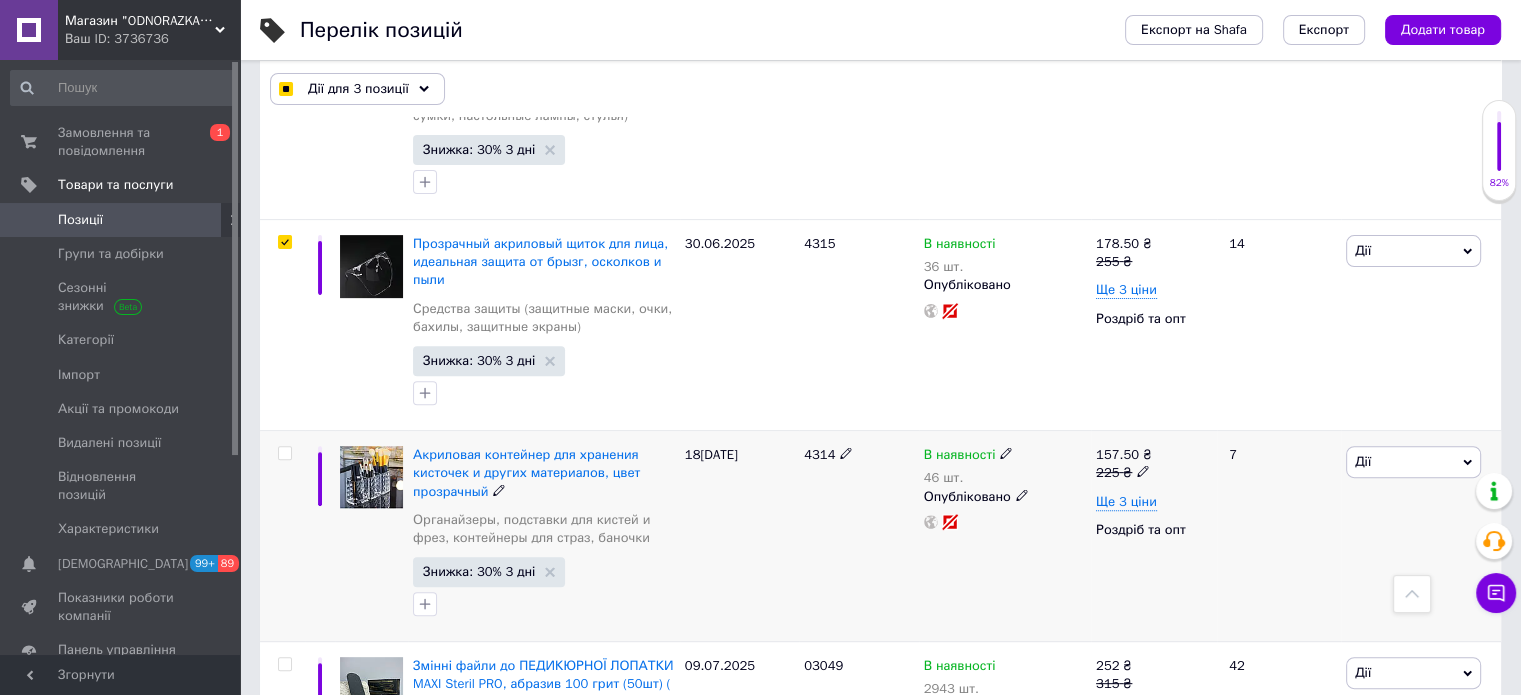 scroll, scrollTop: 700, scrollLeft: 0, axis: vertical 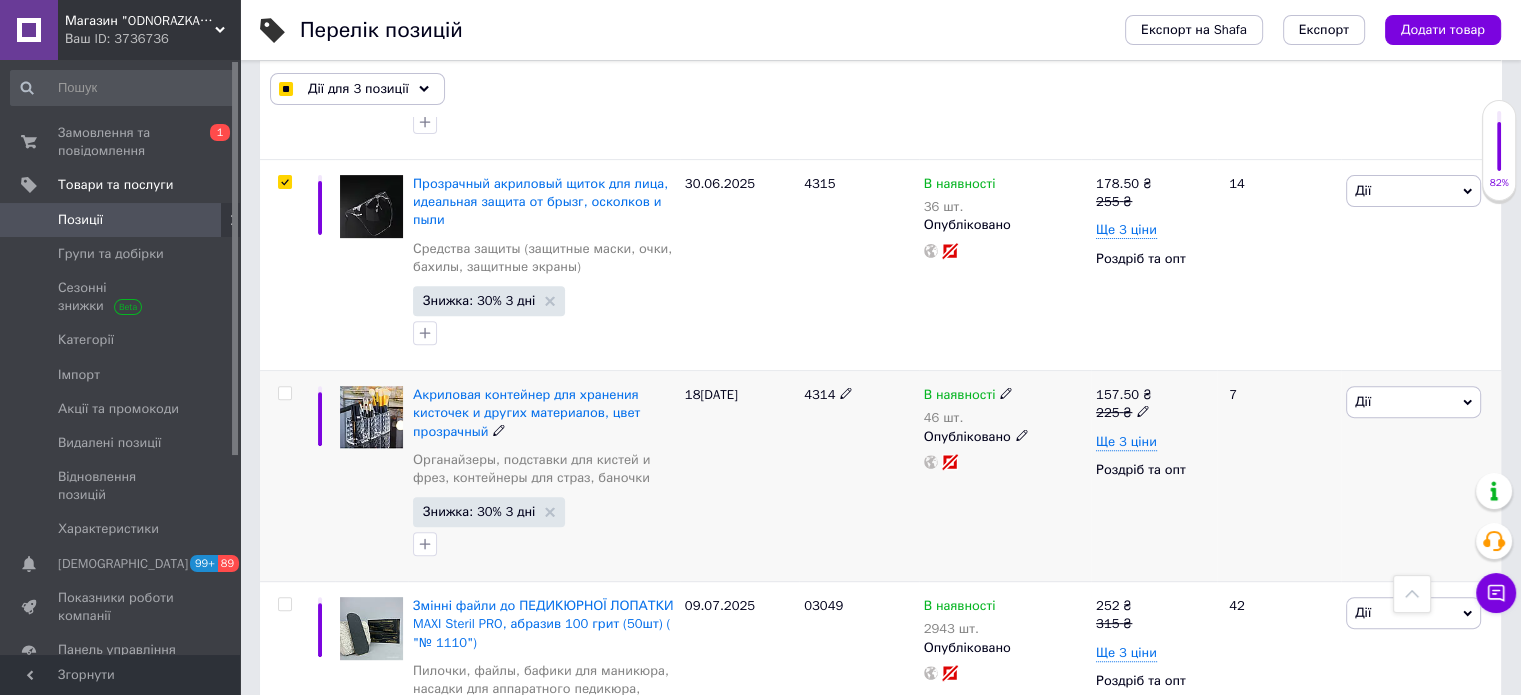 click at bounding box center [284, 393] 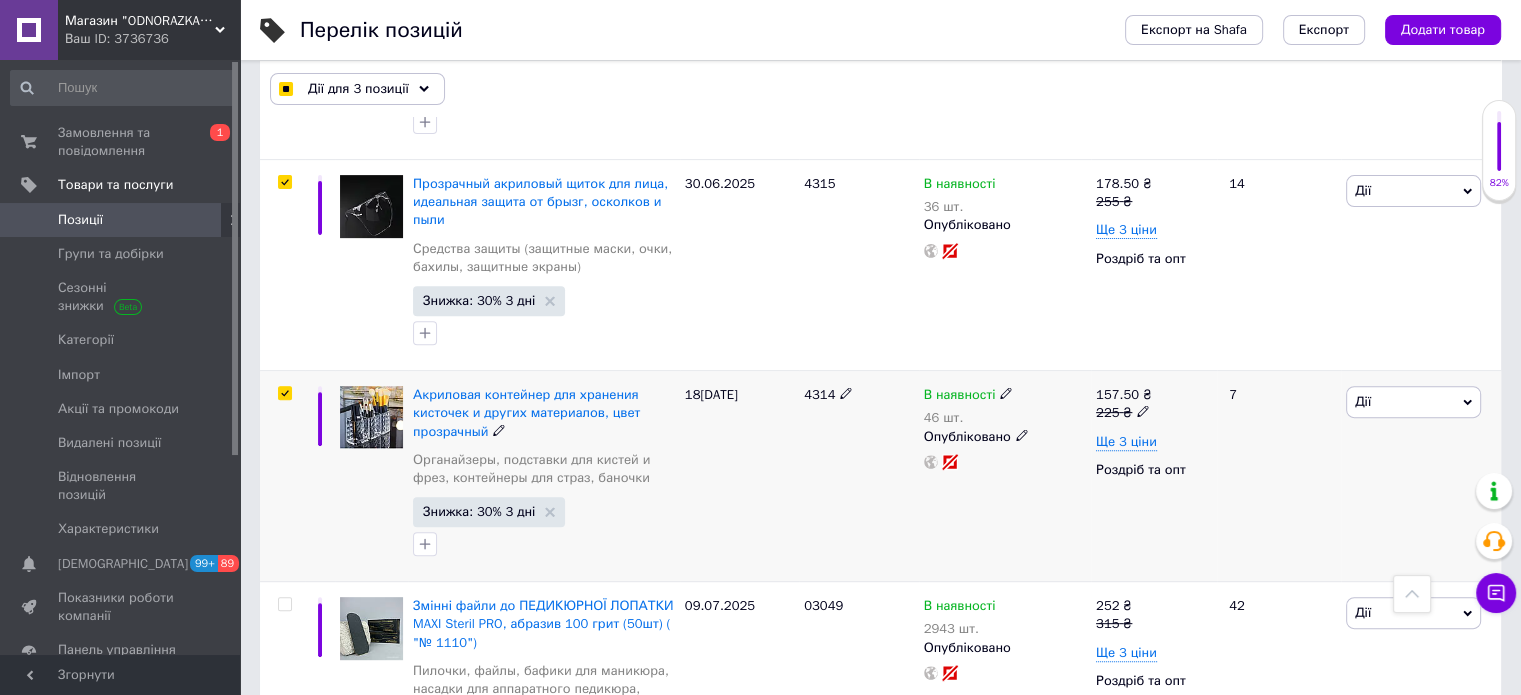 checkbox on "true" 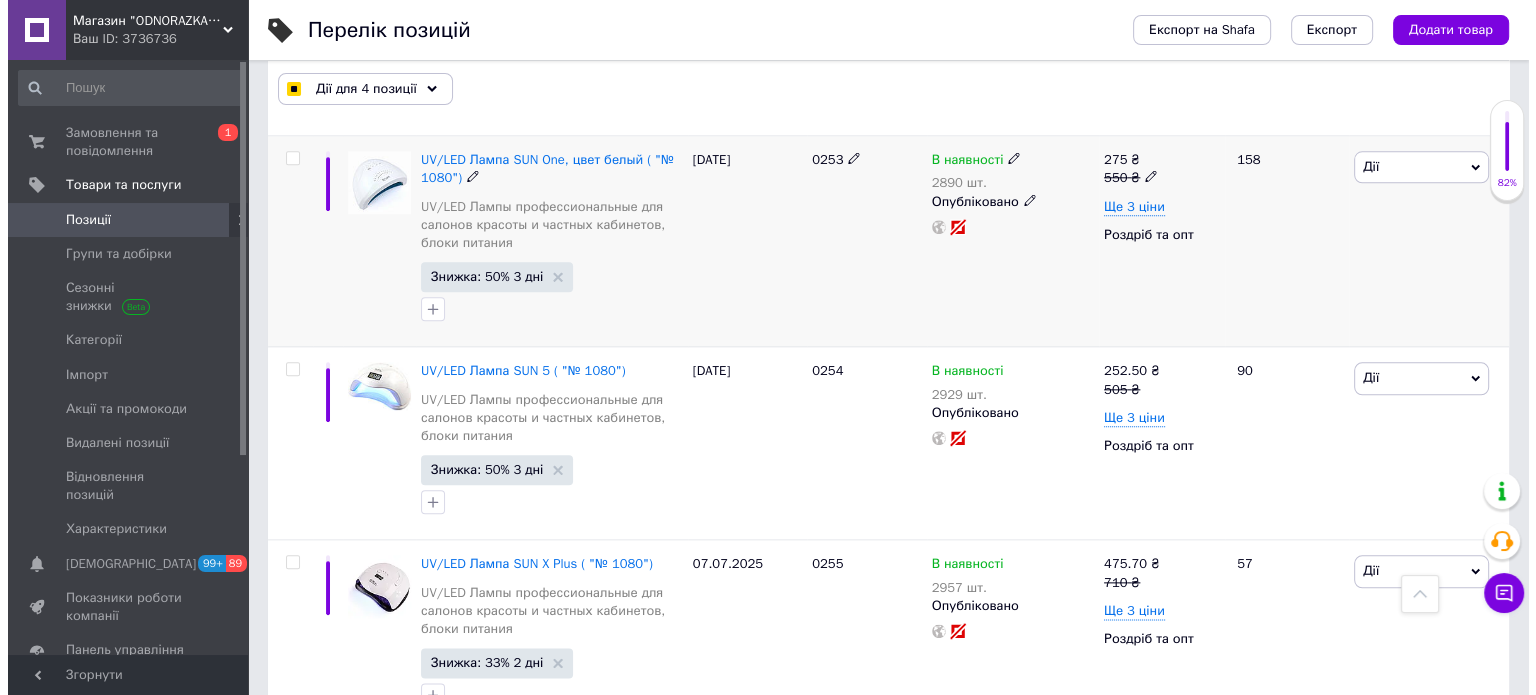 scroll, scrollTop: 2256, scrollLeft: 0, axis: vertical 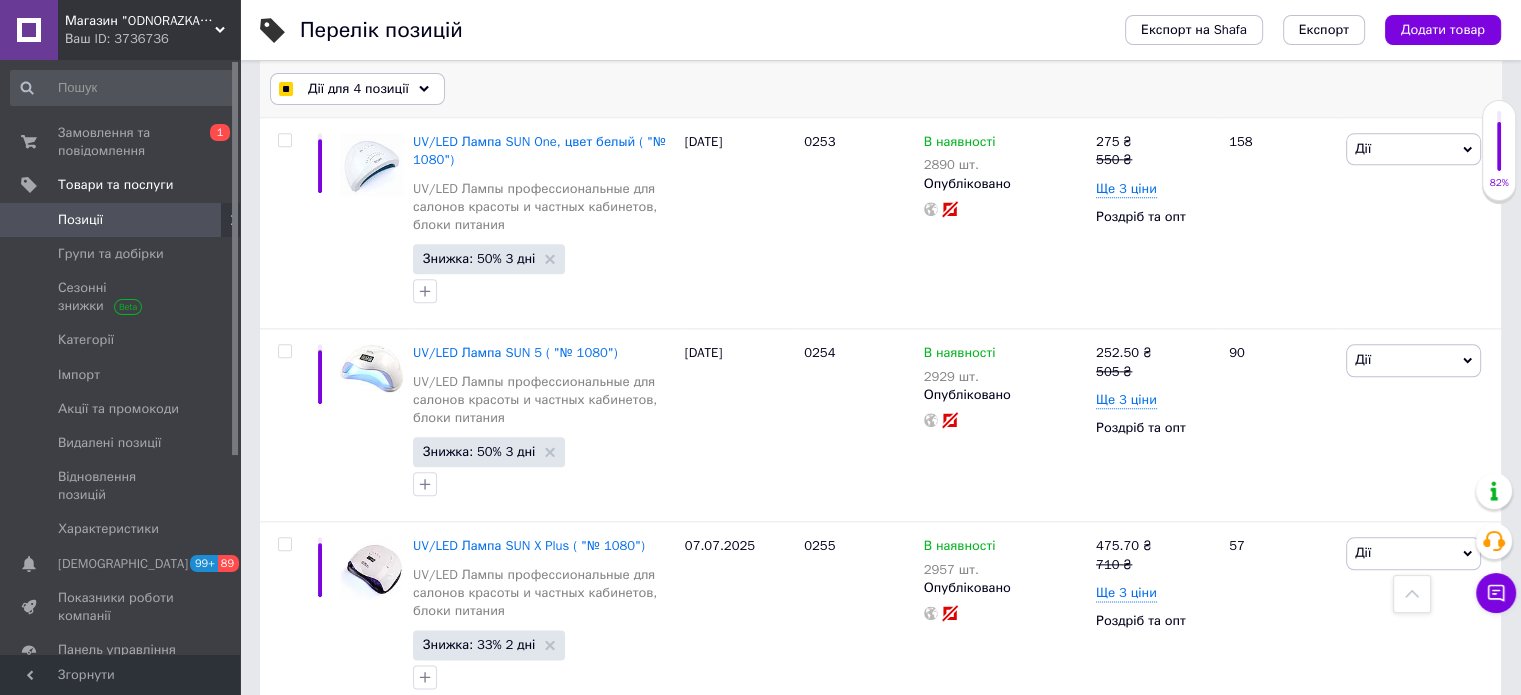 click 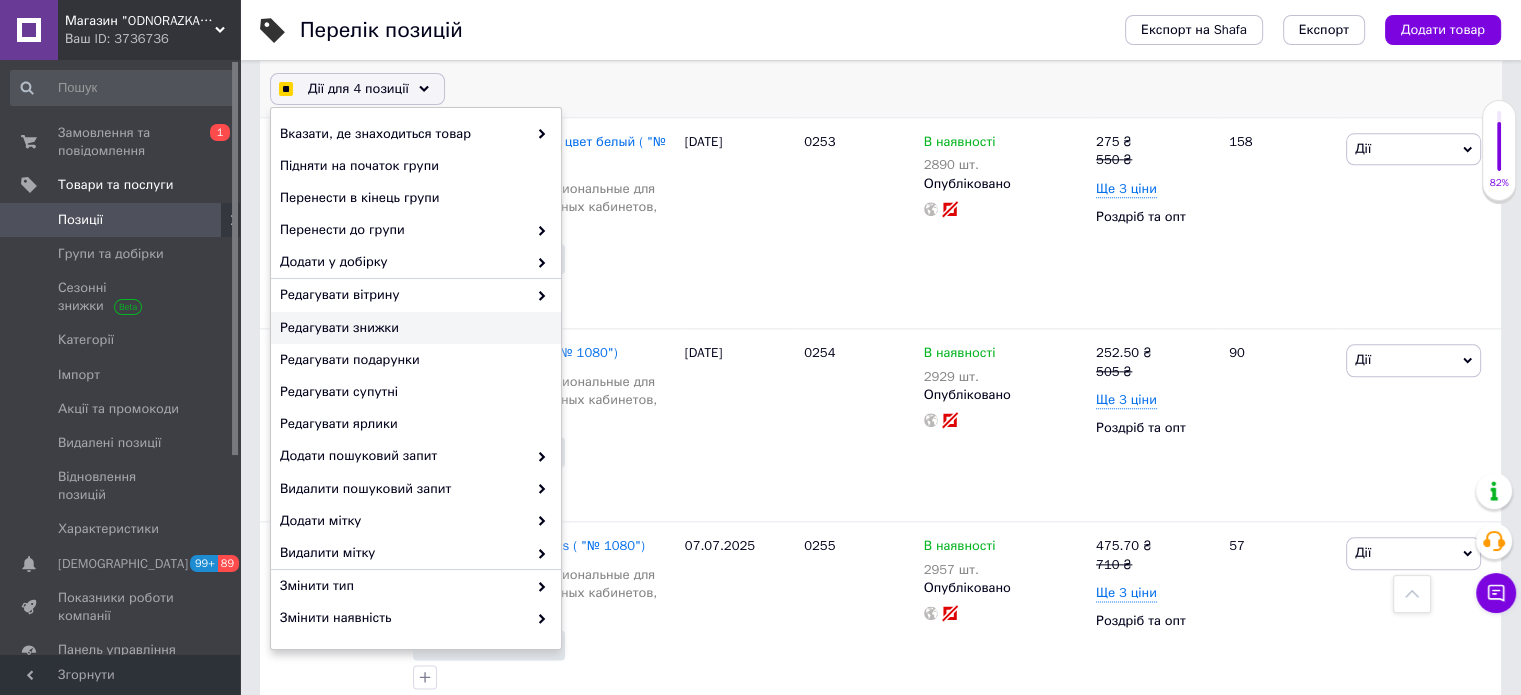 click on "Редагувати знижки" at bounding box center (413, 328) 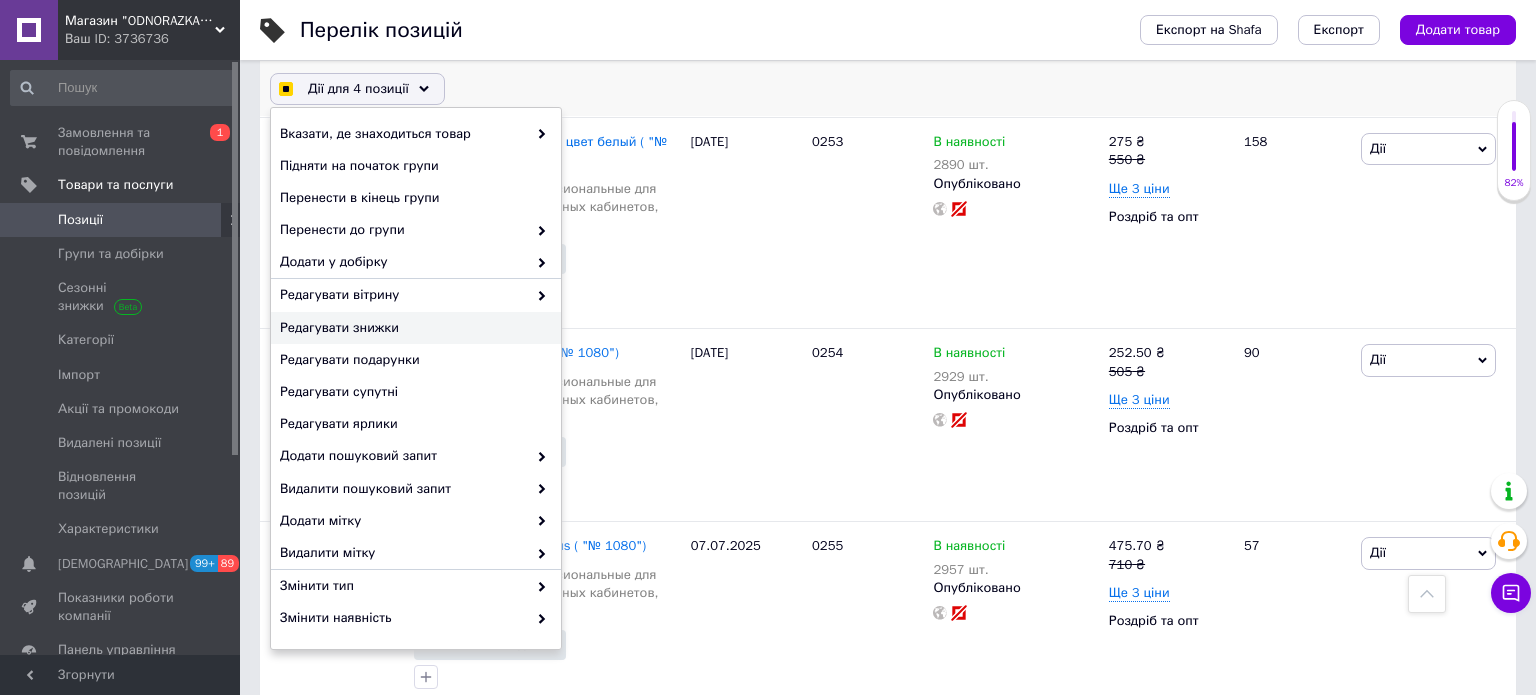 checkbox on "true" 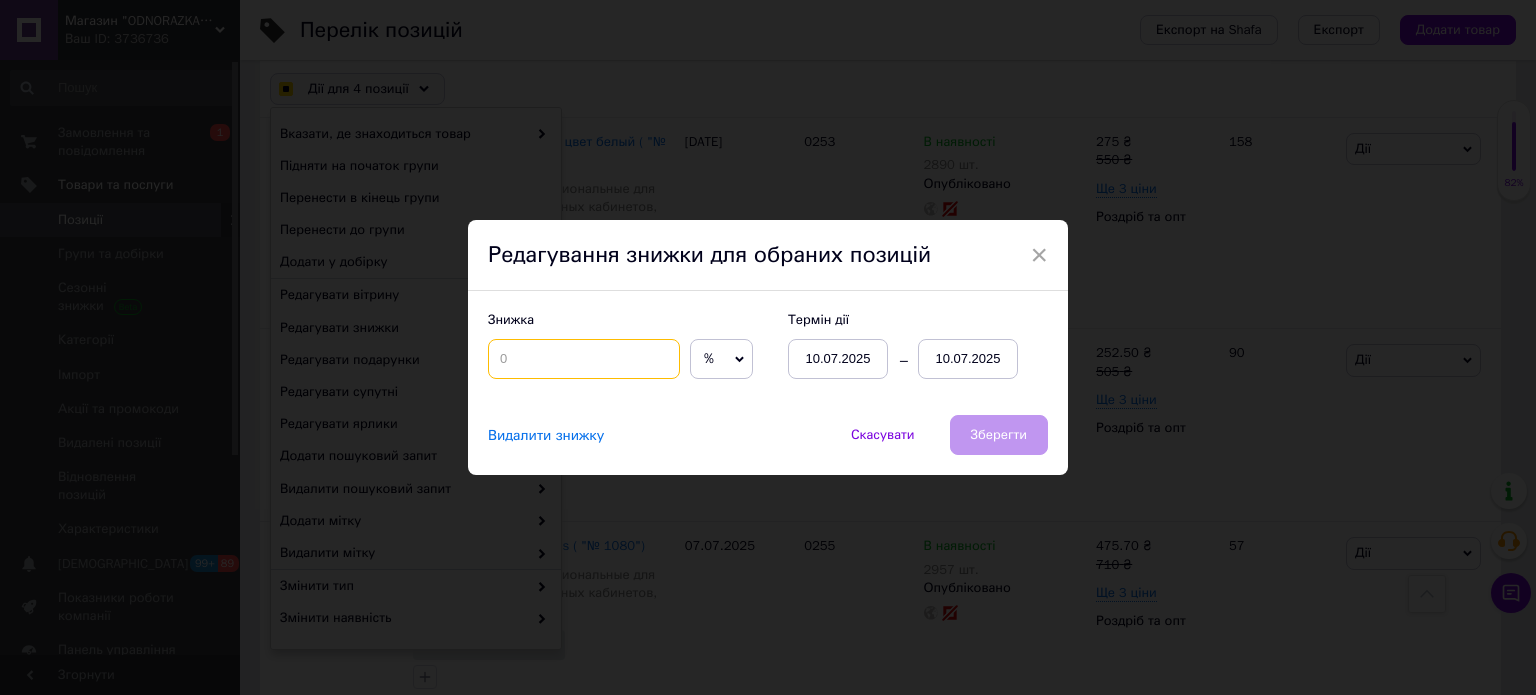 click at bounding box center [584, 359] 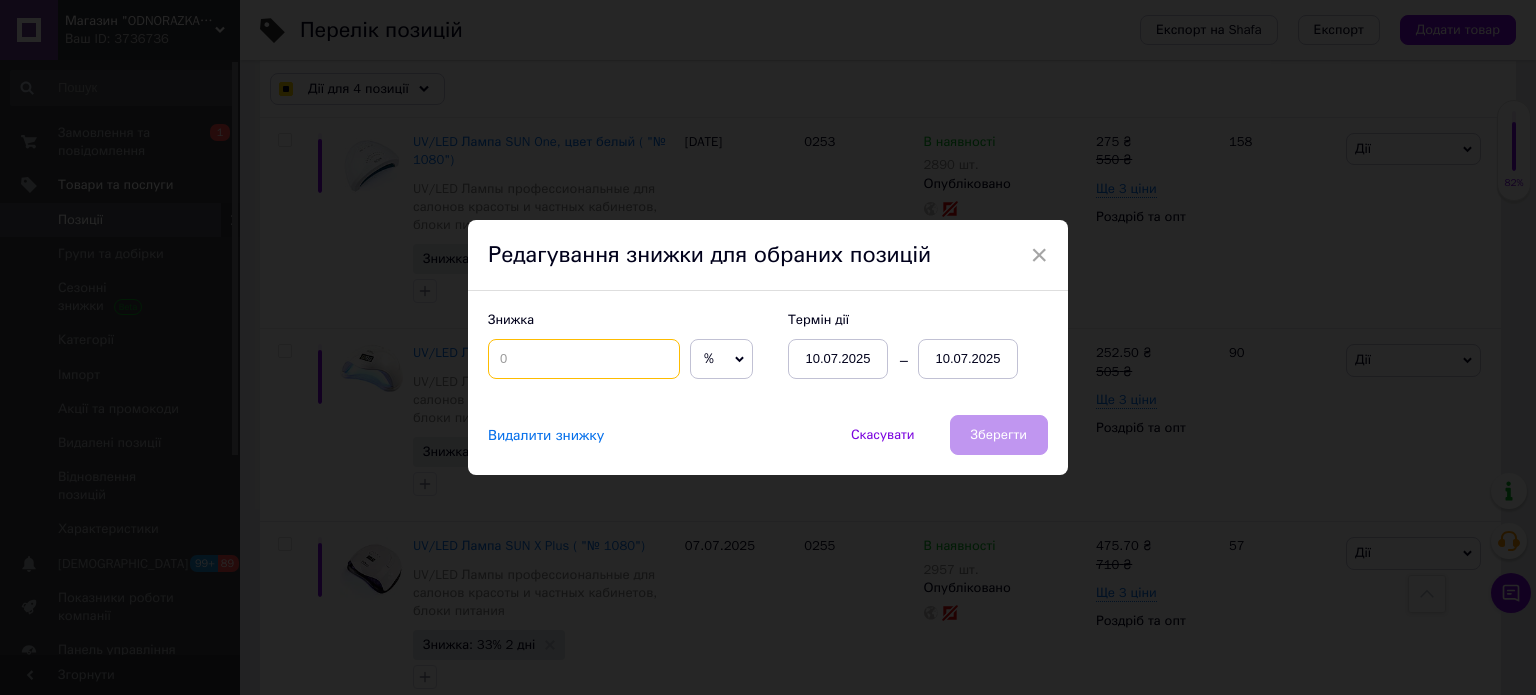 checkbox on "true" 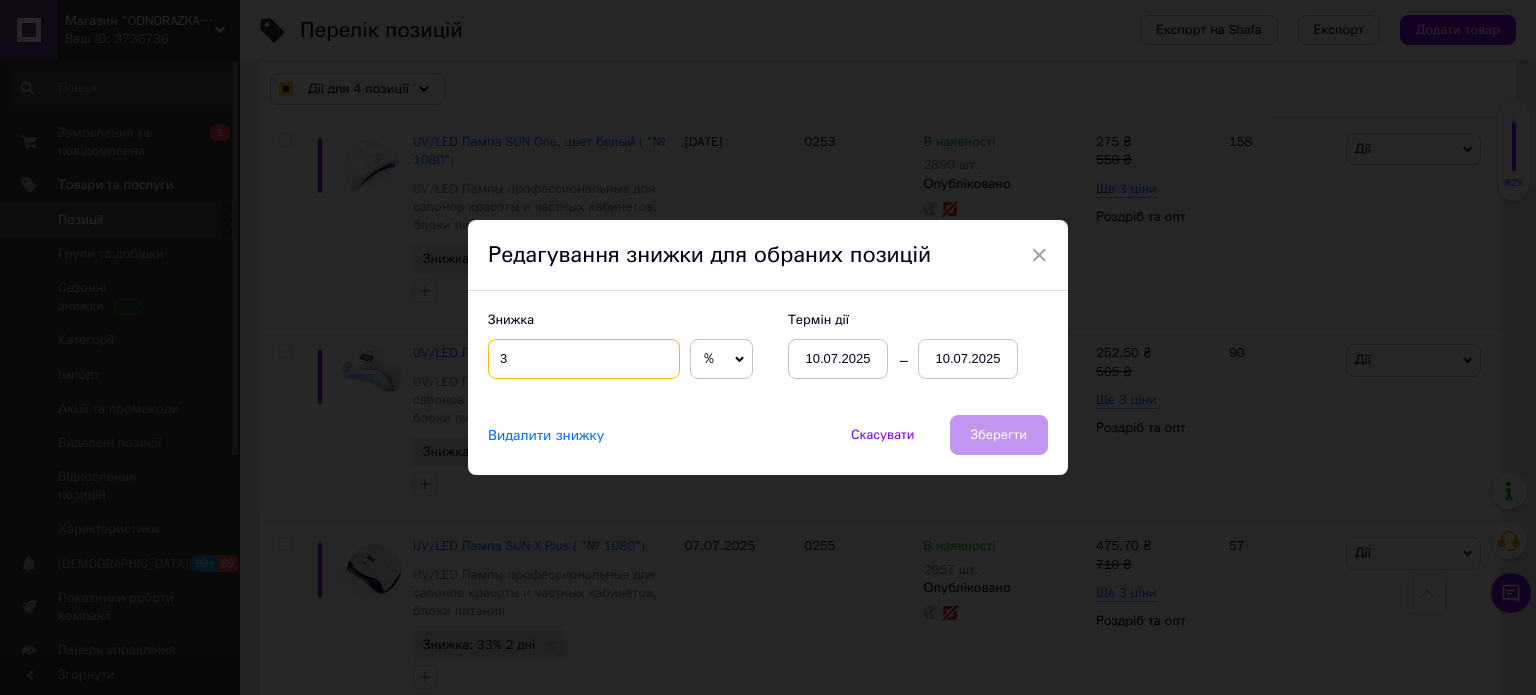 checkbox on "true" 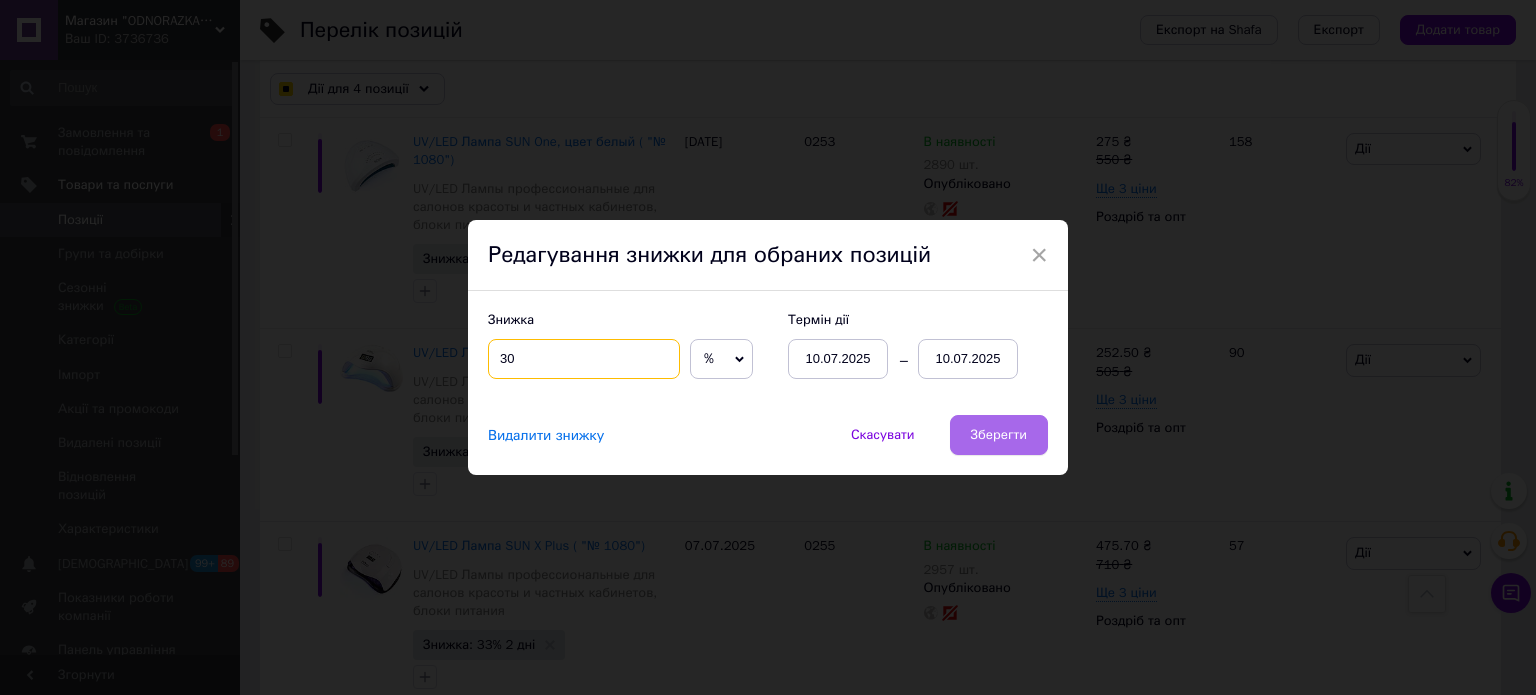 type on "30" 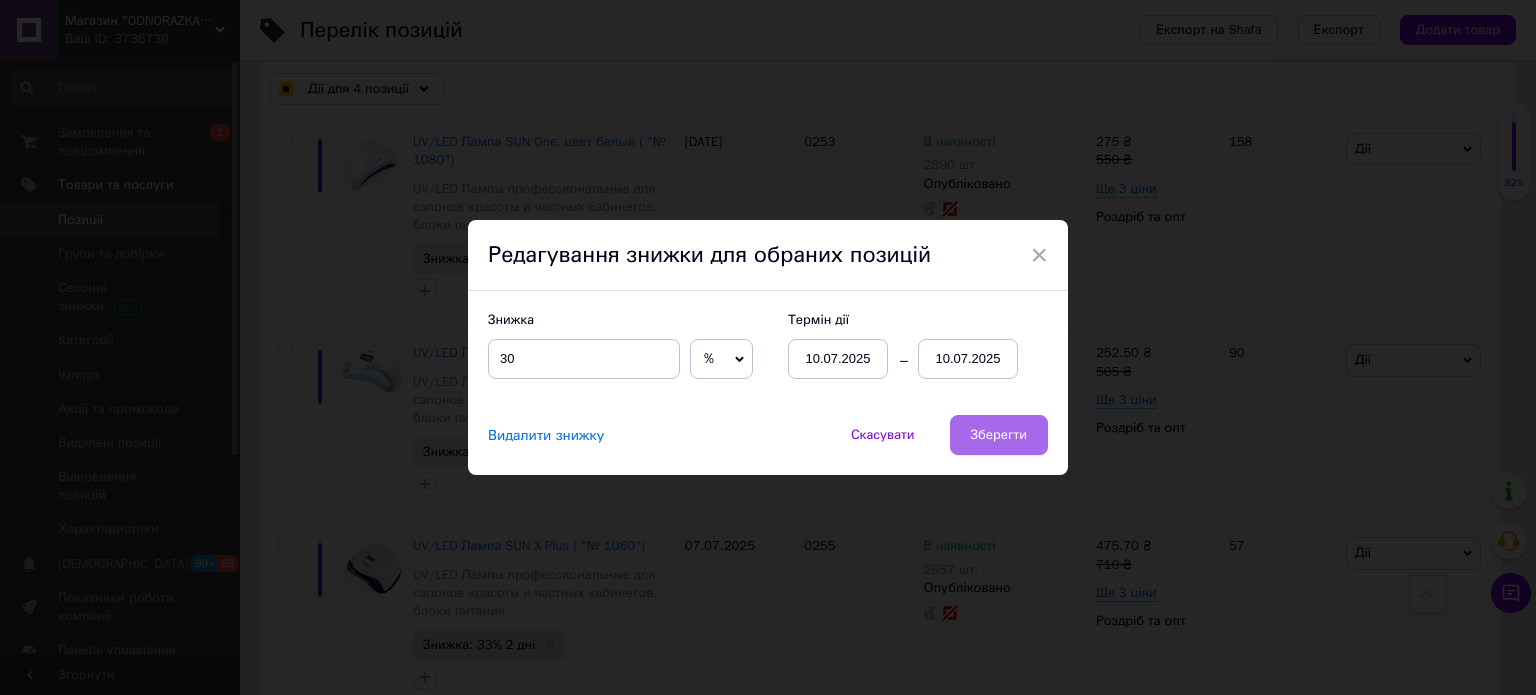 click on "Зберегти" at bounding box center (999, 435) 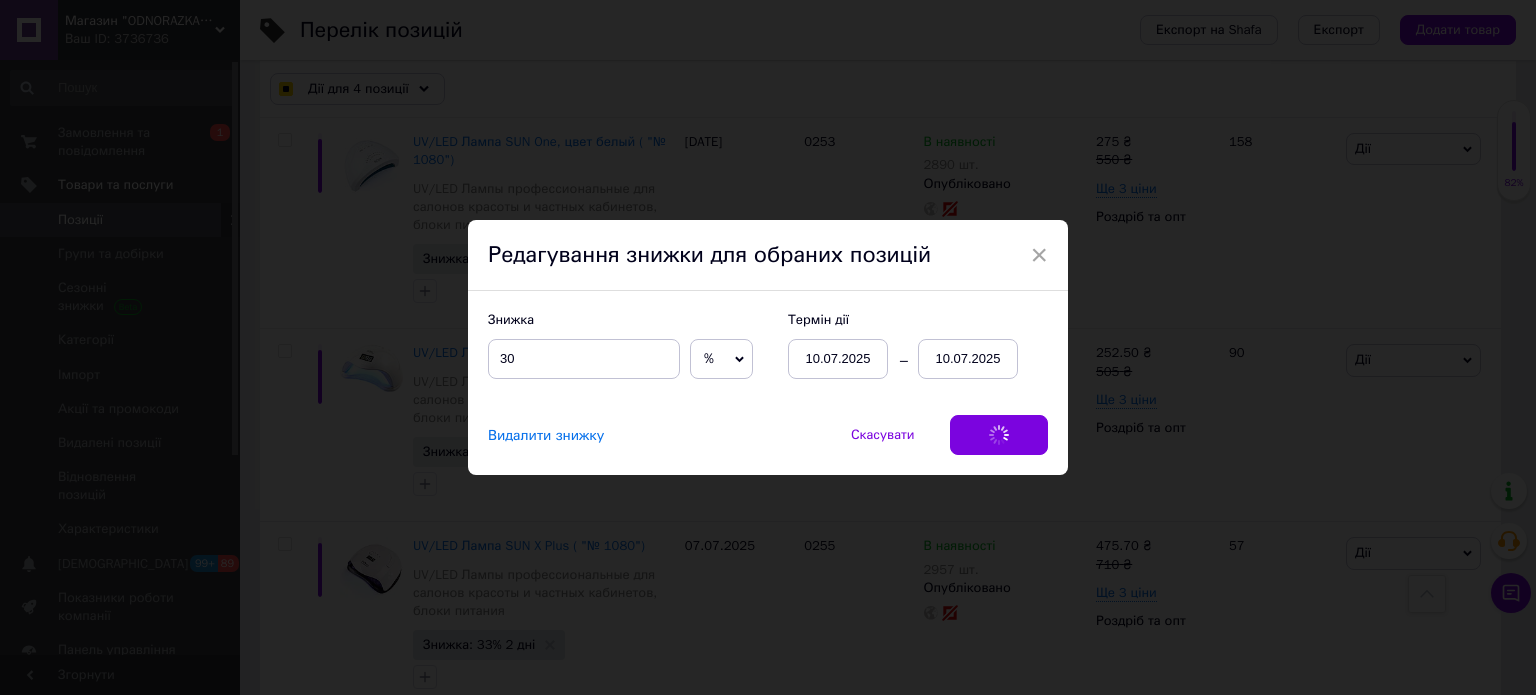 checkbox on "true" 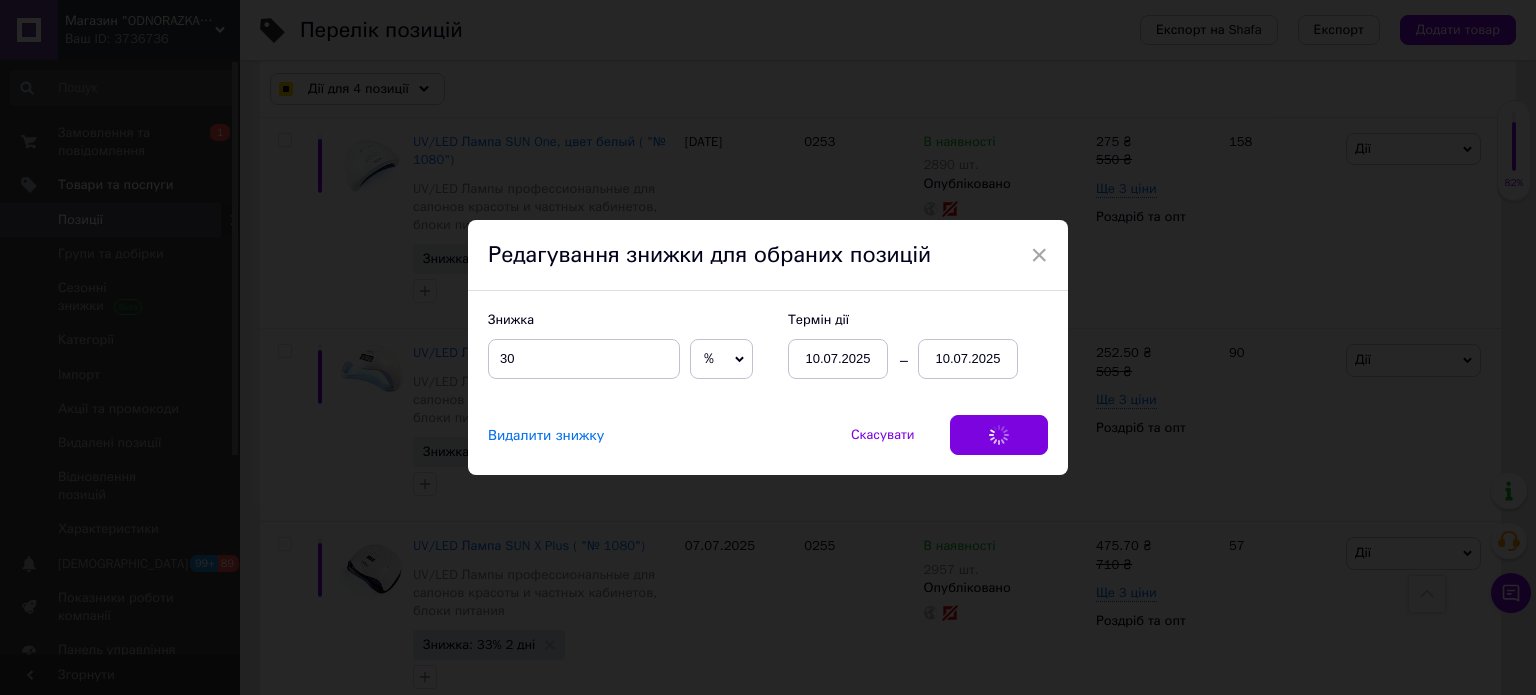 checkbox on "true" 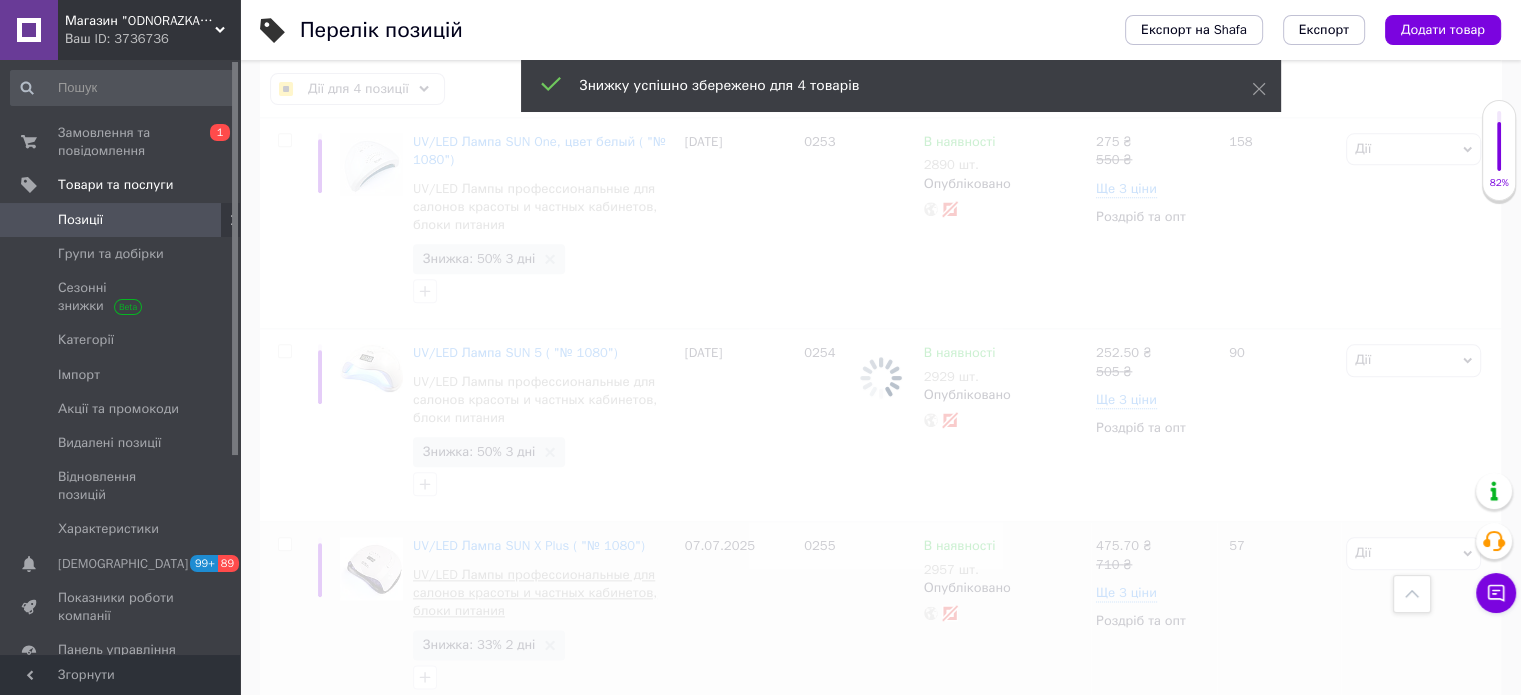 checkbox on "false" 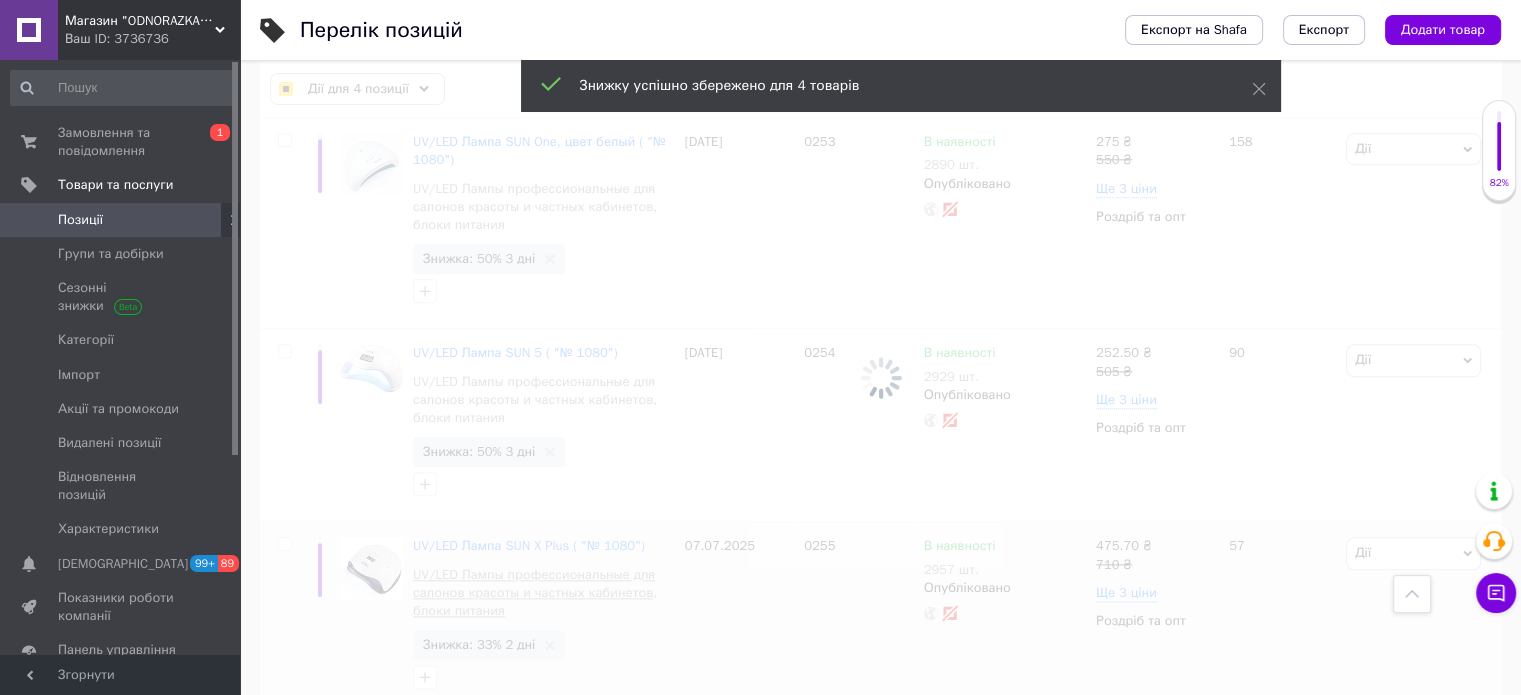 checkbox on "false" 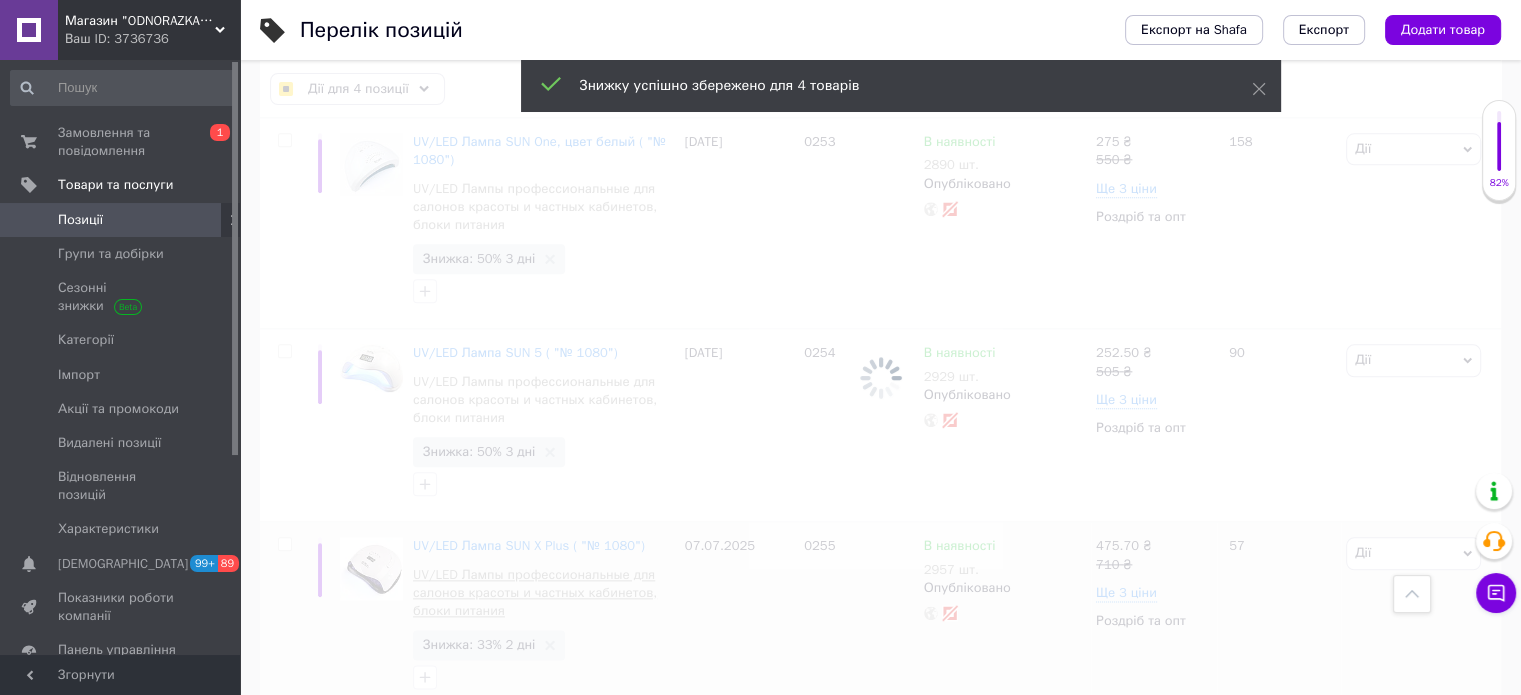 checkbox on "false" 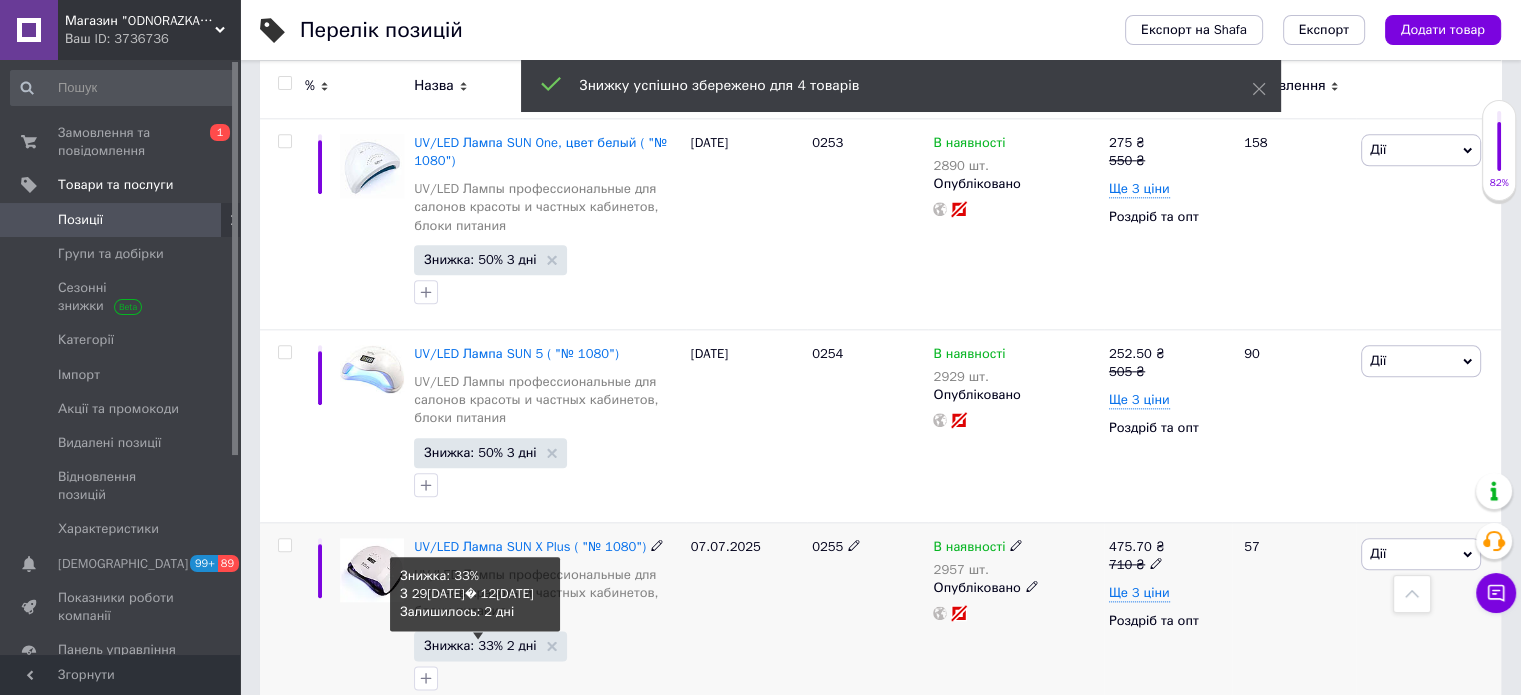 click on "Знижка: 33% 2 дні" at bounding box center (480, 645) 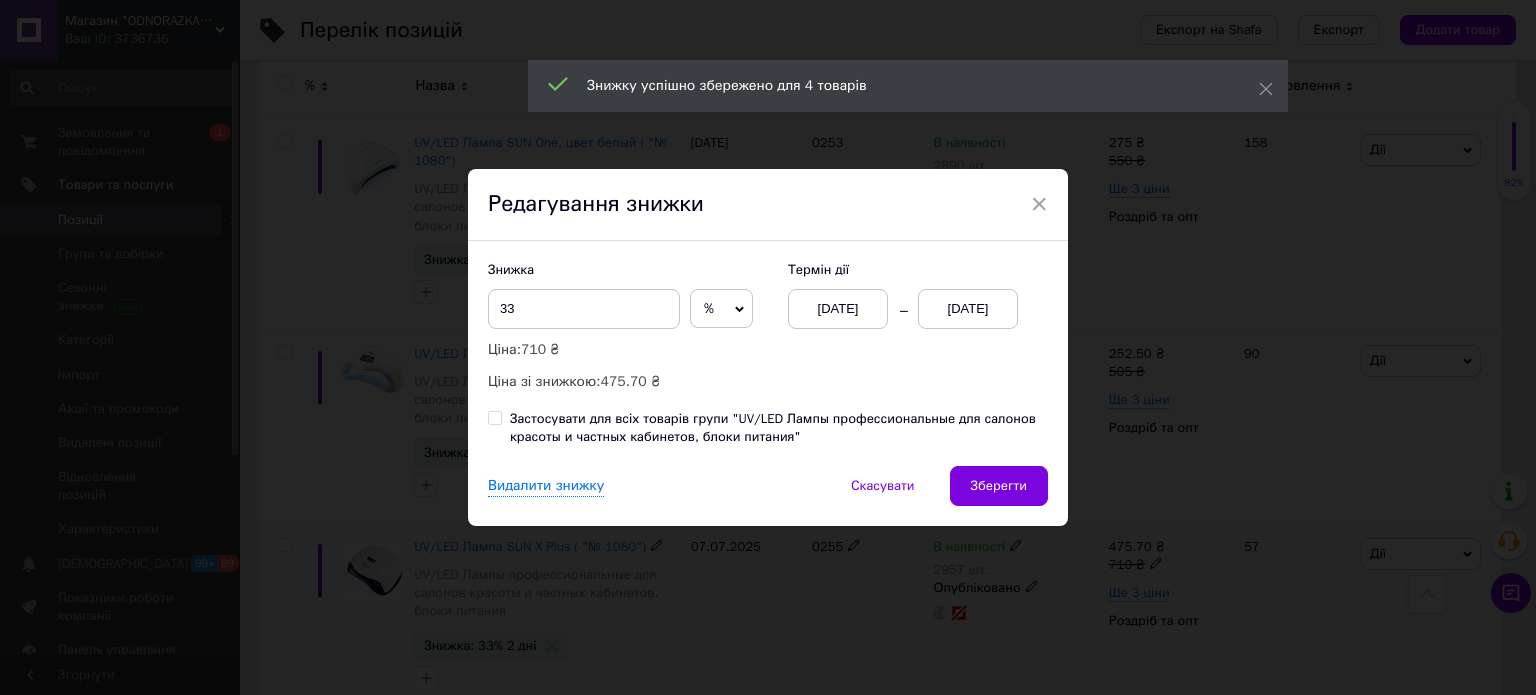 click on "[DATE]" at bounding box center [968, 309] 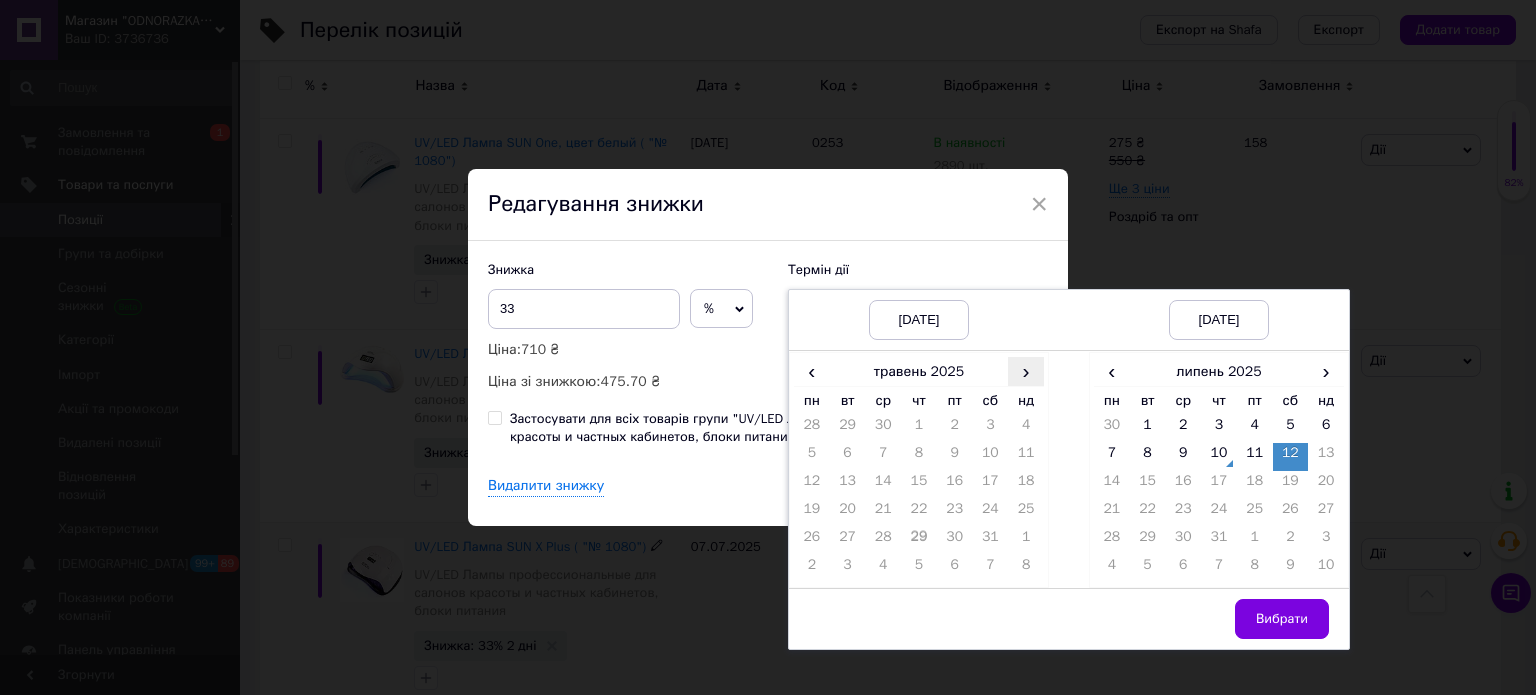 click on "›" at bounding box center (1026, 371) 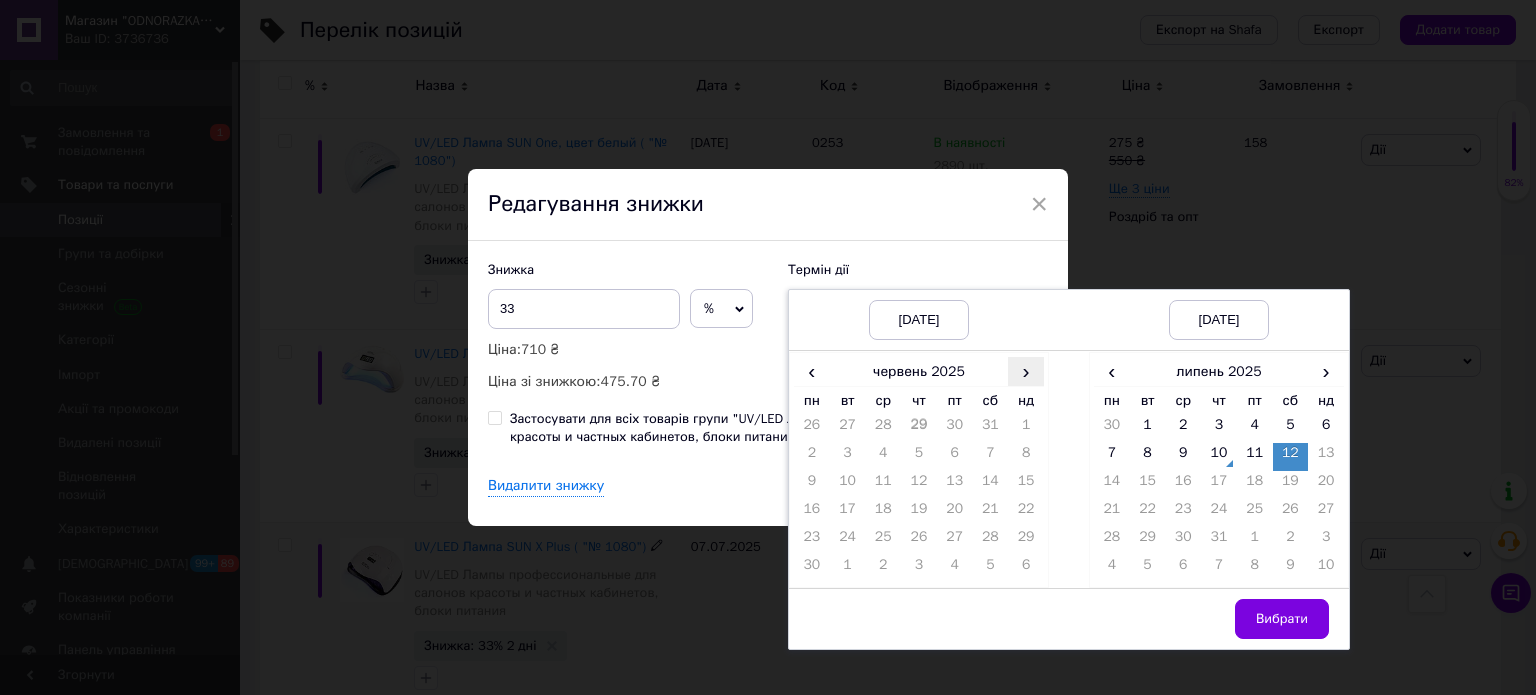 click on "›" at bounding box center [1026, 371] 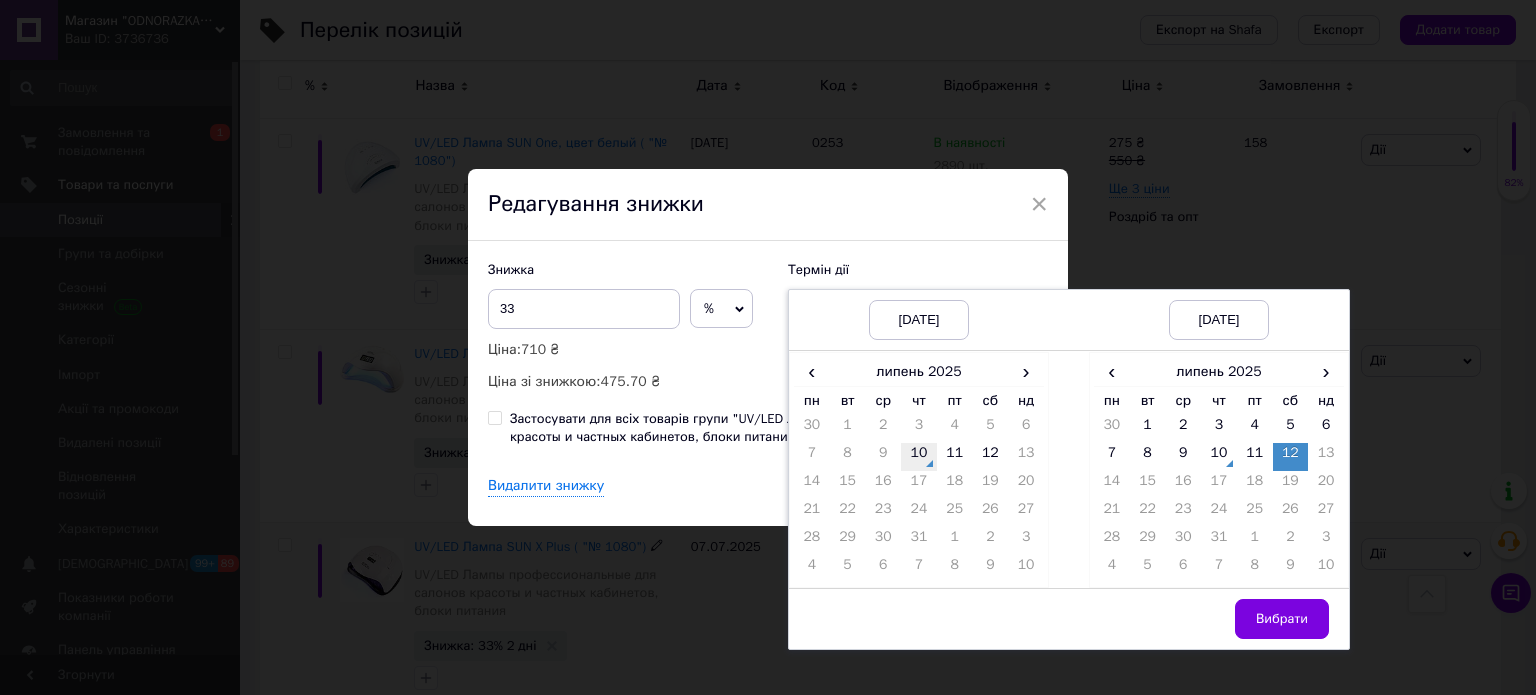 click on "10" at bounding box center (919, 457) 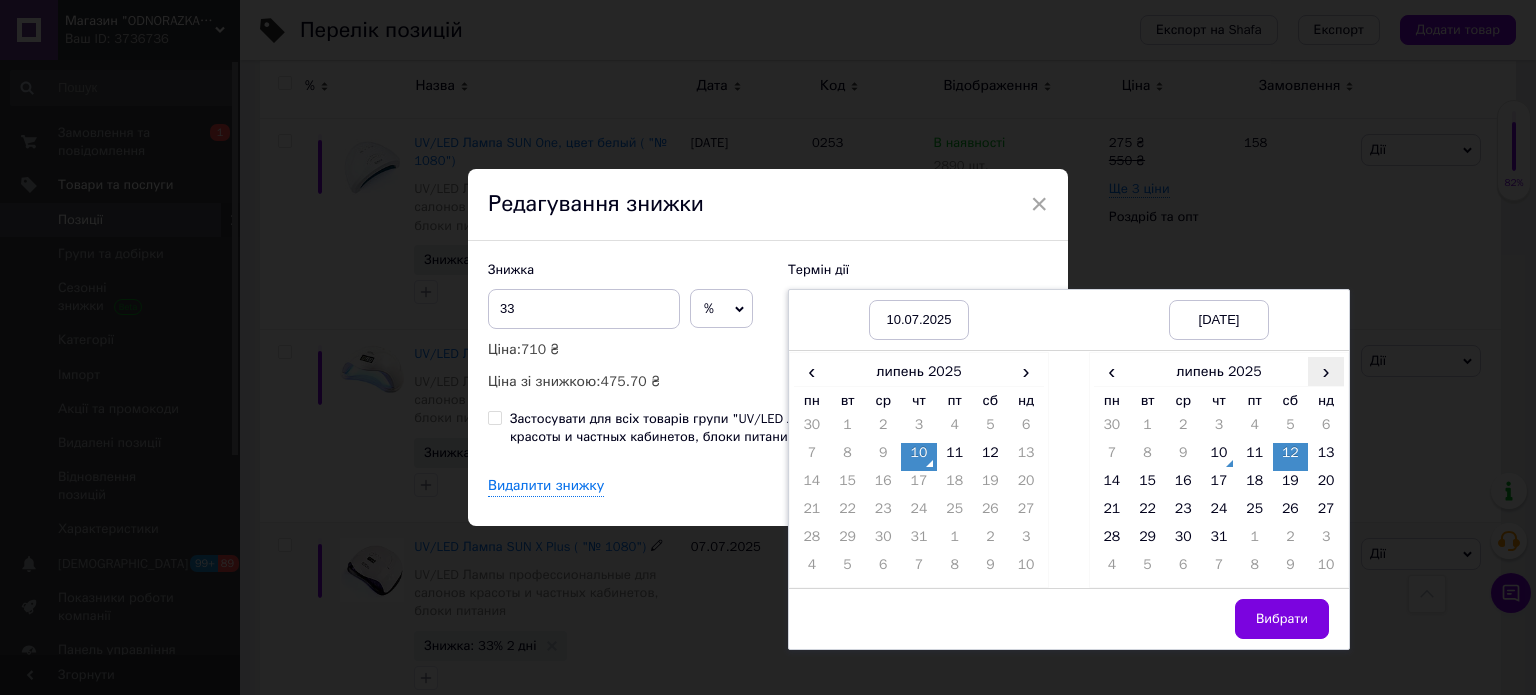 click on "›" at bounding box center (1326, 371) 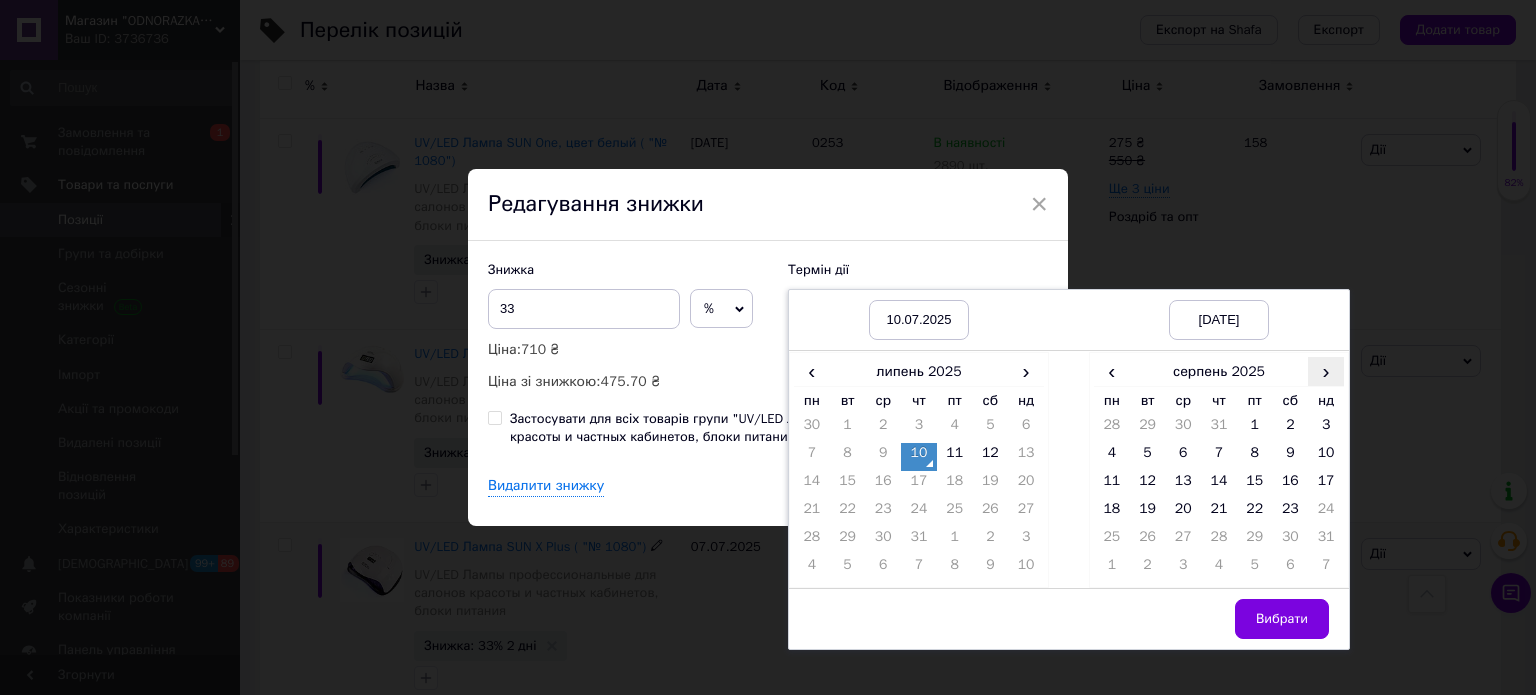 click on "›" at bounding box center [1326, 371] 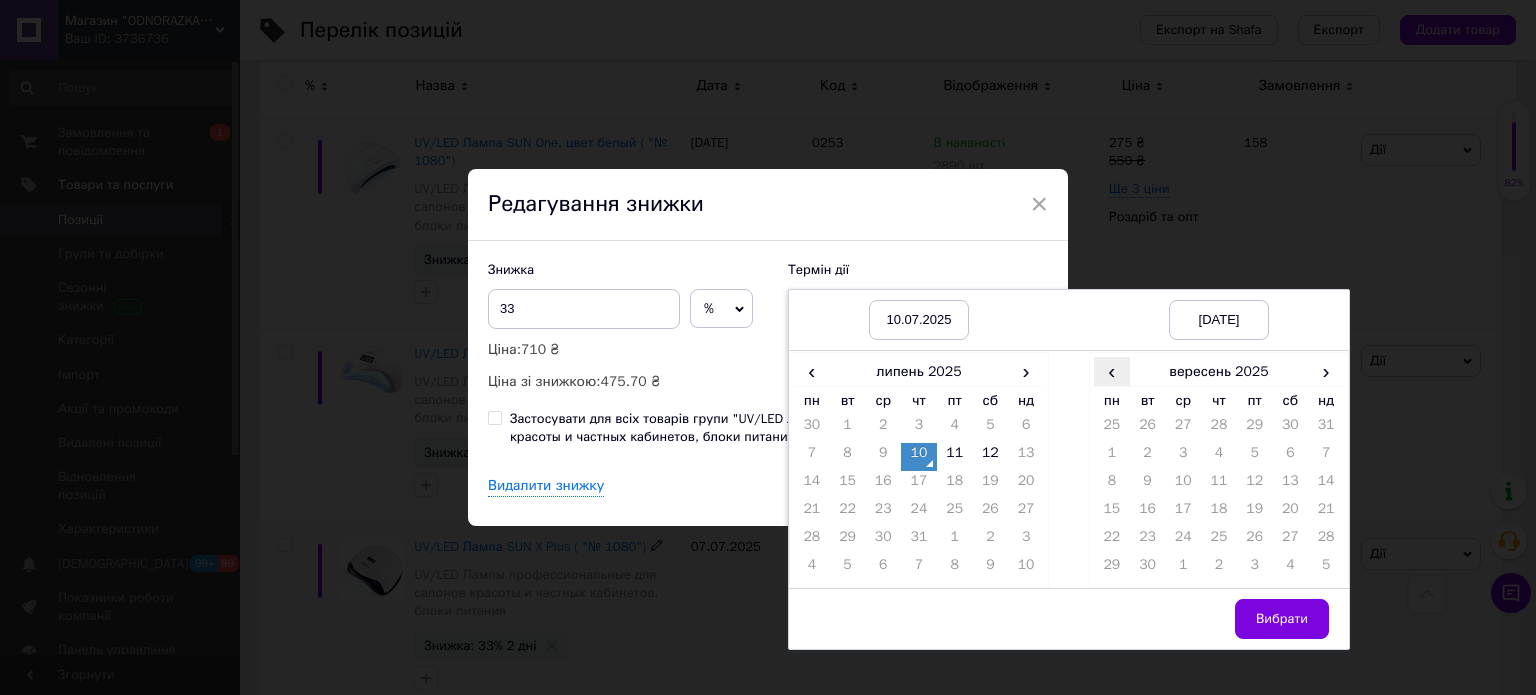 click on "‹" at bounding box center [1112, 371] 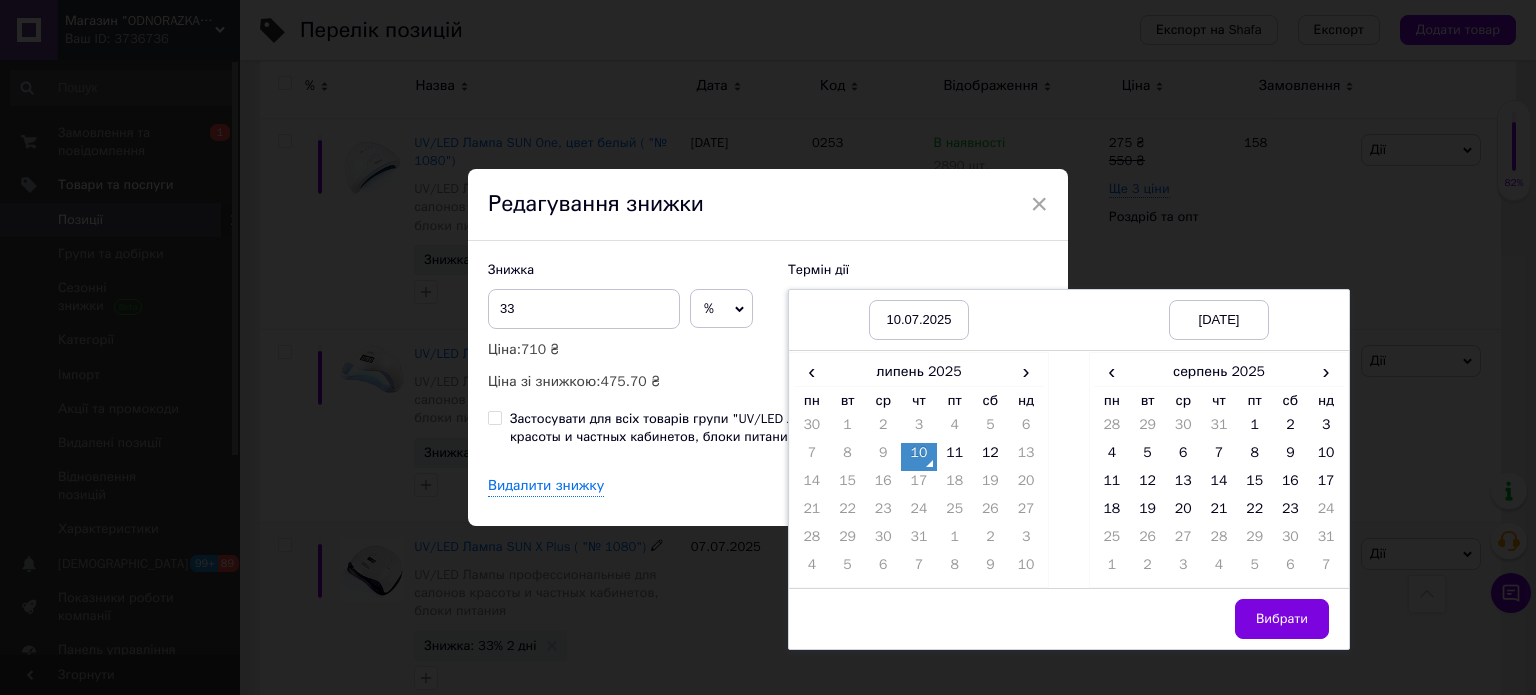 drag, startPoint x: 1280, startPoint y: 503, endPoint x: 1296, endPoint y: 559, distance: 58.24088 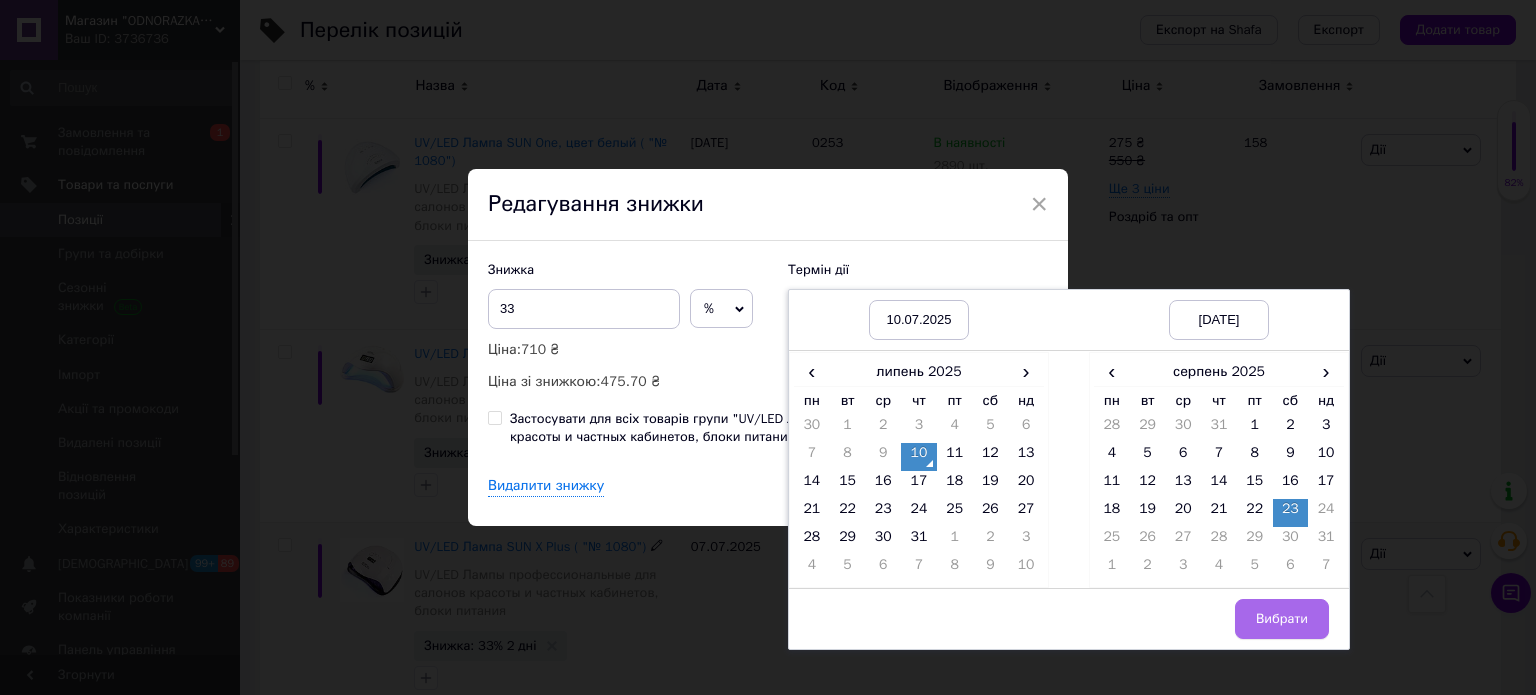 click on "Вибрати" at bounding box center [1282, 619] 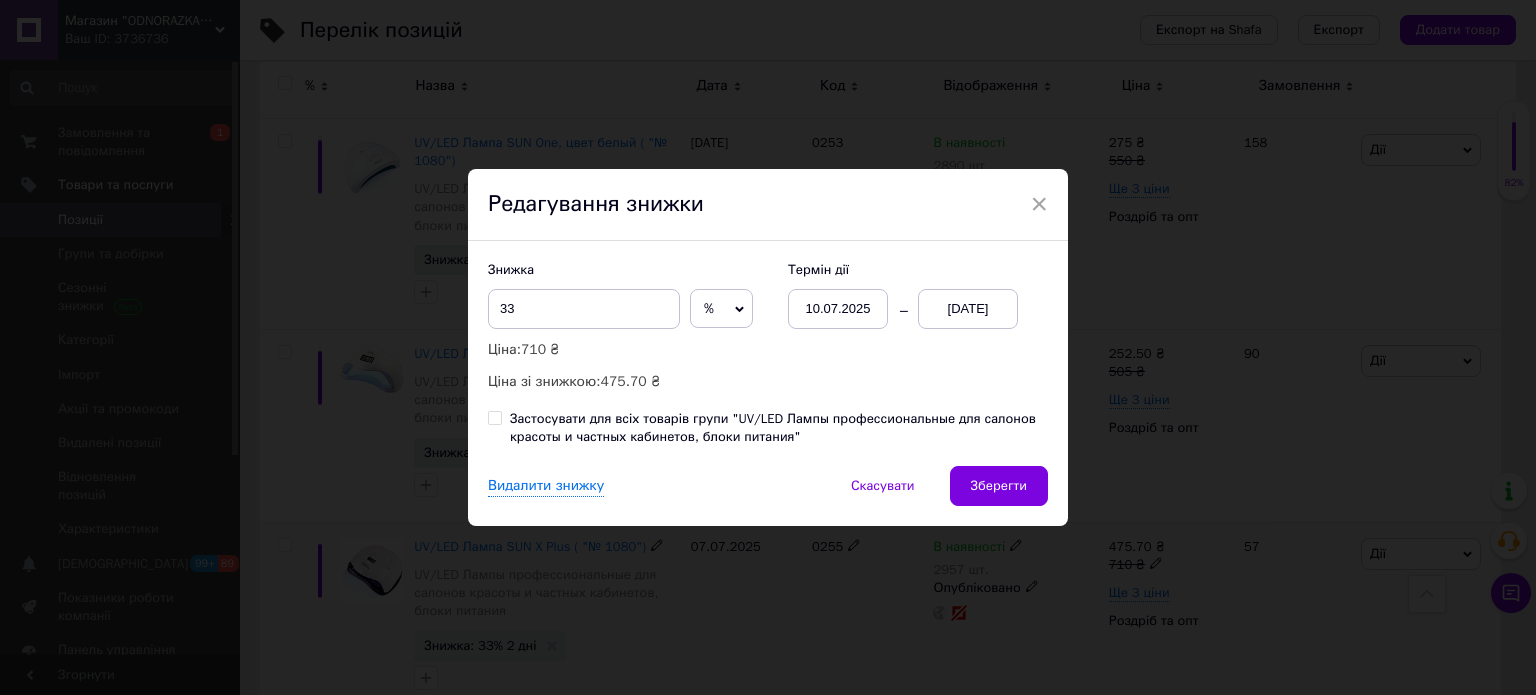 click on "Зберегти" at bounding box center [999, 486] 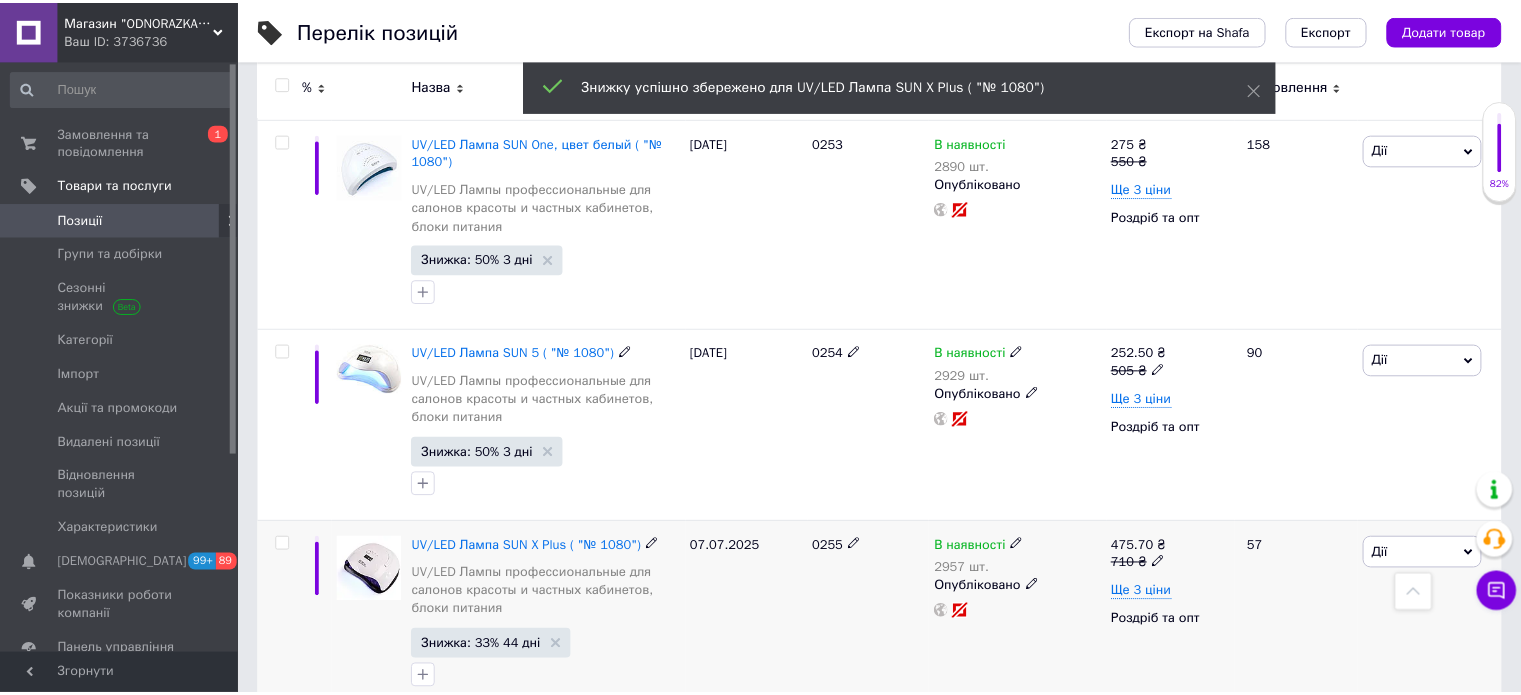 scroll, scrollTop: 2238, scrollLeft: 0, axis: vertical 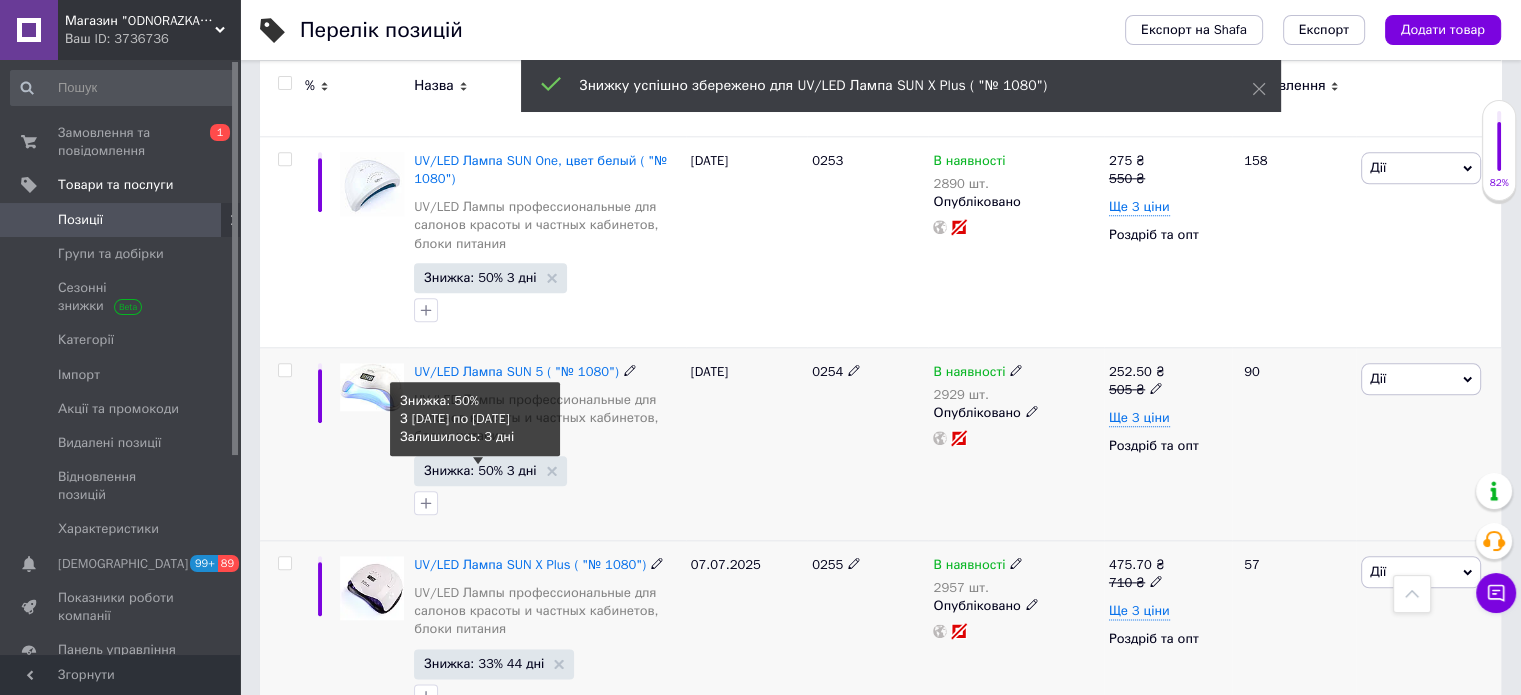 click on "Знижка: 50% 3 дні" at bounding box center [480, 470] 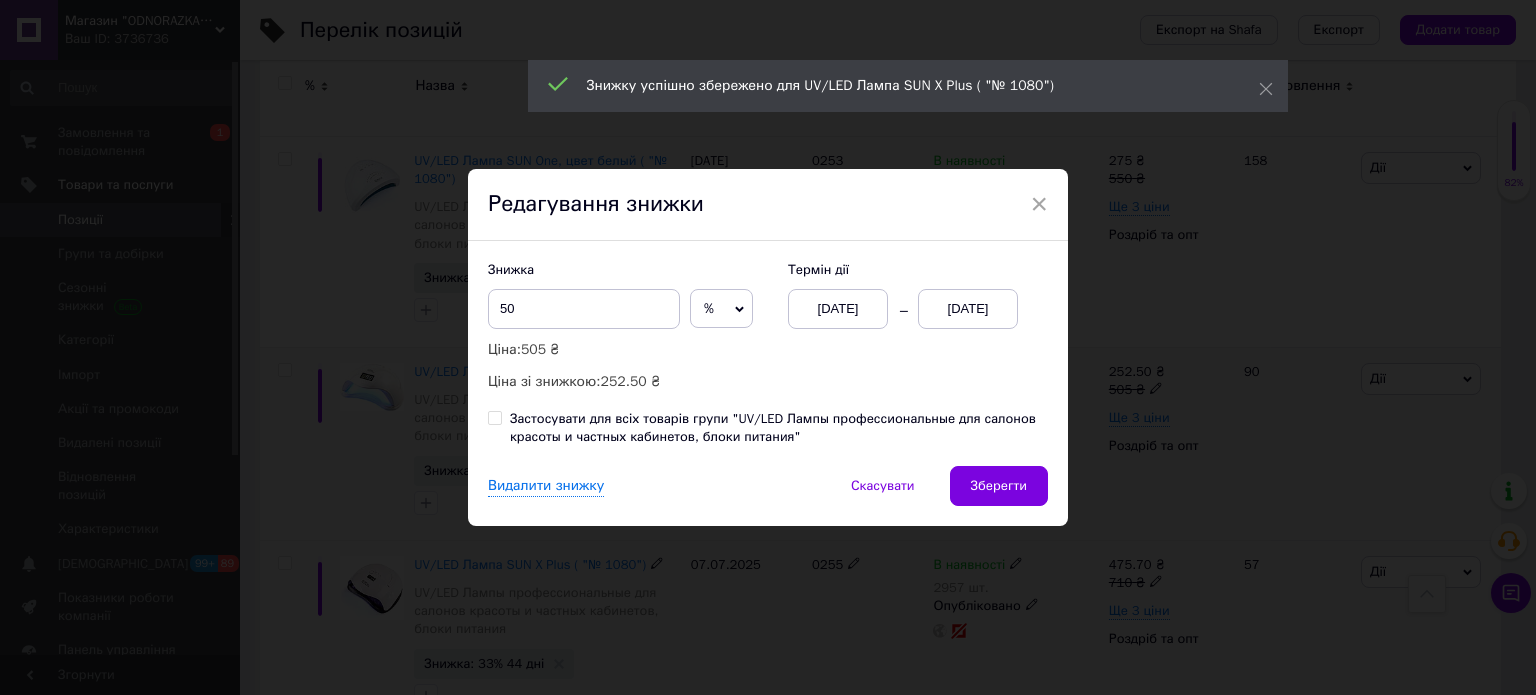 click on "[DATE]" at bounding box center [838, 309] 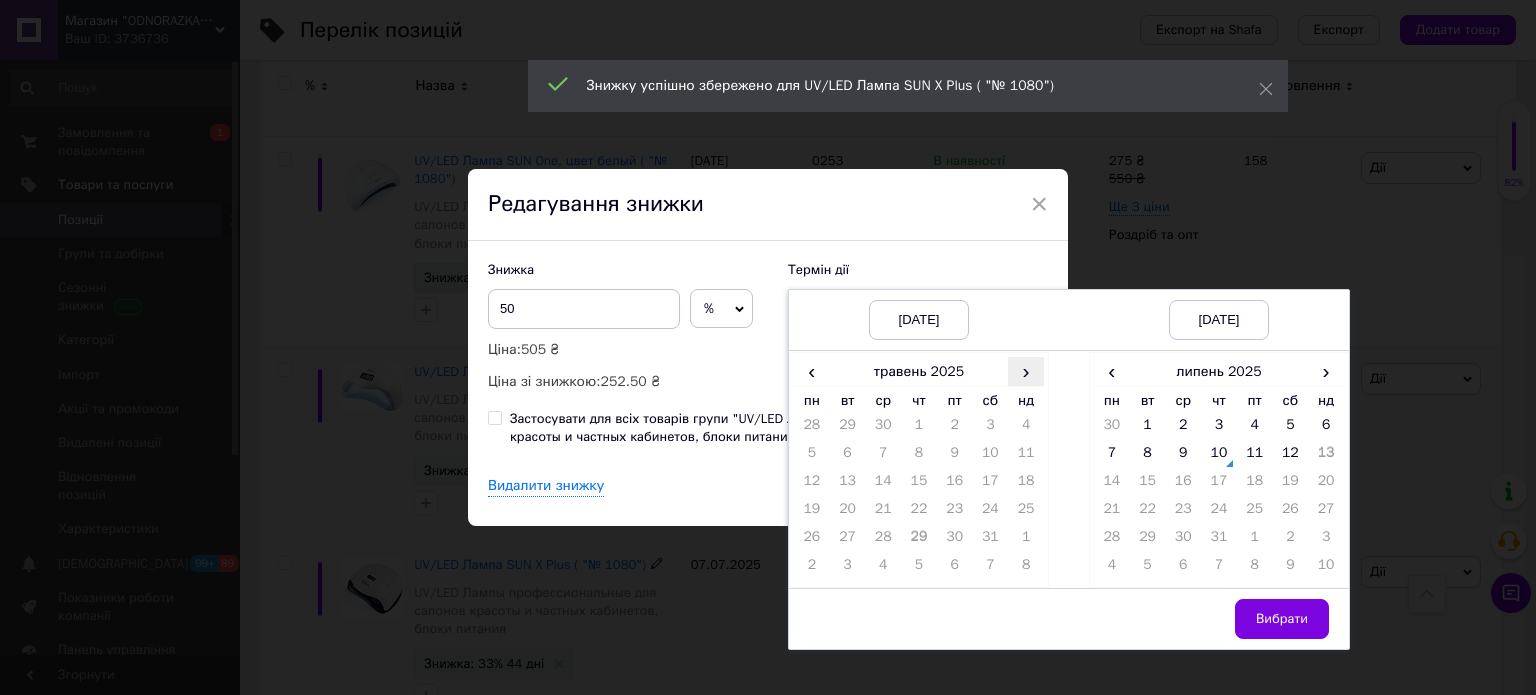 click on "›" at bounding box center (1026, 371) 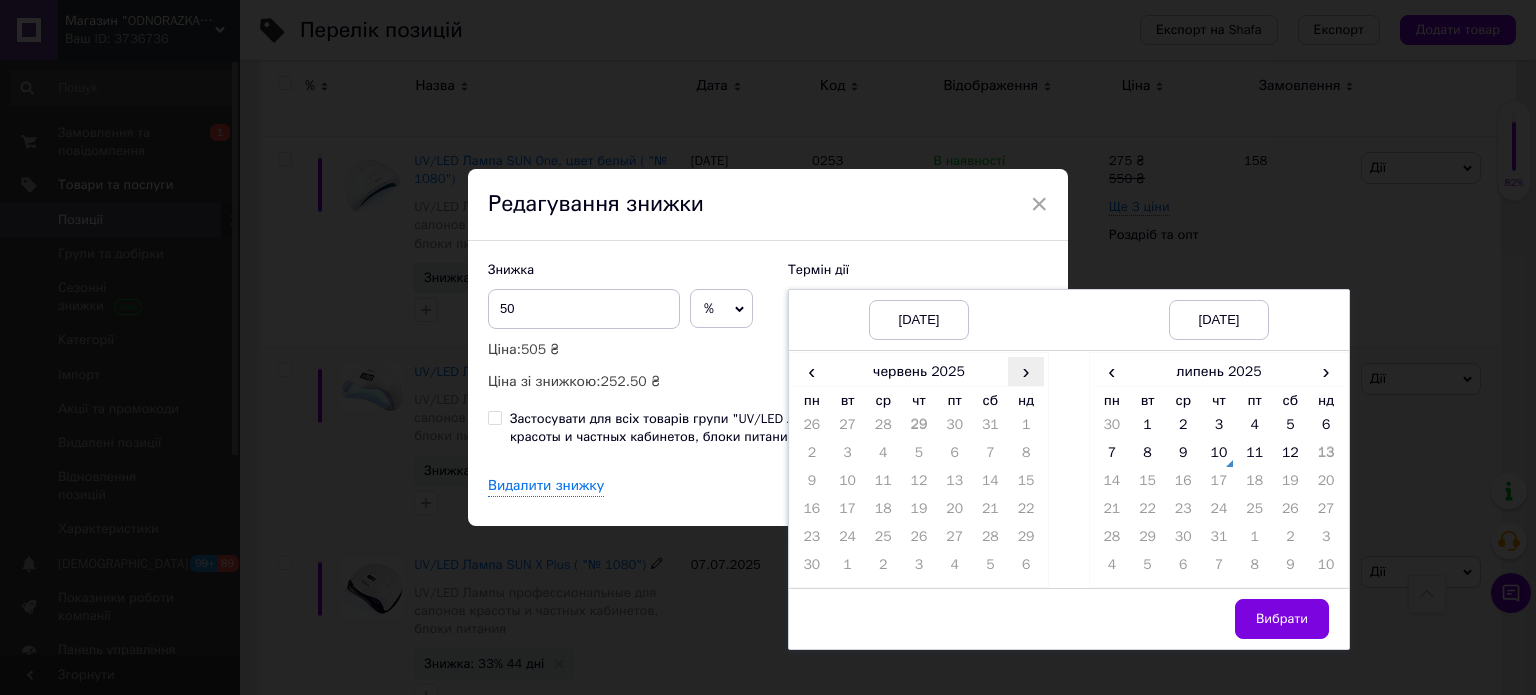 click on "›" at bounding box center (1026, 371) 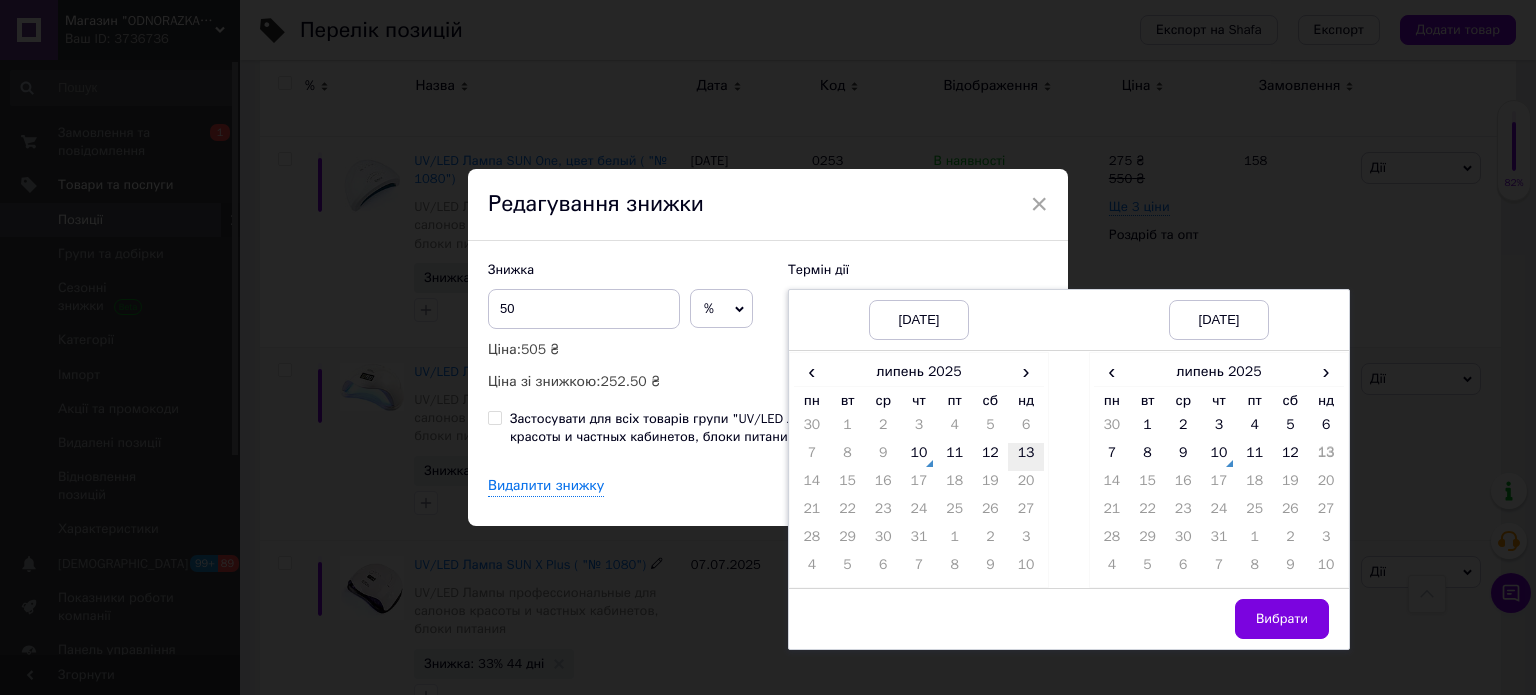 drag, startPoint x: 920, startPoint y: 447, endPoint x: 1036, endPoint y: 449, distance: 116.01724 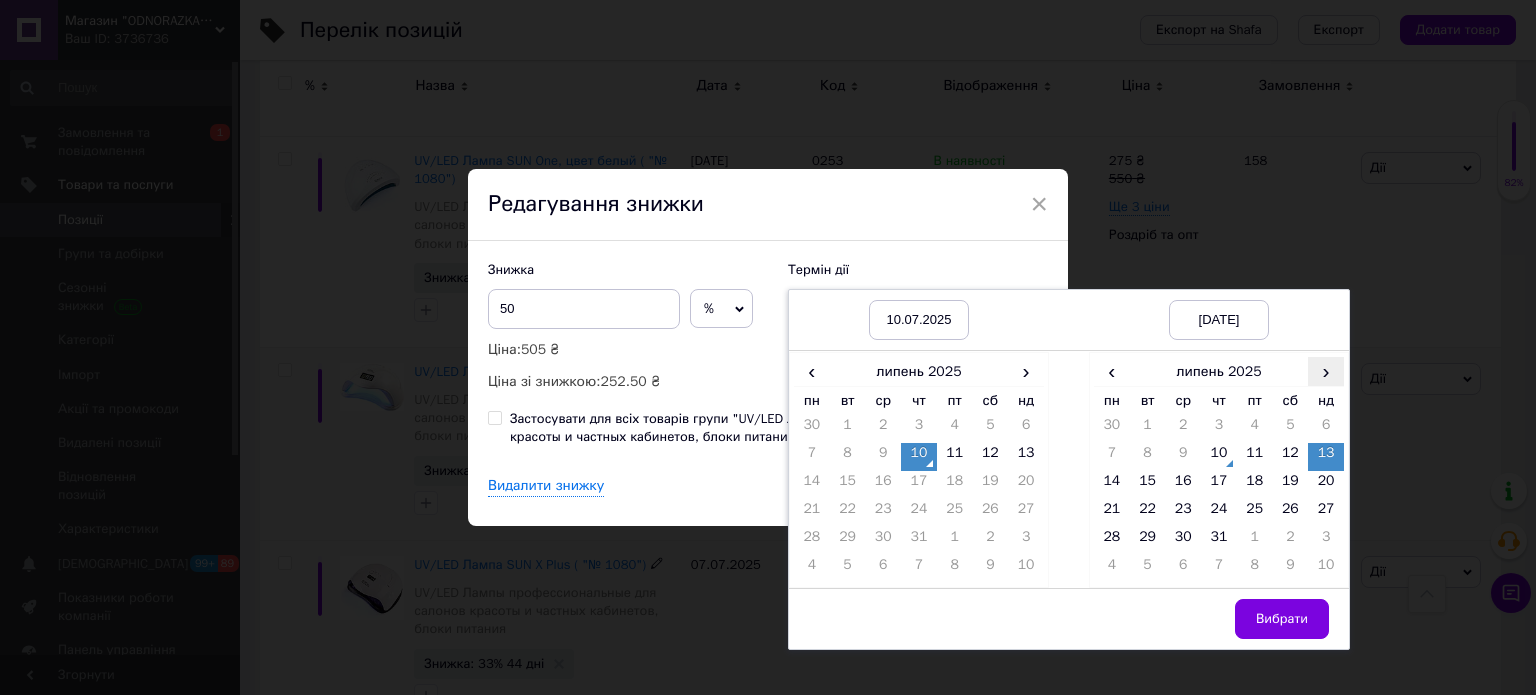 click on "›" at bounding box center [1326, 371] 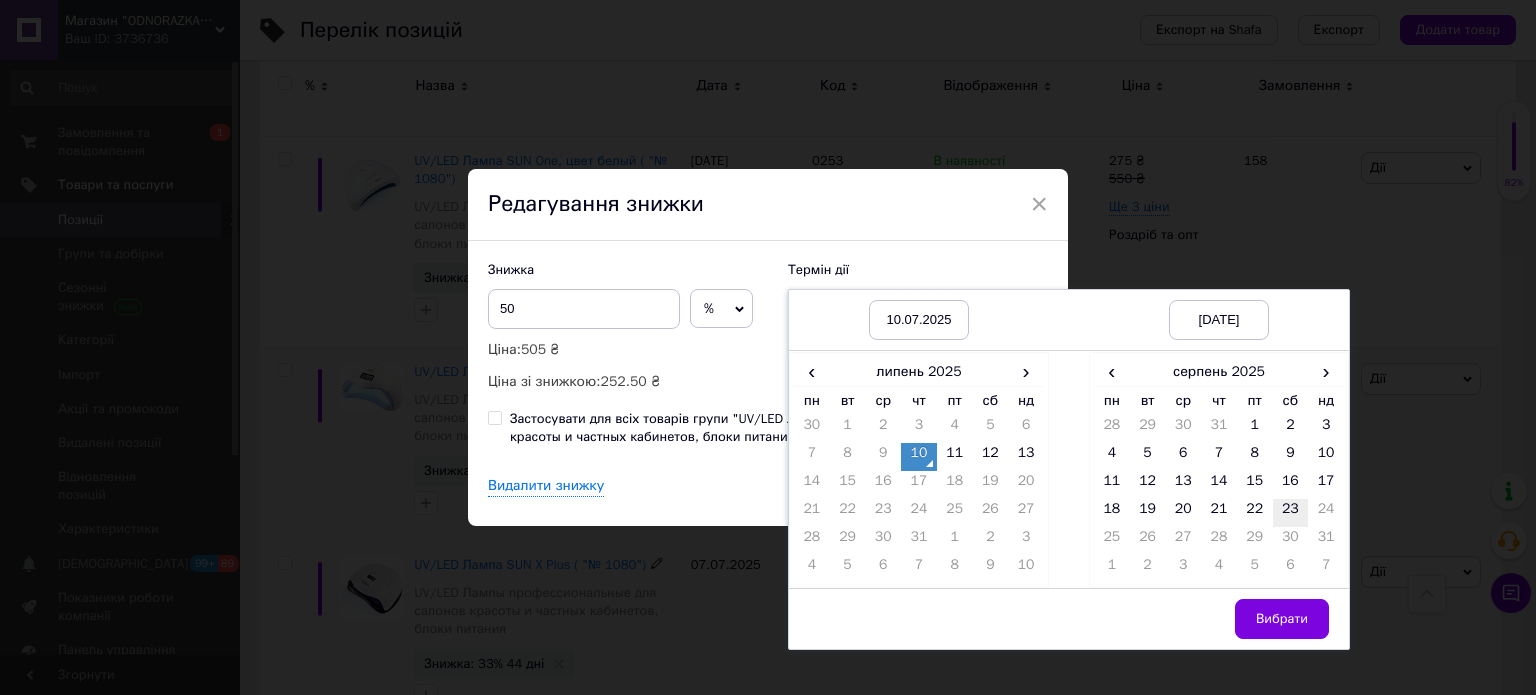 click on "23" at bounding box center (1291, 513) 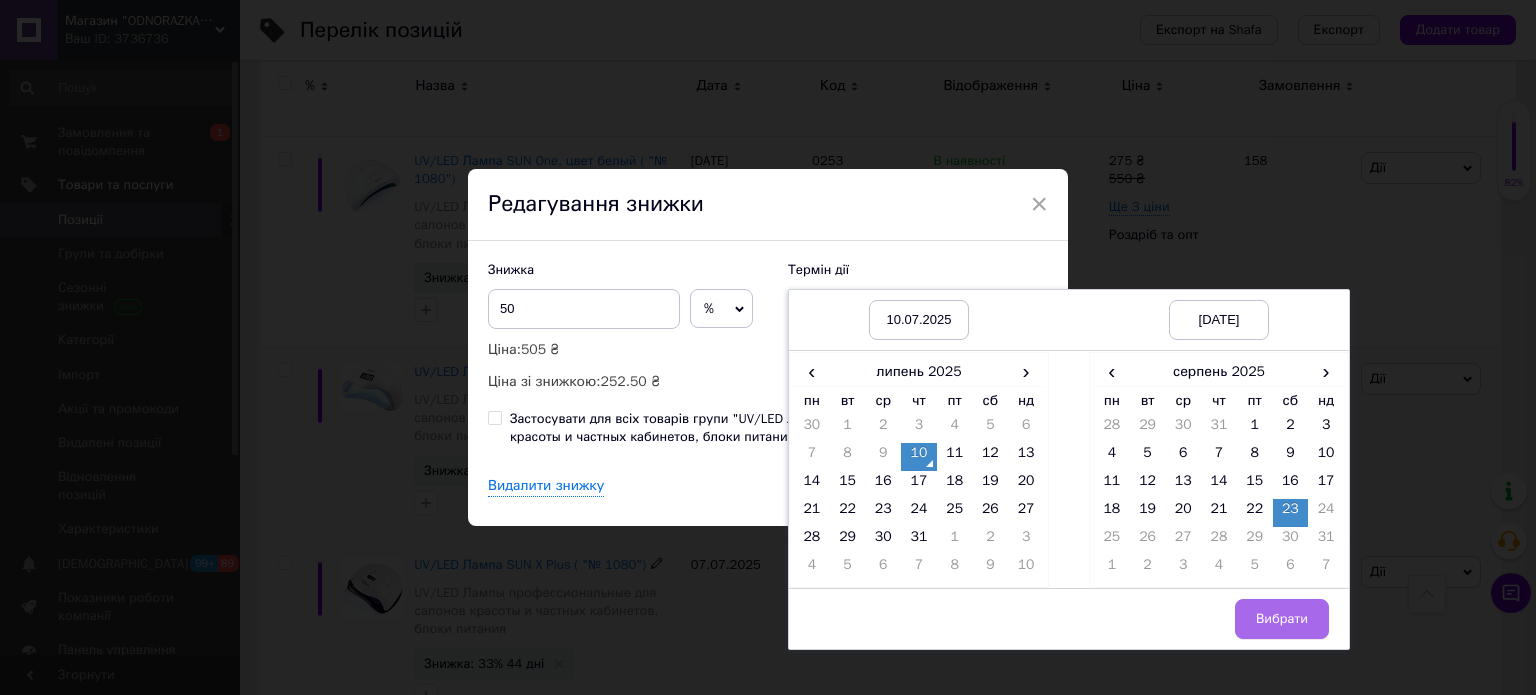 click on "Вибрати" at bounding box center [1282, 619] 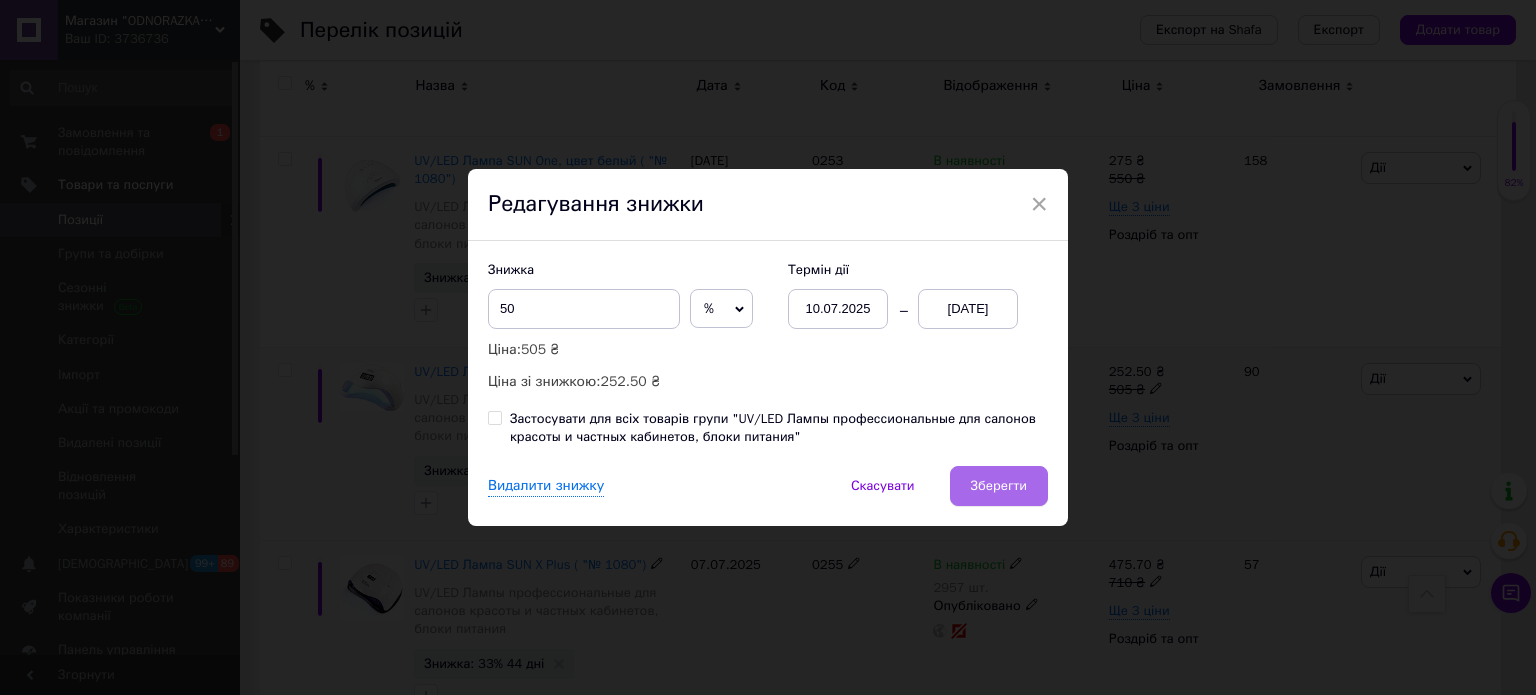 click on "Зберегти" at bounding box center (999, 486) 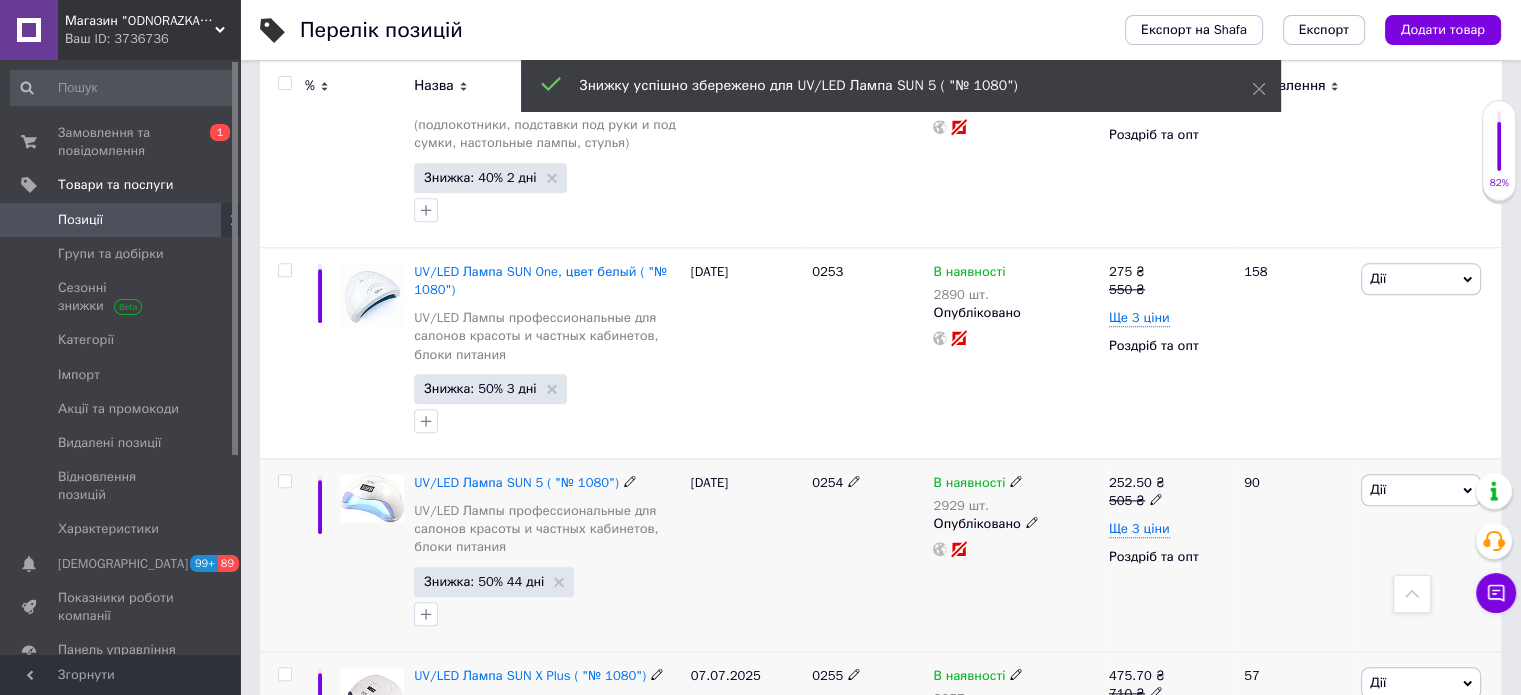 scroll, scrollTop: 2056, scrollLeft: 0, axis: vertical 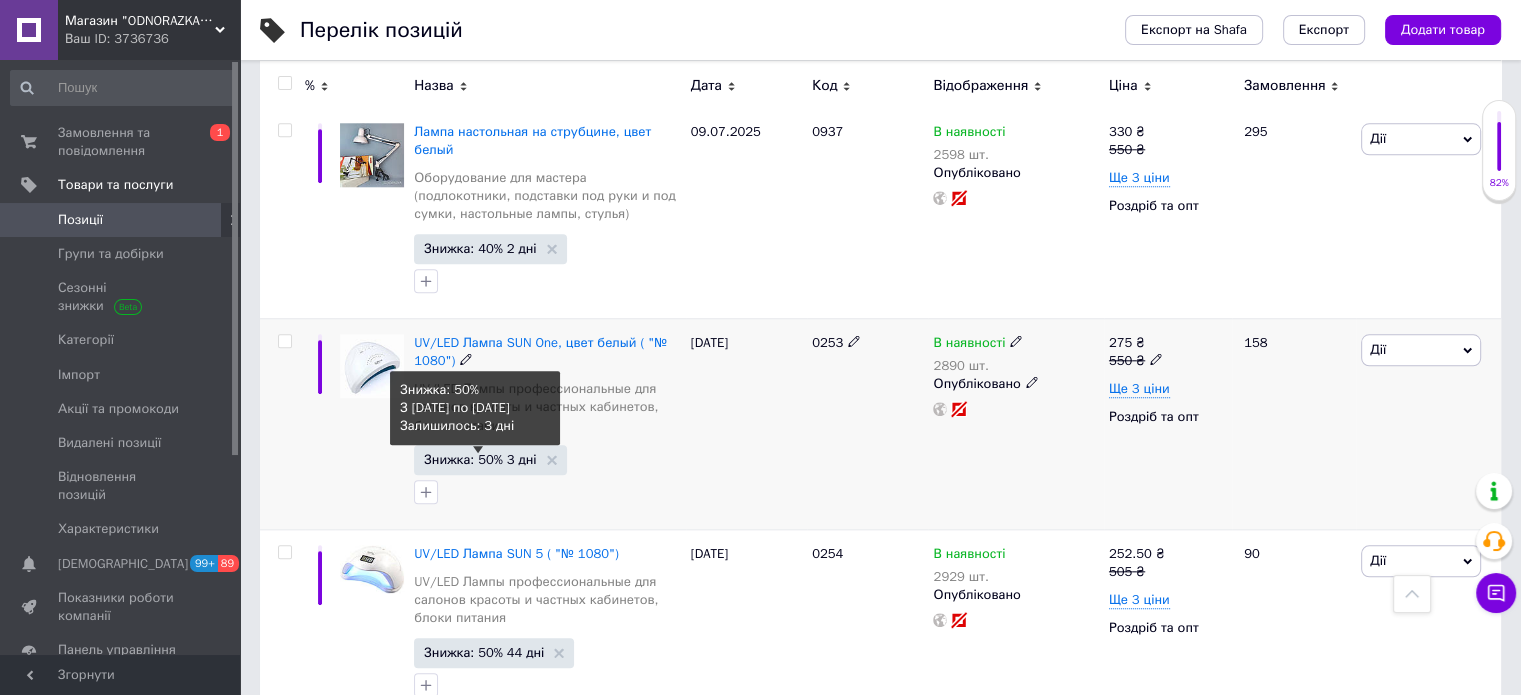 click on "Знижка: 50% 3 дні" at bounding box center (480, 459) 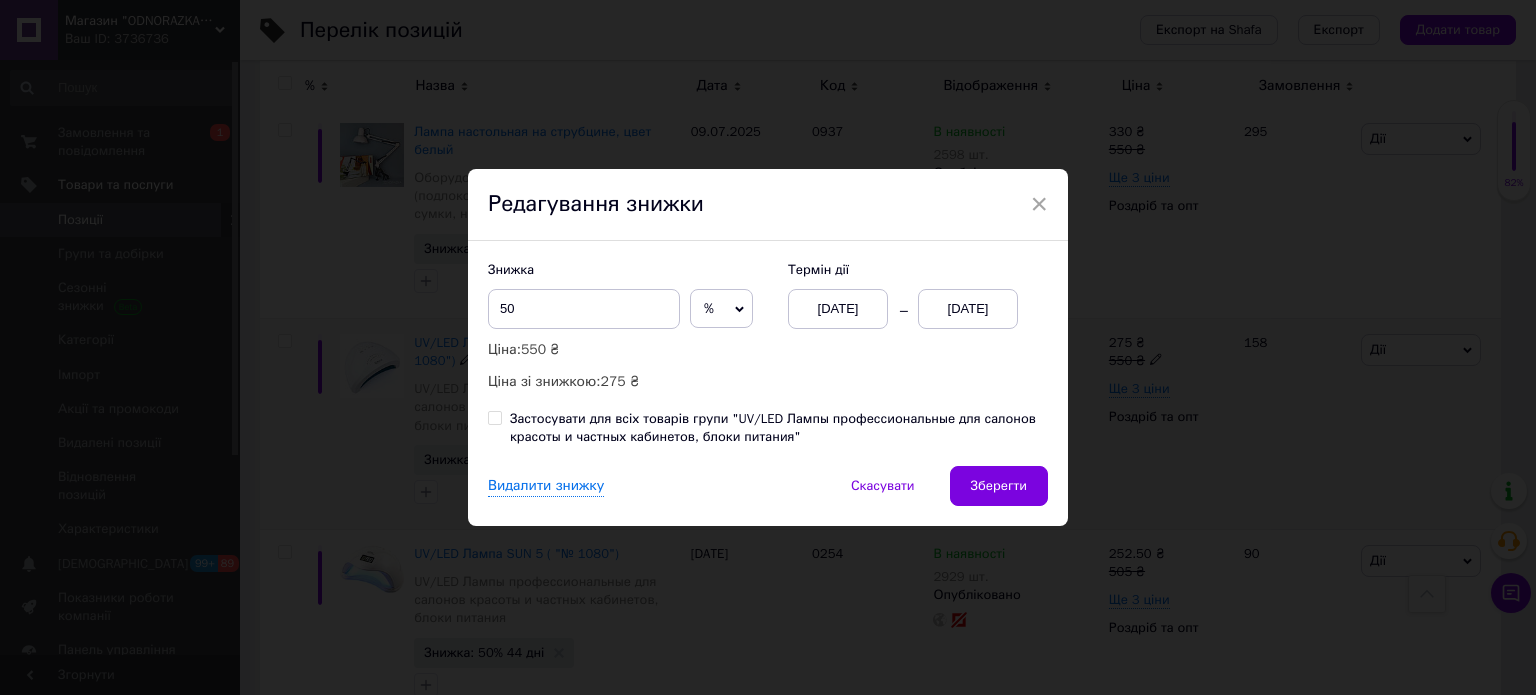 click on "[DATE]" at bounding box center [838, 309] 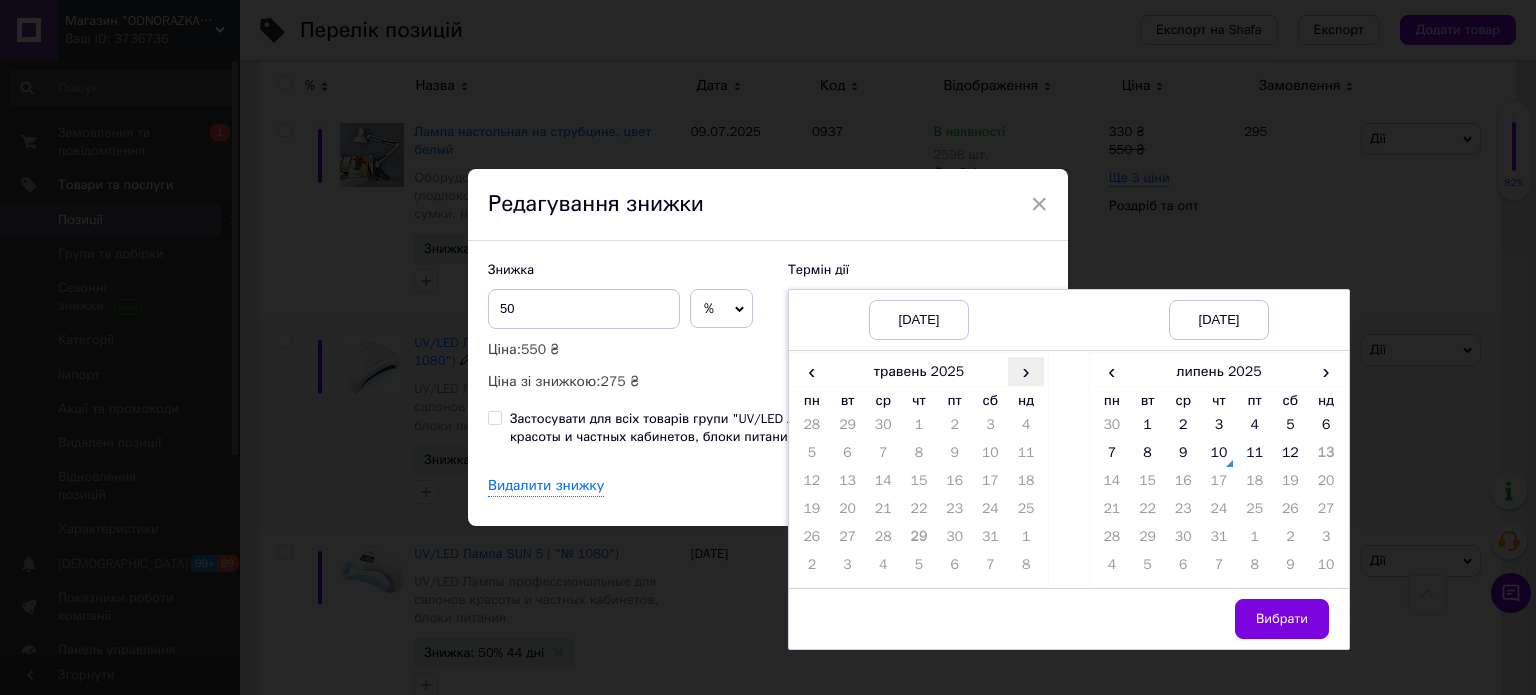 click on "›" at bounding box center (1026, 371) 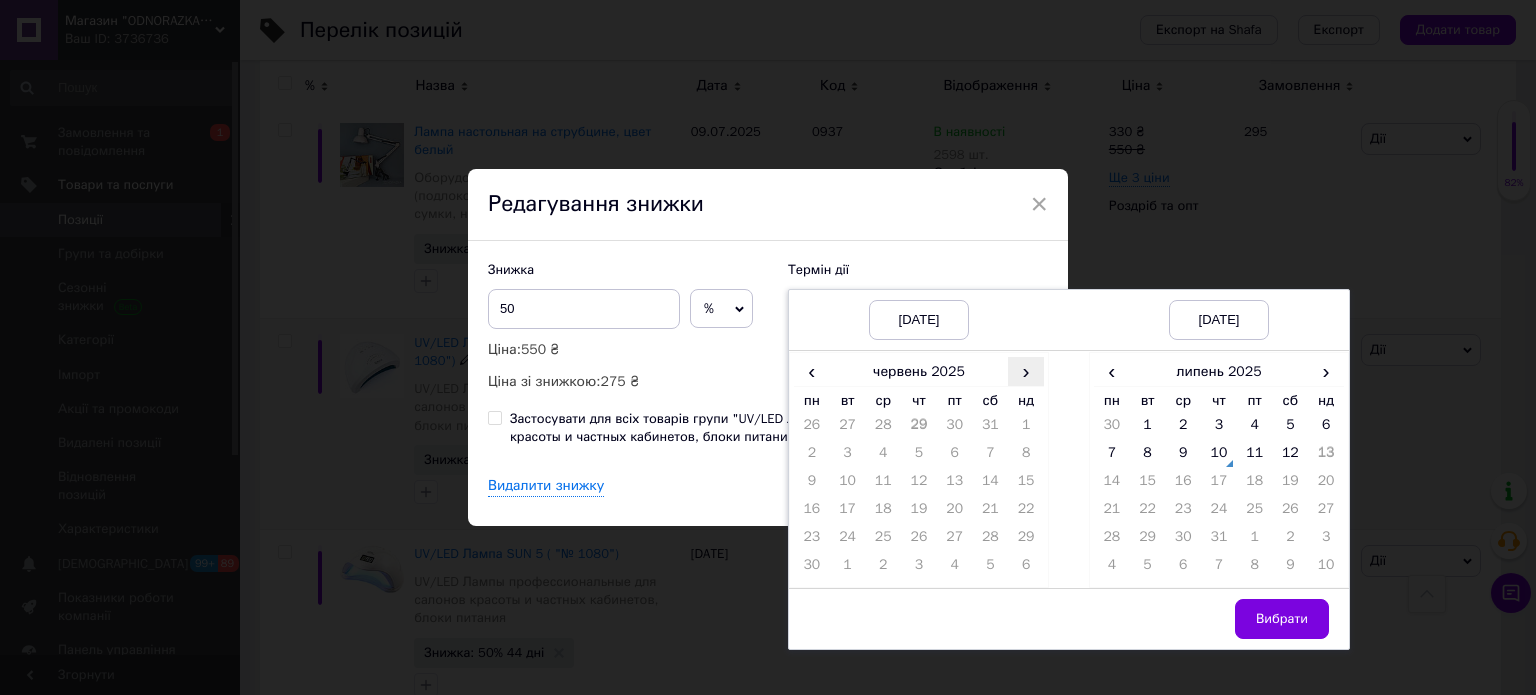 click on "›" at bounding box center [1026, 371] 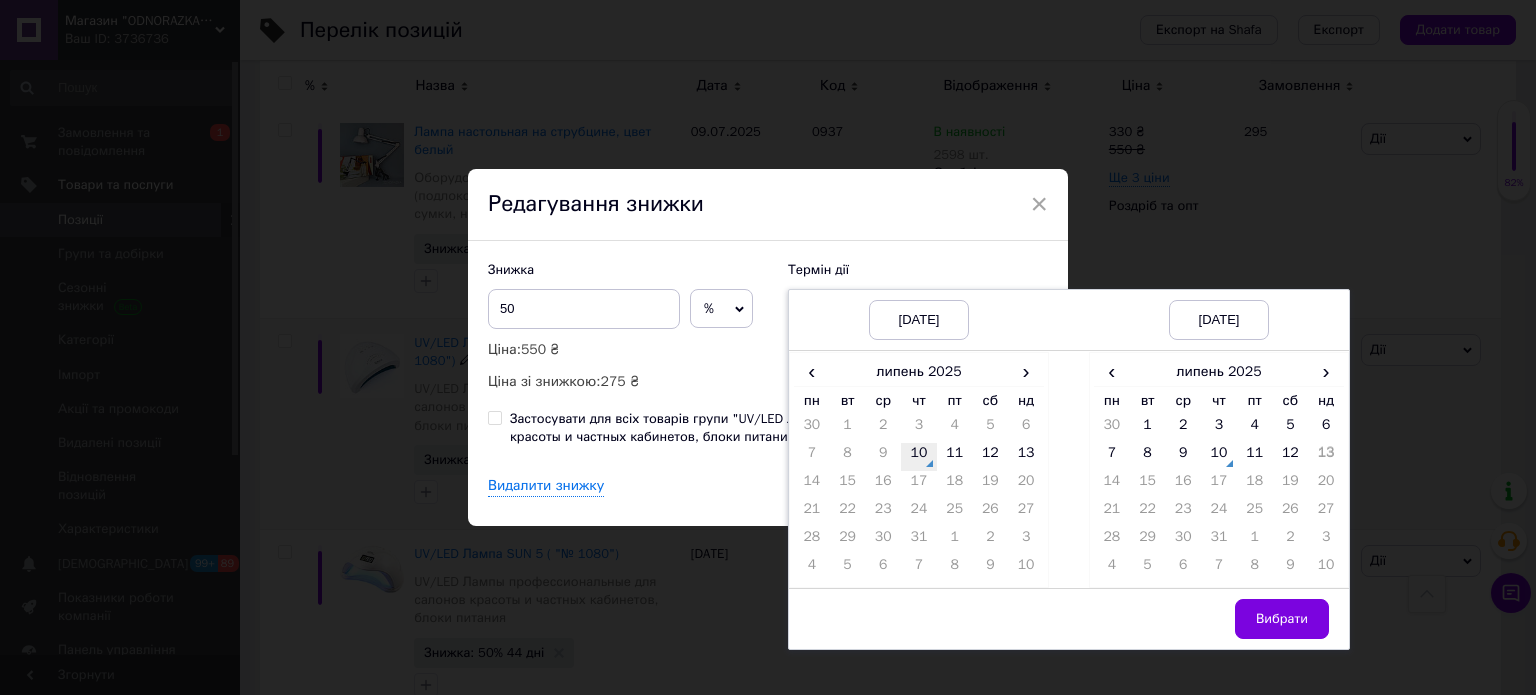 click on "10" at bounding box center (919, 457) 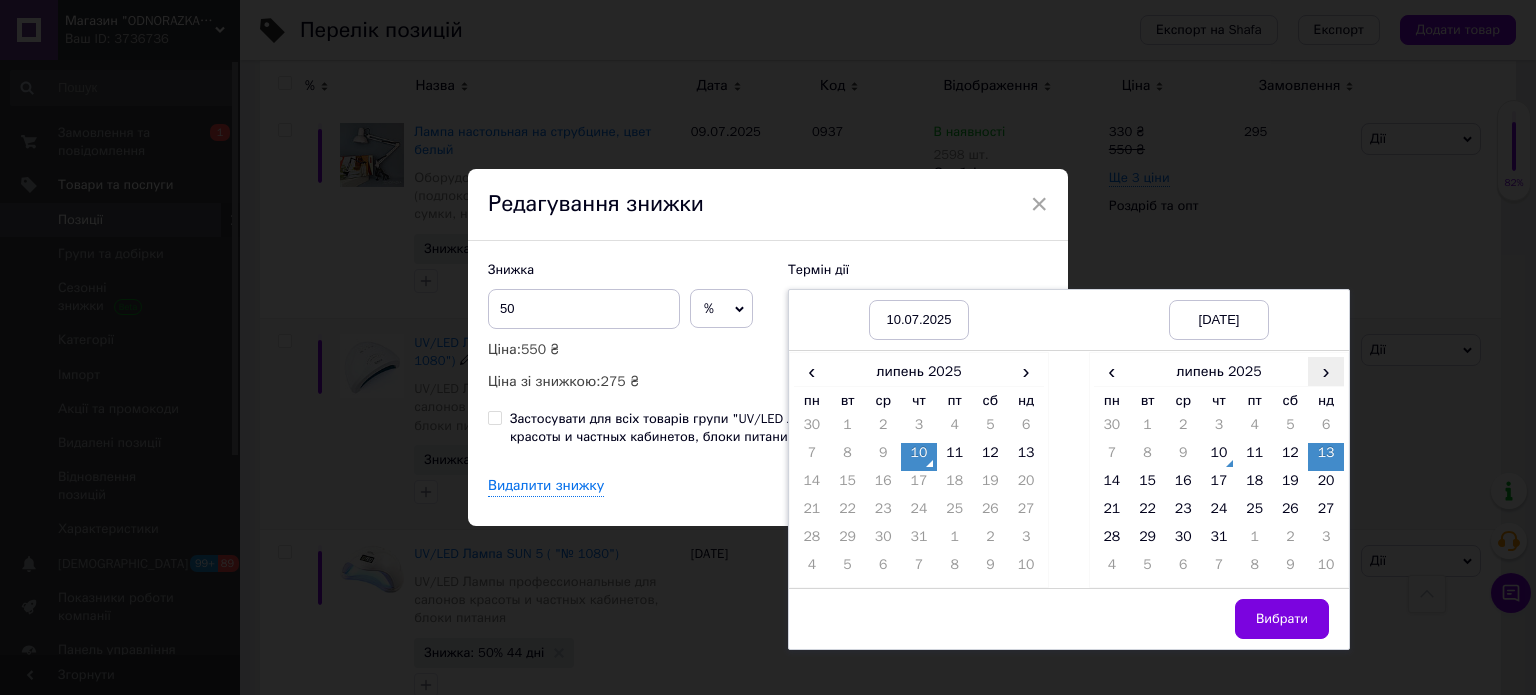 click on "›" at bounding box center [1326, 371] 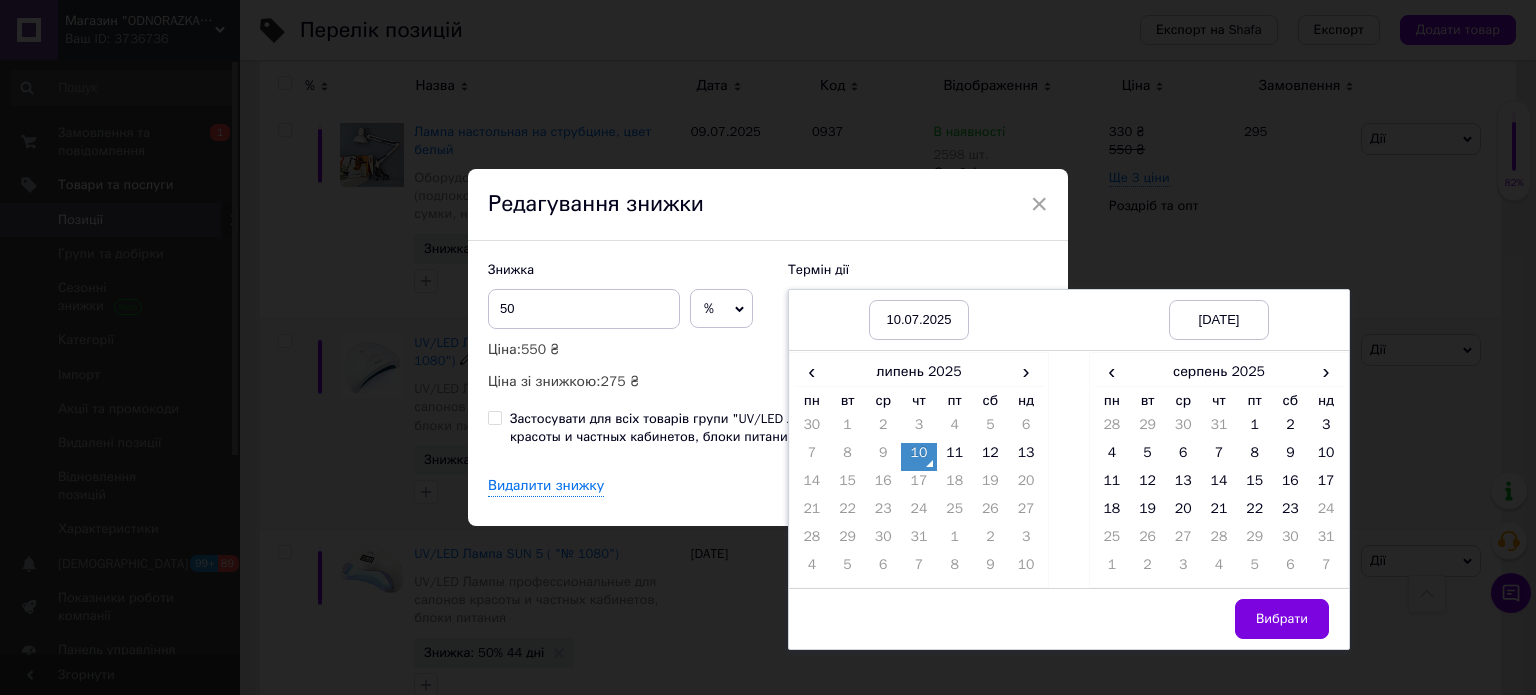 drag, startPoint x: 1284, startPoint y: 502, endPoint x: 1282, endPoint y: 560, distance: 58.034473 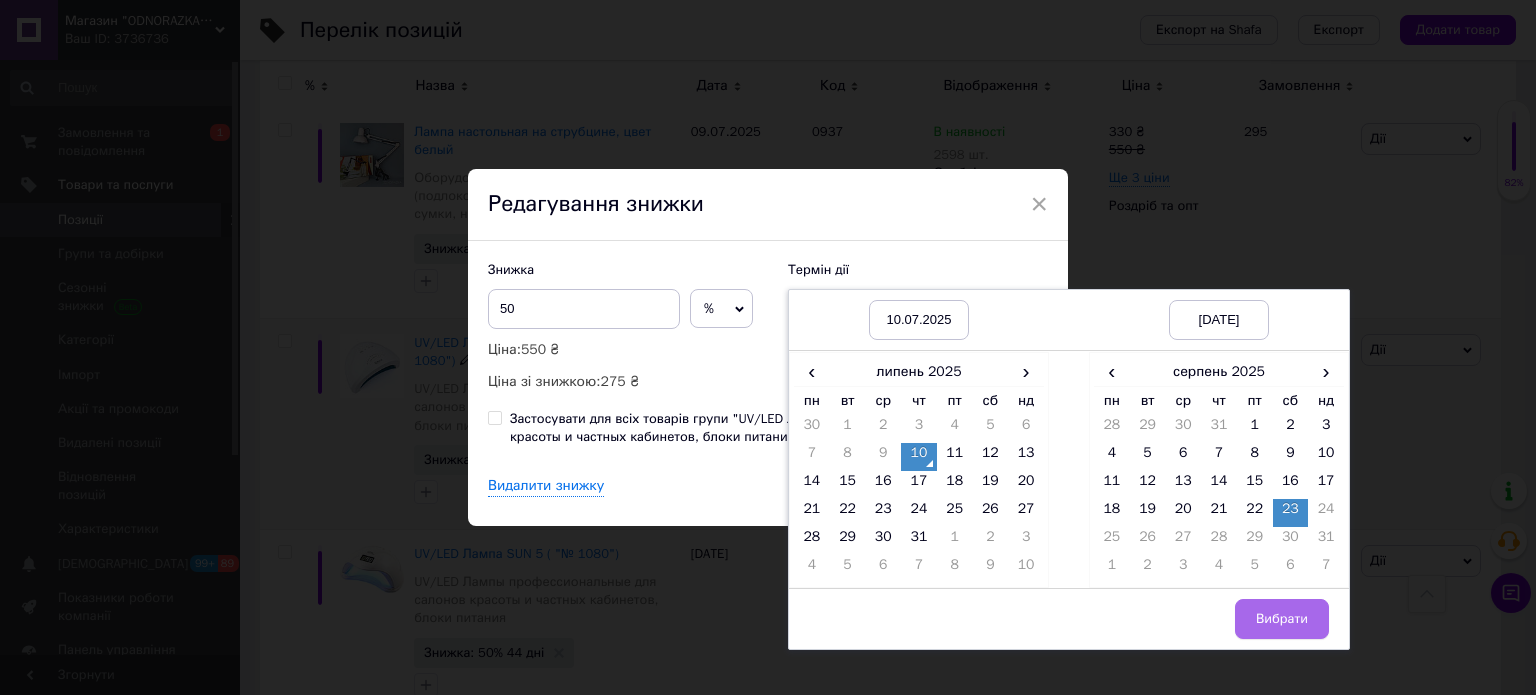 click on "Вибрати" at bounding box center (1282, 619) 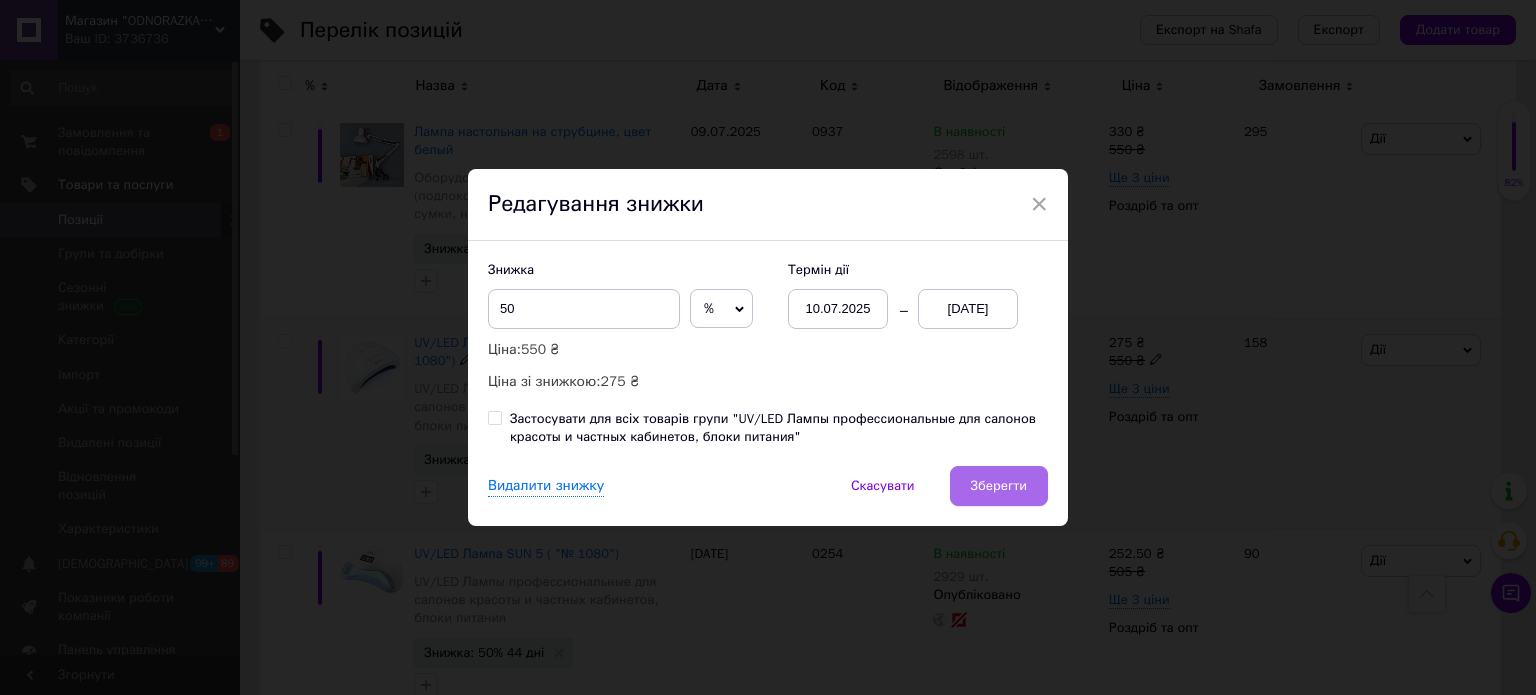 click on "Зберегти" at bounding box center (999, 486) 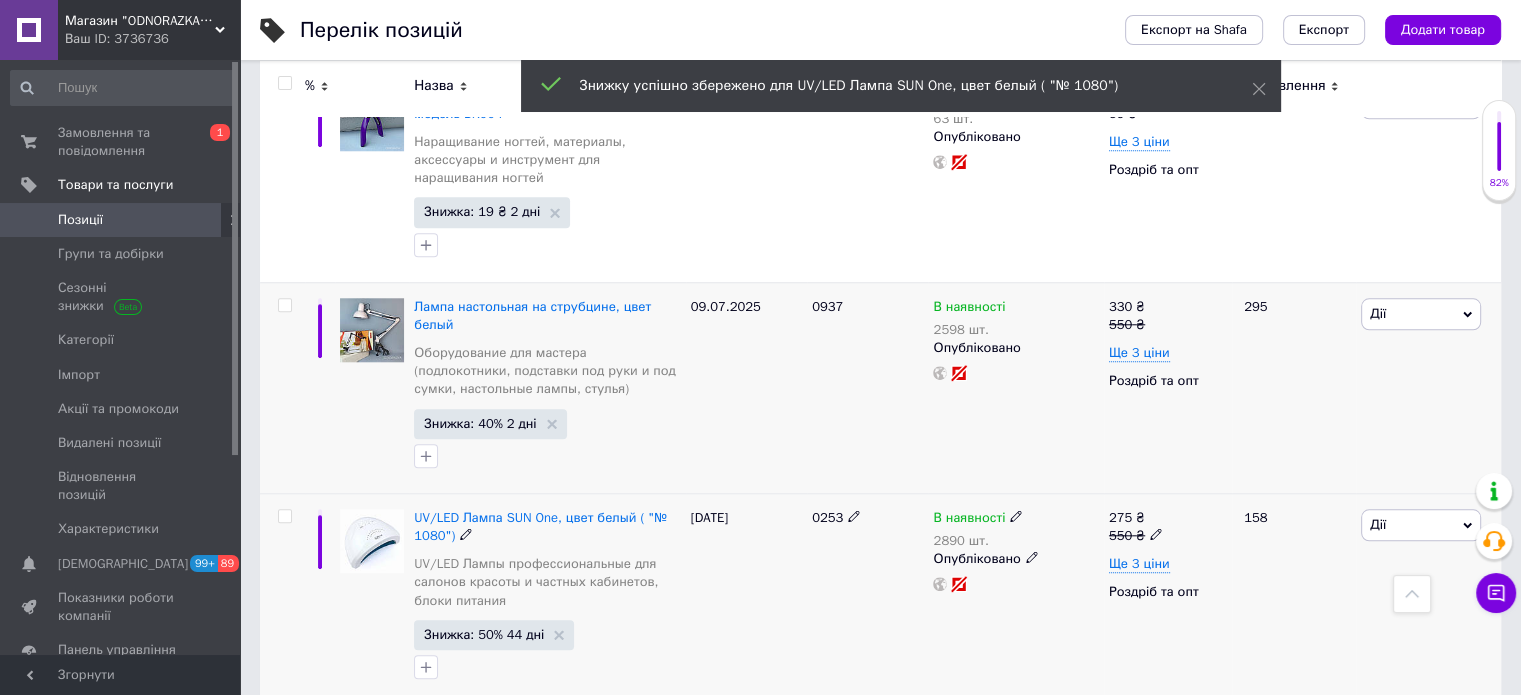 scroll, scrollTop: 1856, scrollLeft: 0, axis: vertical 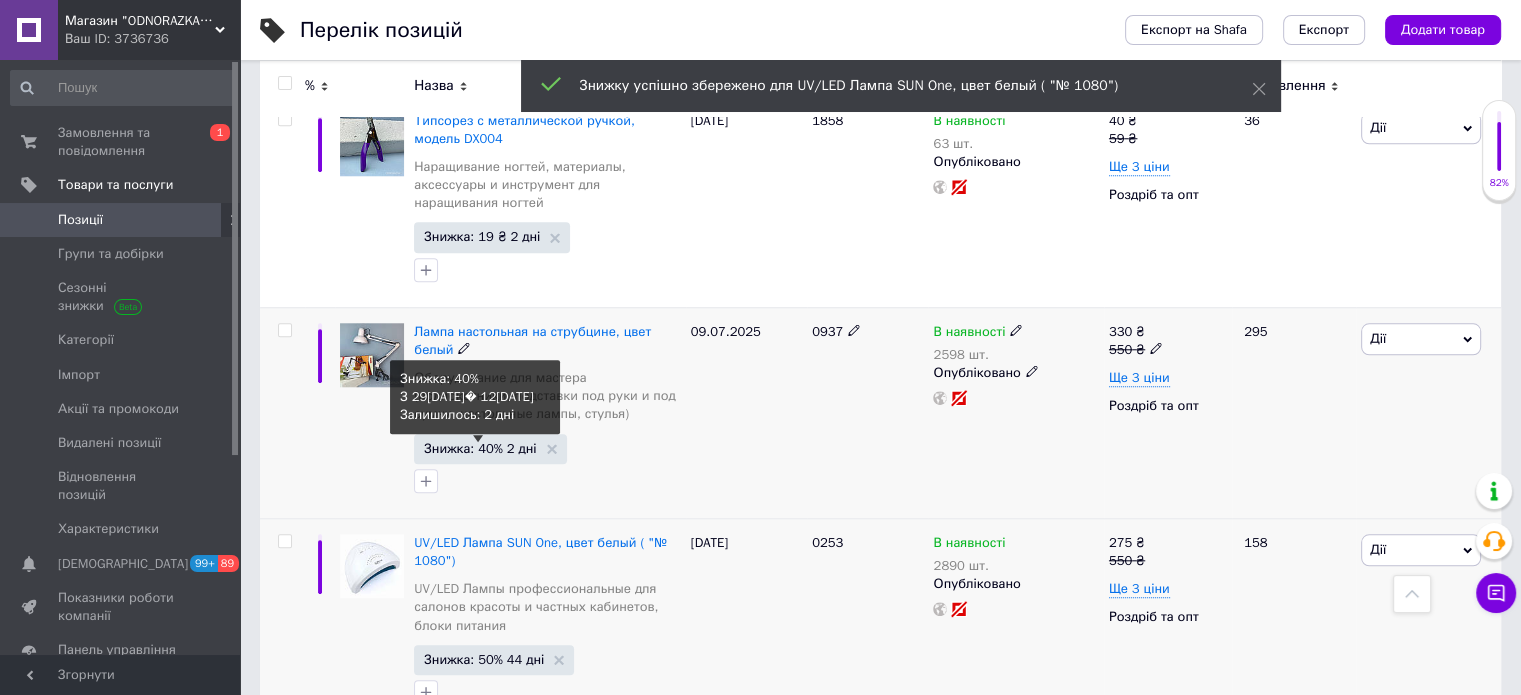 click on "Знижка: 40% 2 дні" at bounding box center [480, 448] 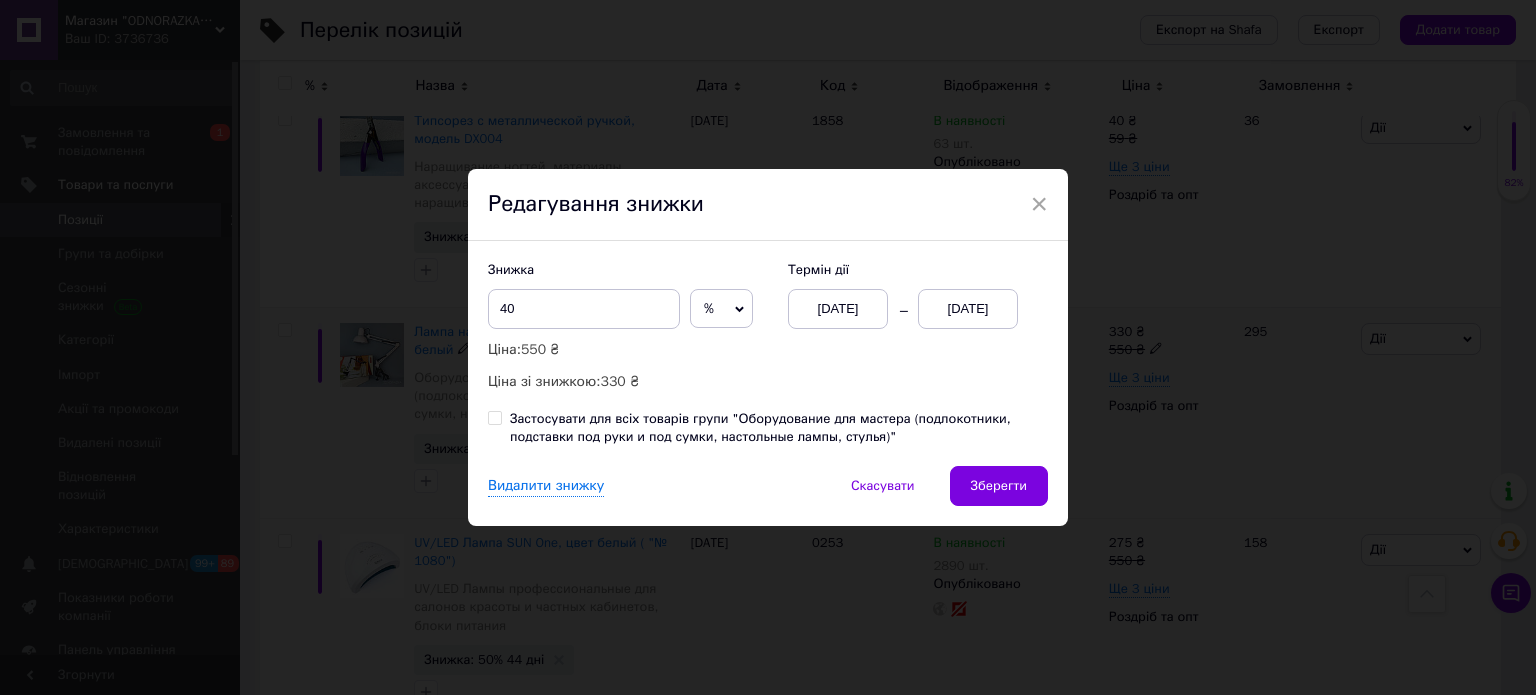 click on "[DATE]" at bounding box center [838, 309] 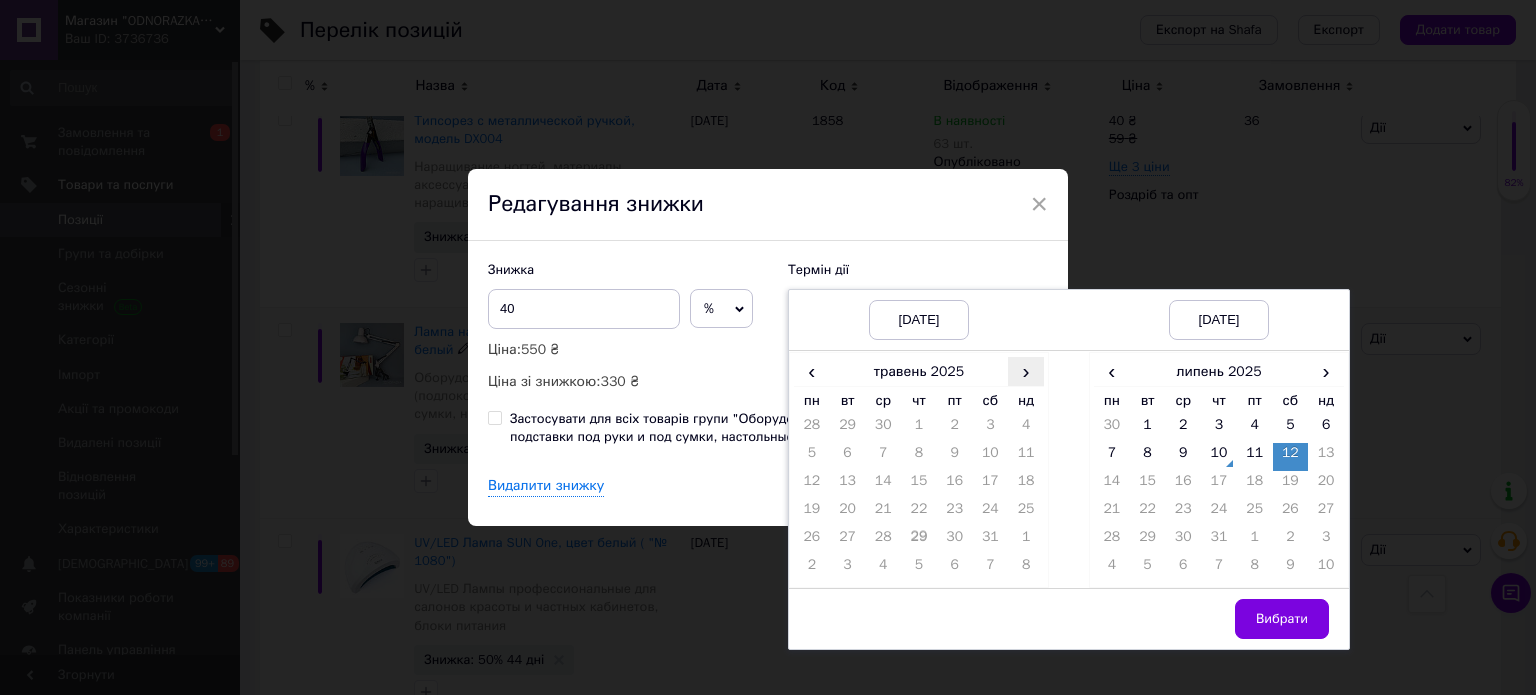 click on "›" at bounding box center (1026, 371) 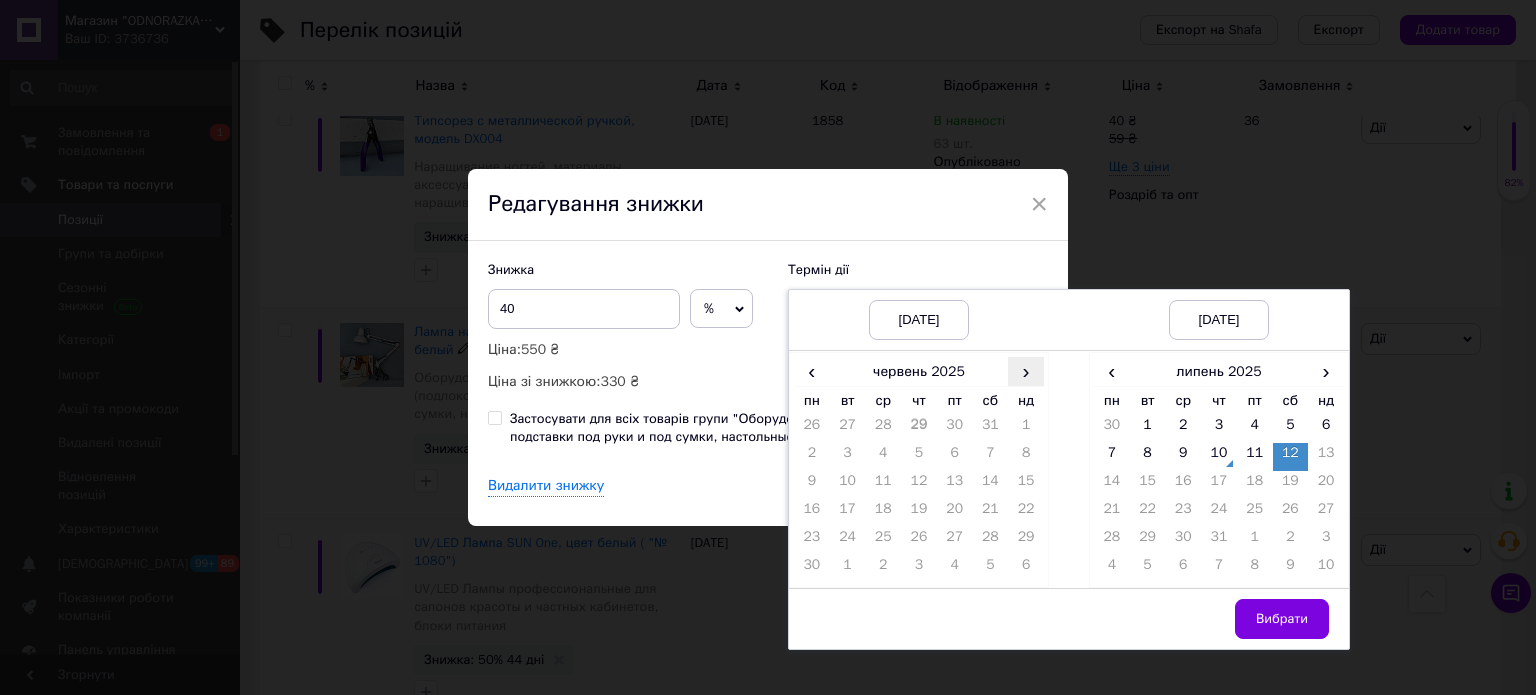click on "›" at bounding box center [1026, 371] 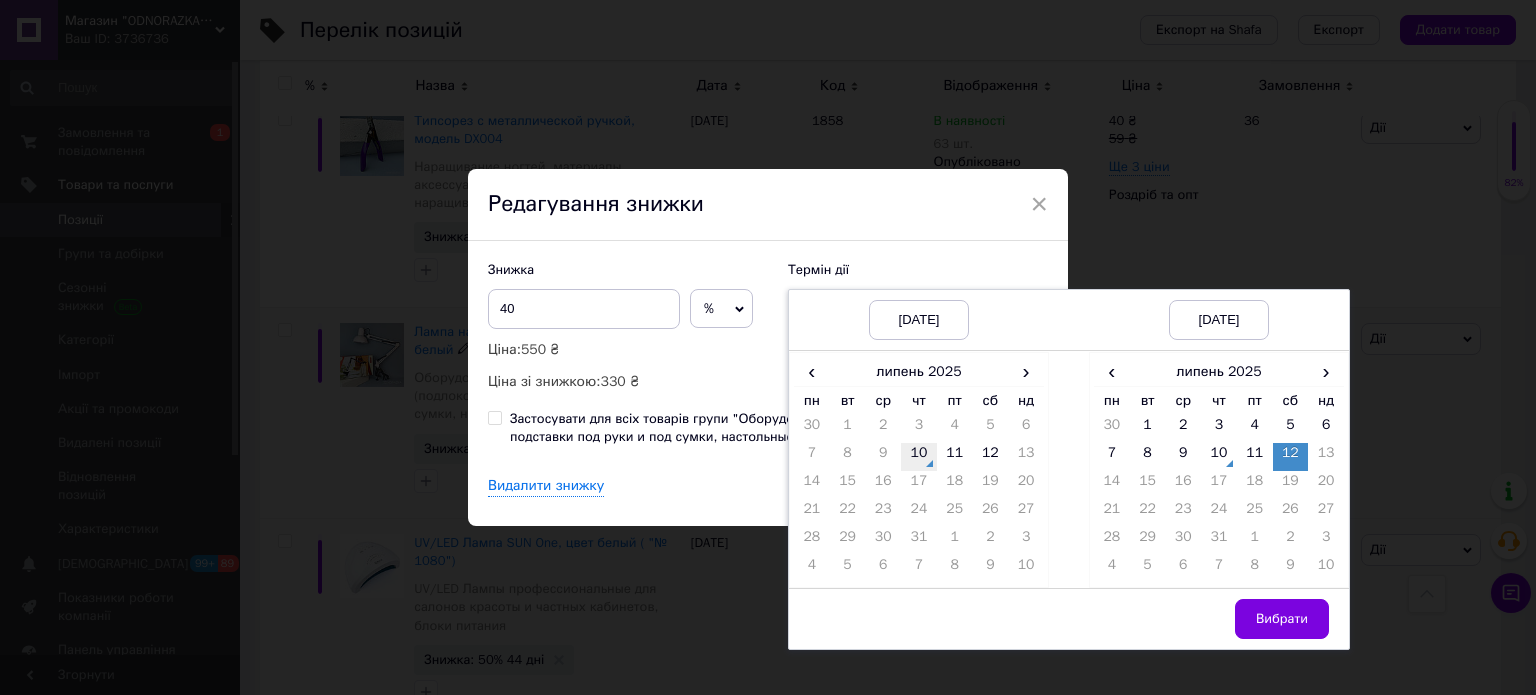 click on "10" at bounding box center (919, 457) 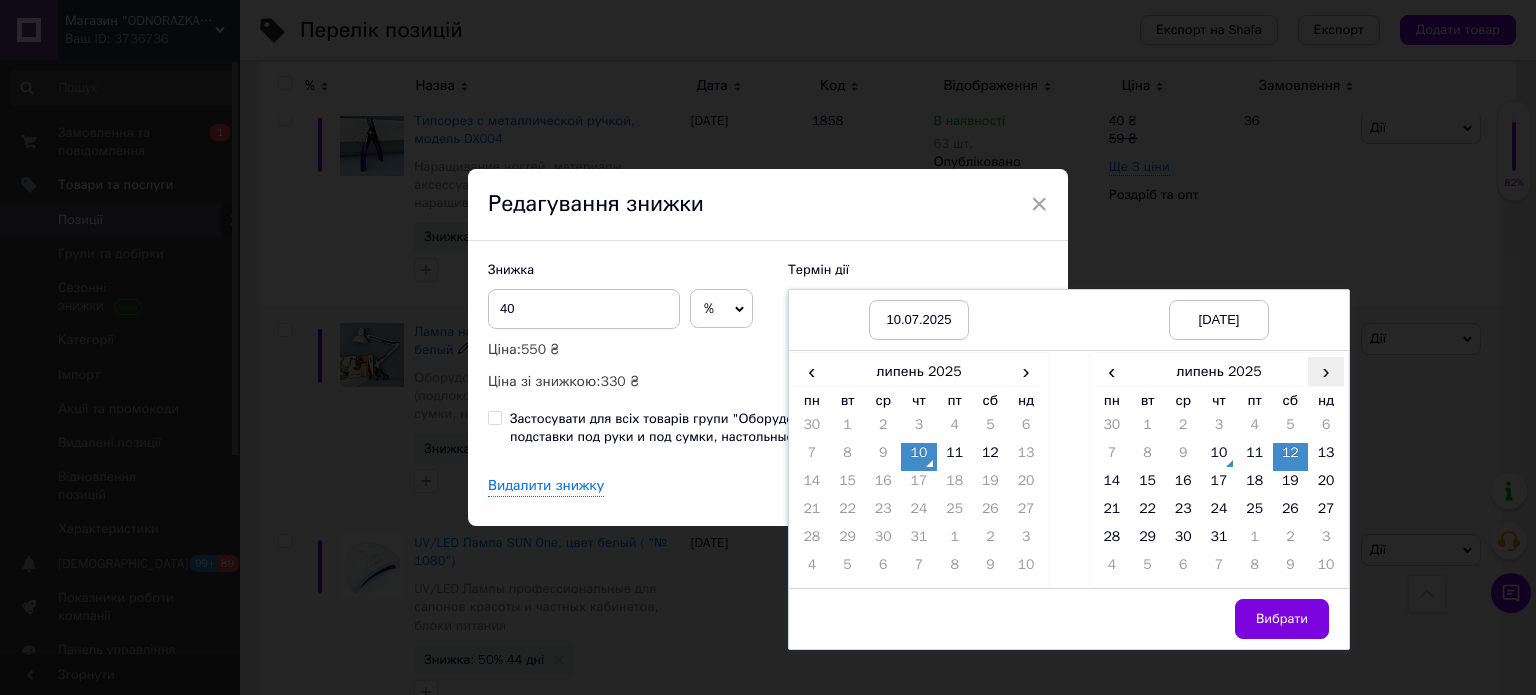 click on "›" at bounding box center (1326, 371) 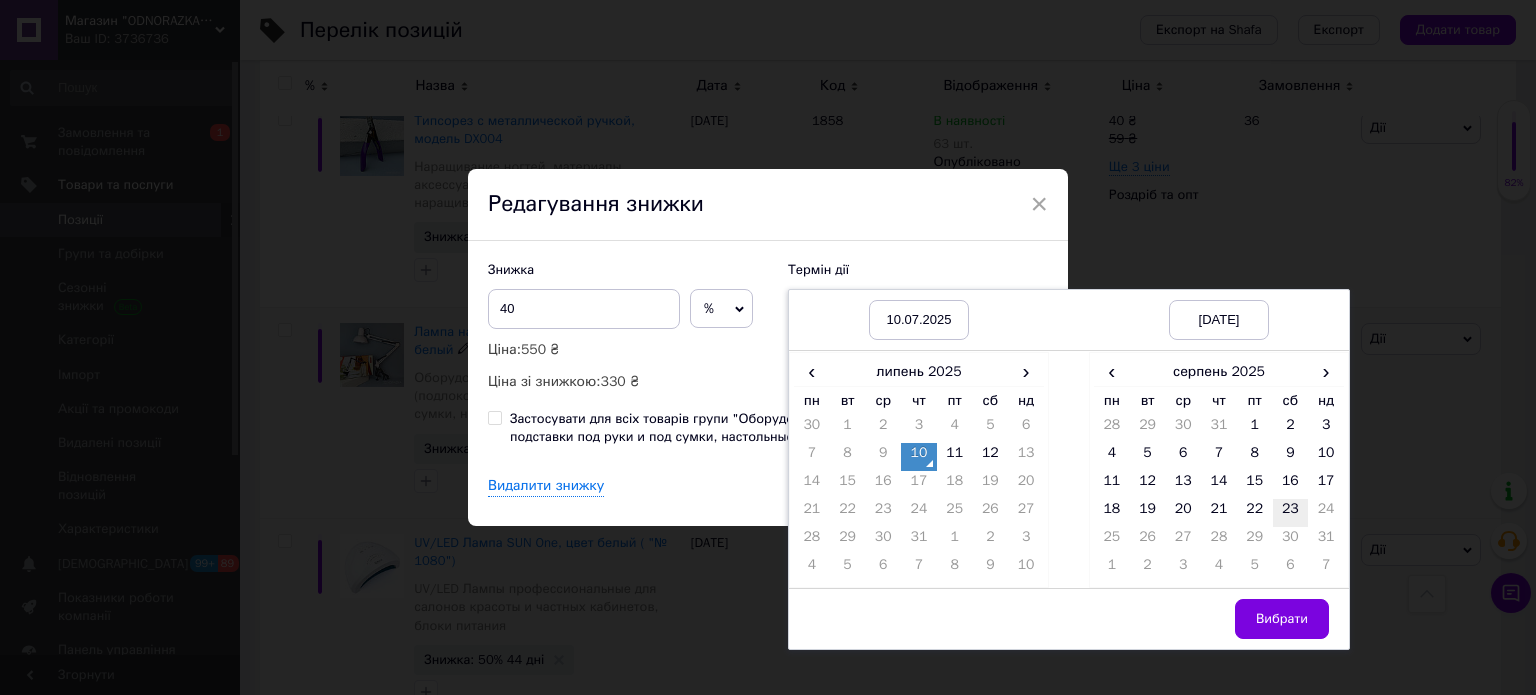 drag, startPoint x: 1296, startPoint y: 502, endPoint x: 1296, endPoint y: 558, distance: 56 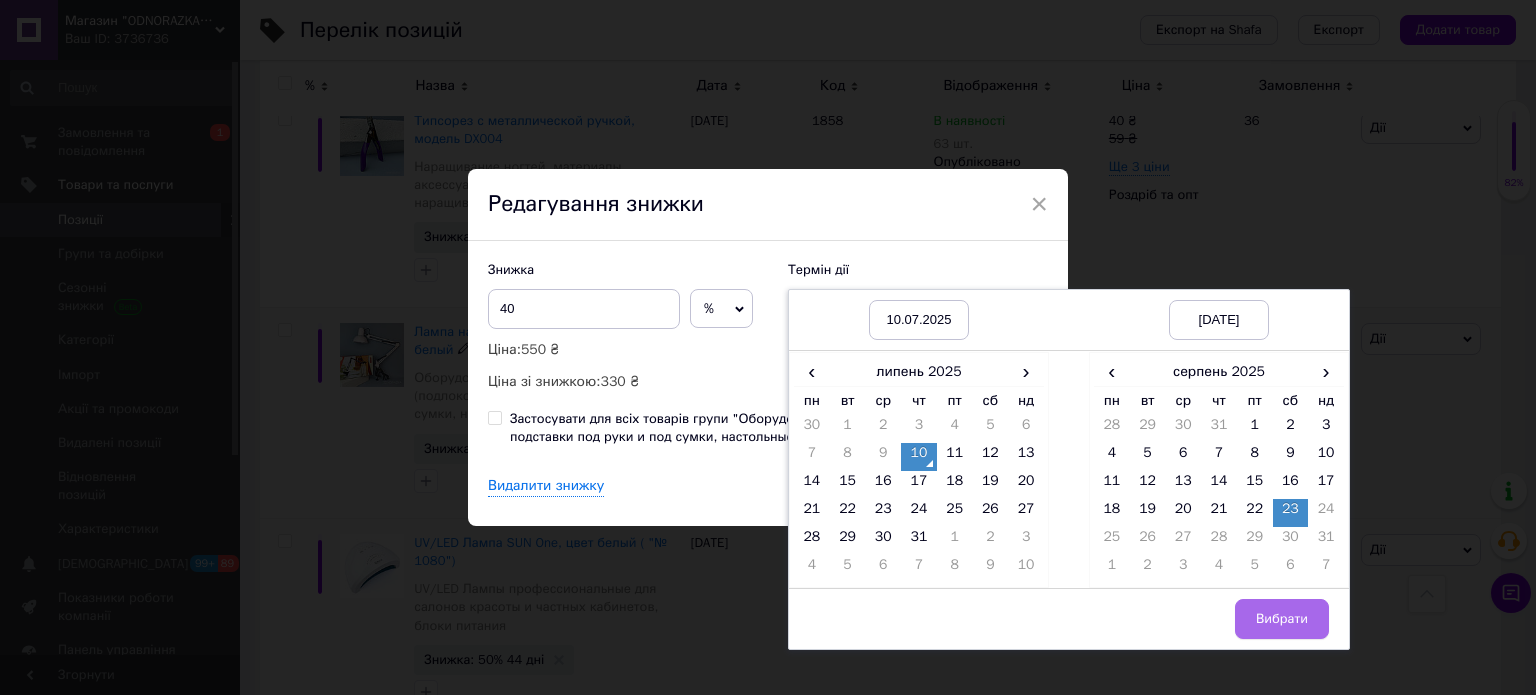 click on "Вибрати" at bounding box center (1282, 619) 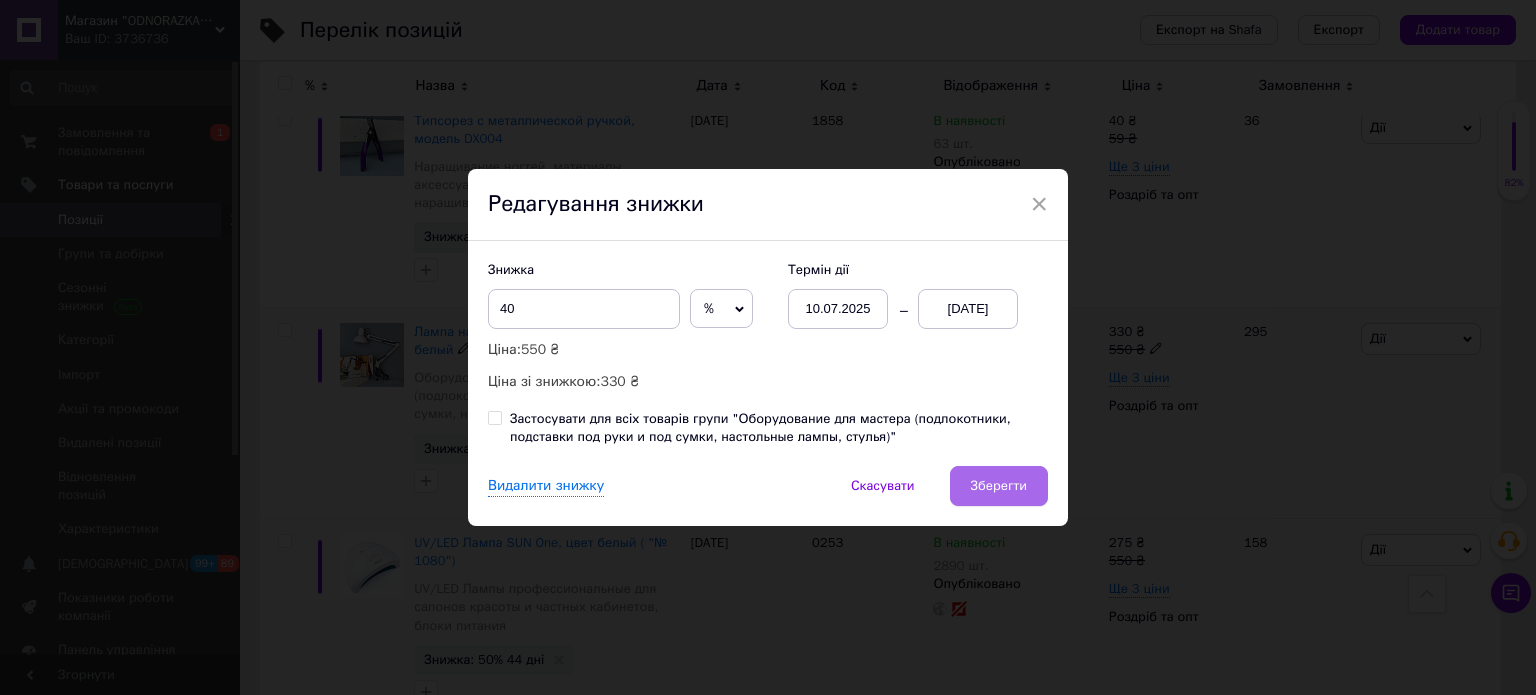 click on "Зберегти" at bounding box center [999, 486] 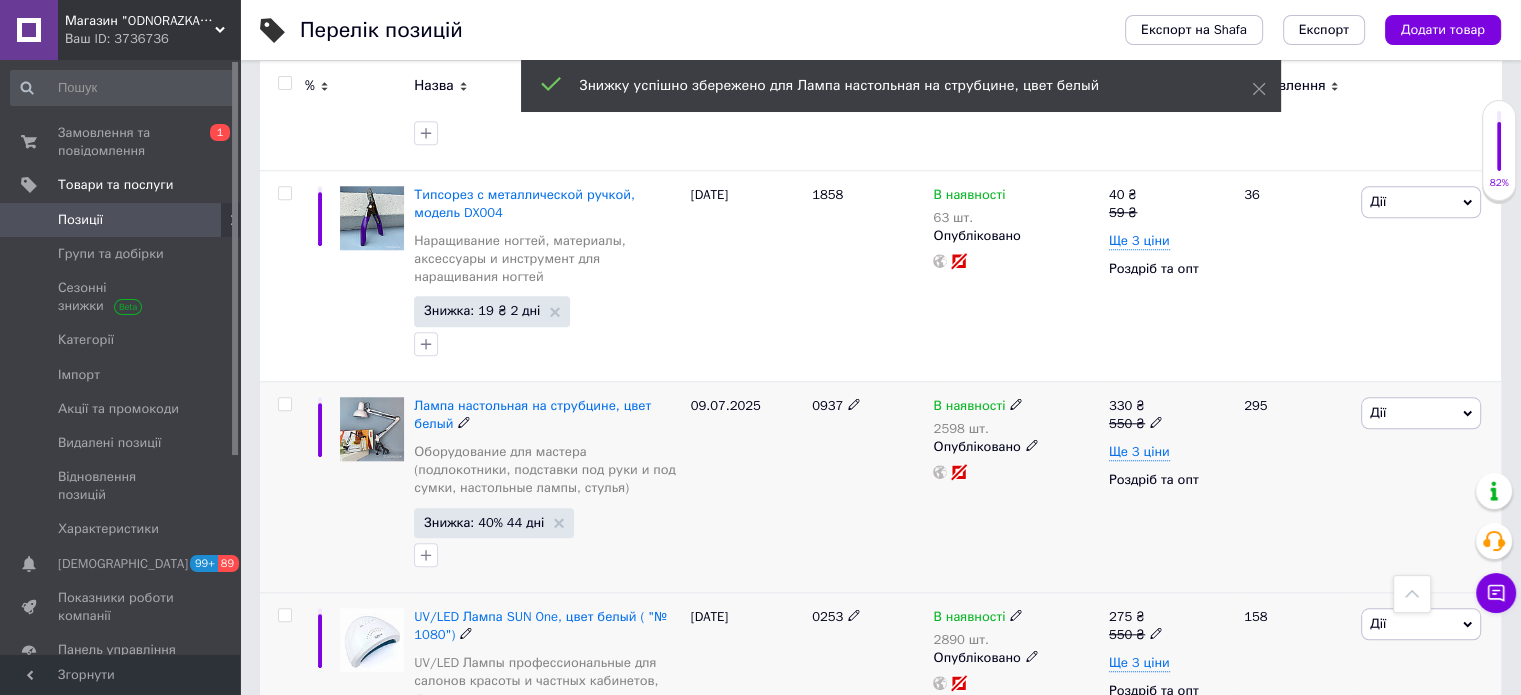scroll, scrollTop: 1656, scrollLeft: 0, axis: vertical 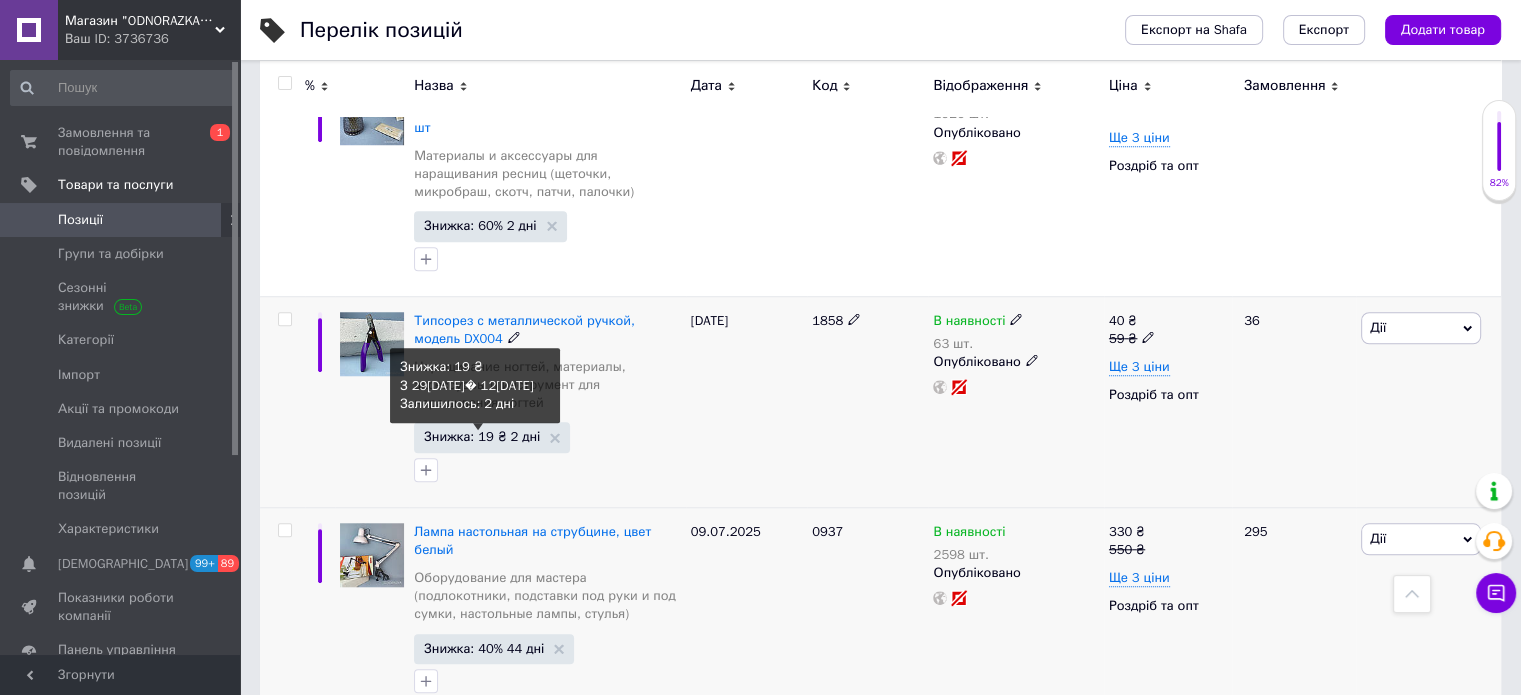 click on "Знижка: 19 ₴ 2 дні" at bounding box center [482, 436] 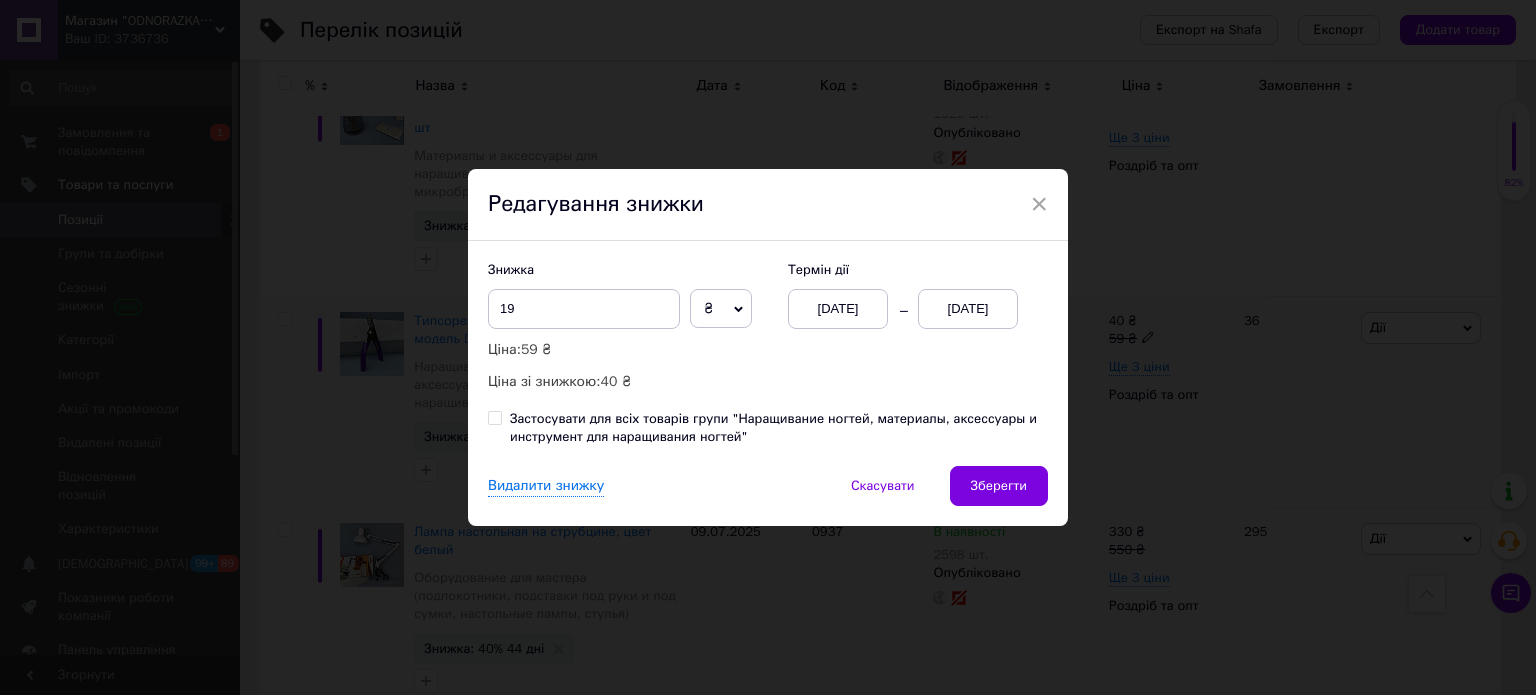 click on "[DATE]" at bounding box center [838, 309] 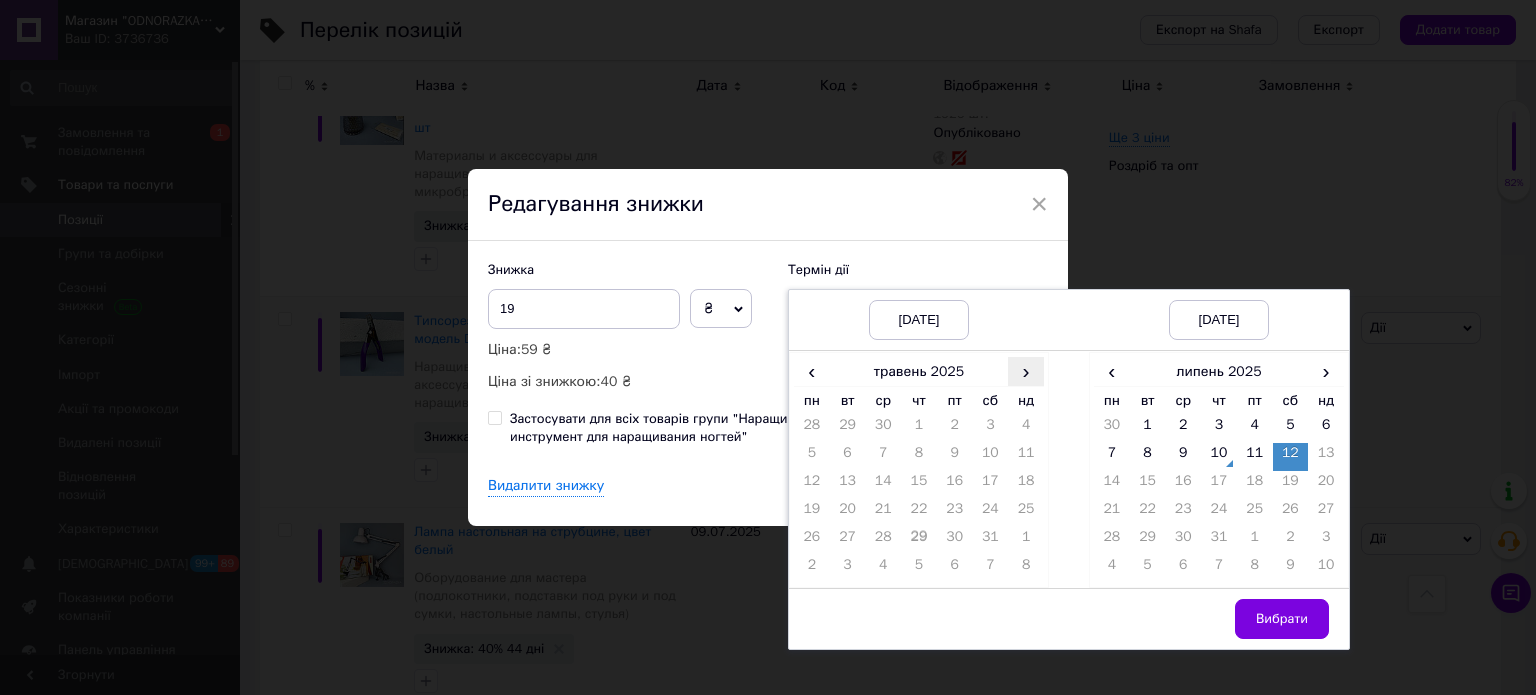 click on "›" at bounding box center (1026, 371) 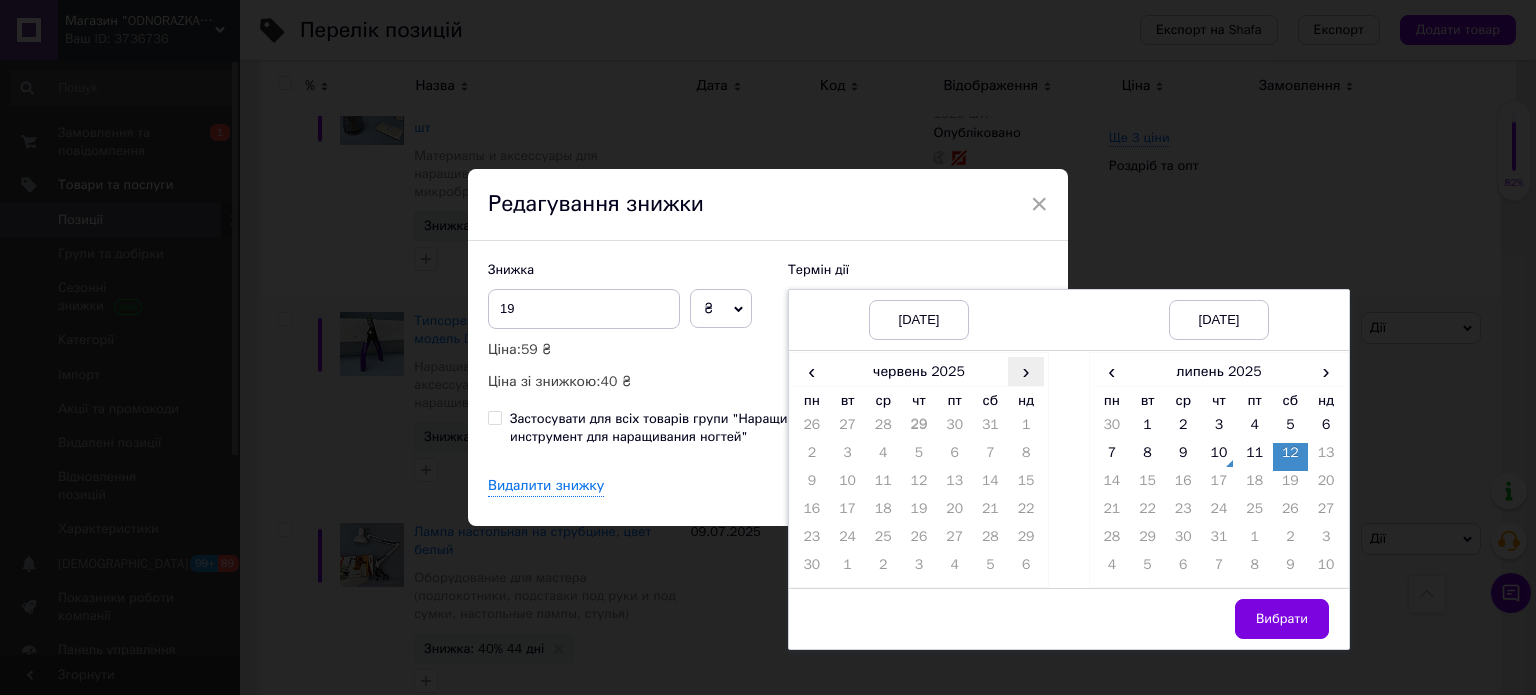 click on "›" at bounding box center (1026, 371) 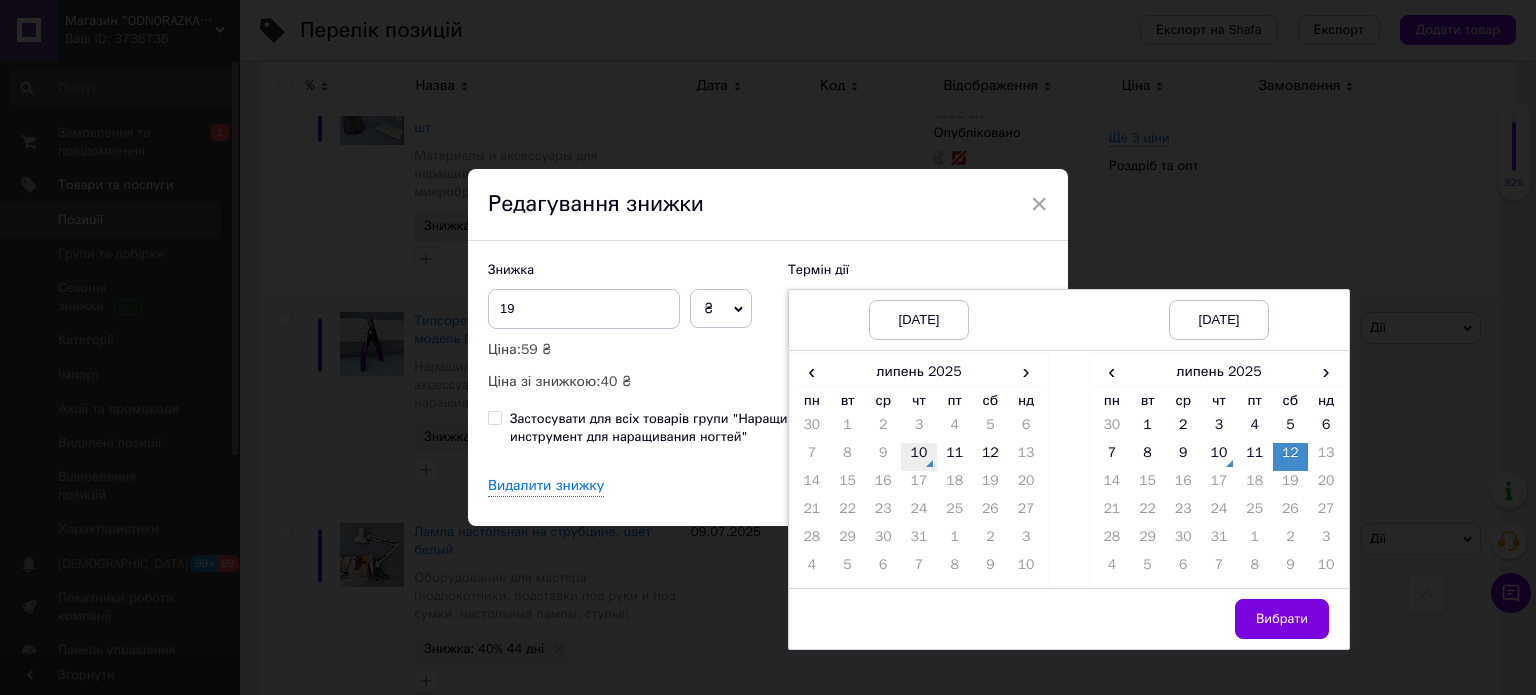 click on "10" at bounding box center (919, 457) 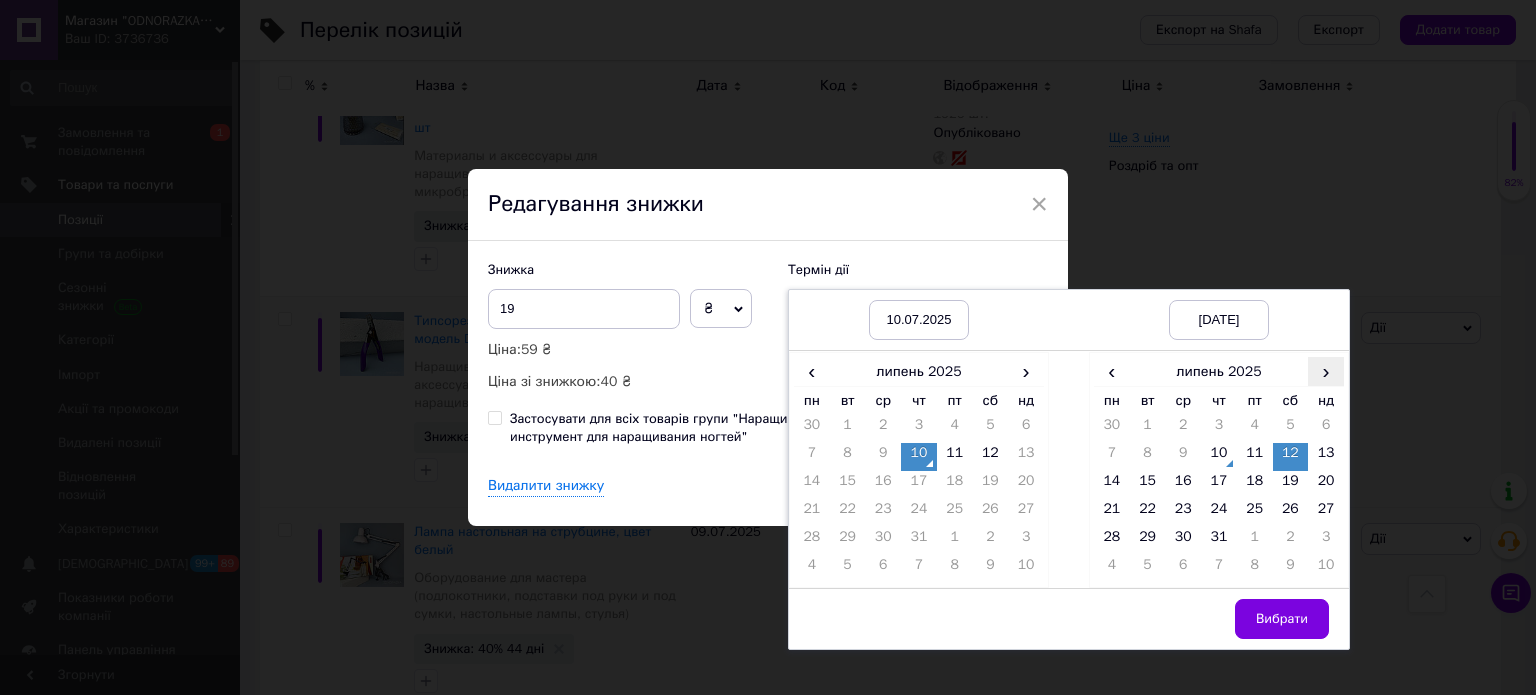 click on "›" at bounding box center (1326, 371) 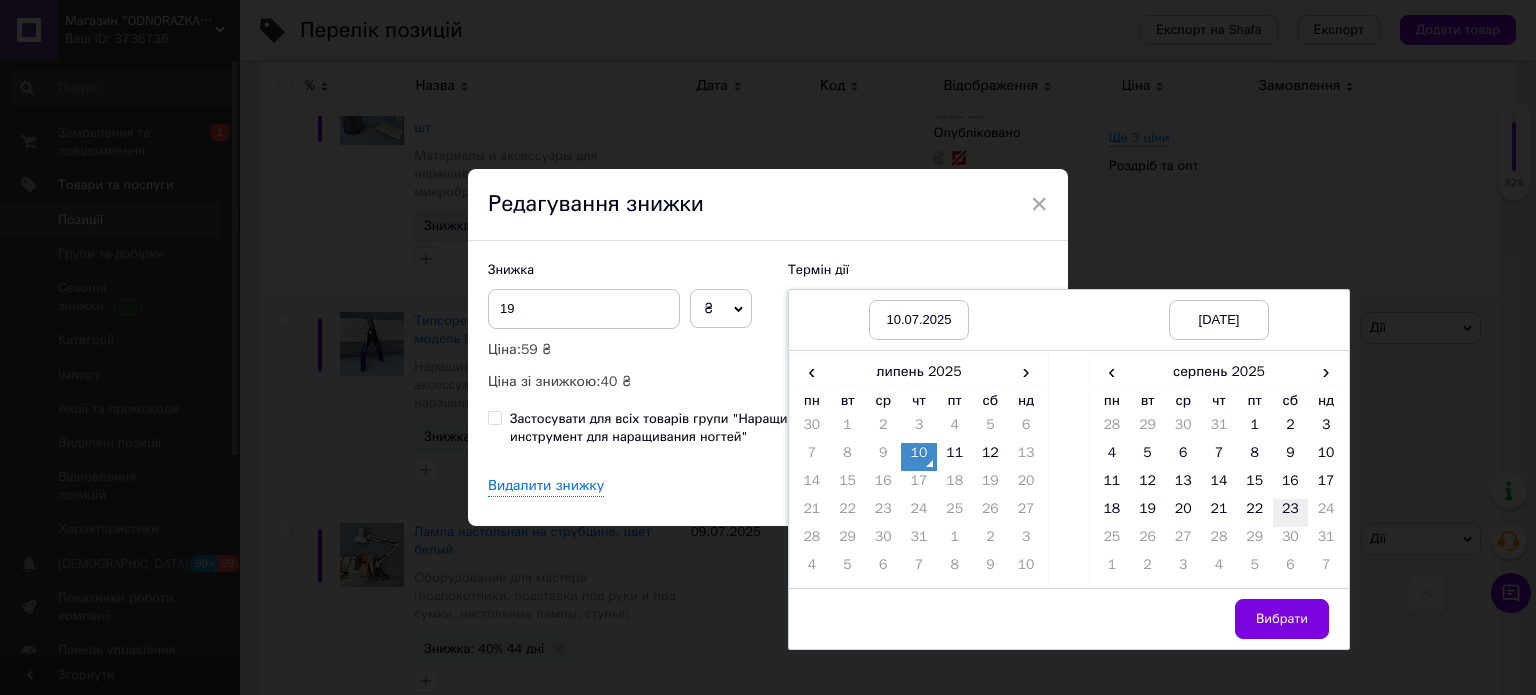 click on "23" at bounding box center [1291, 513] 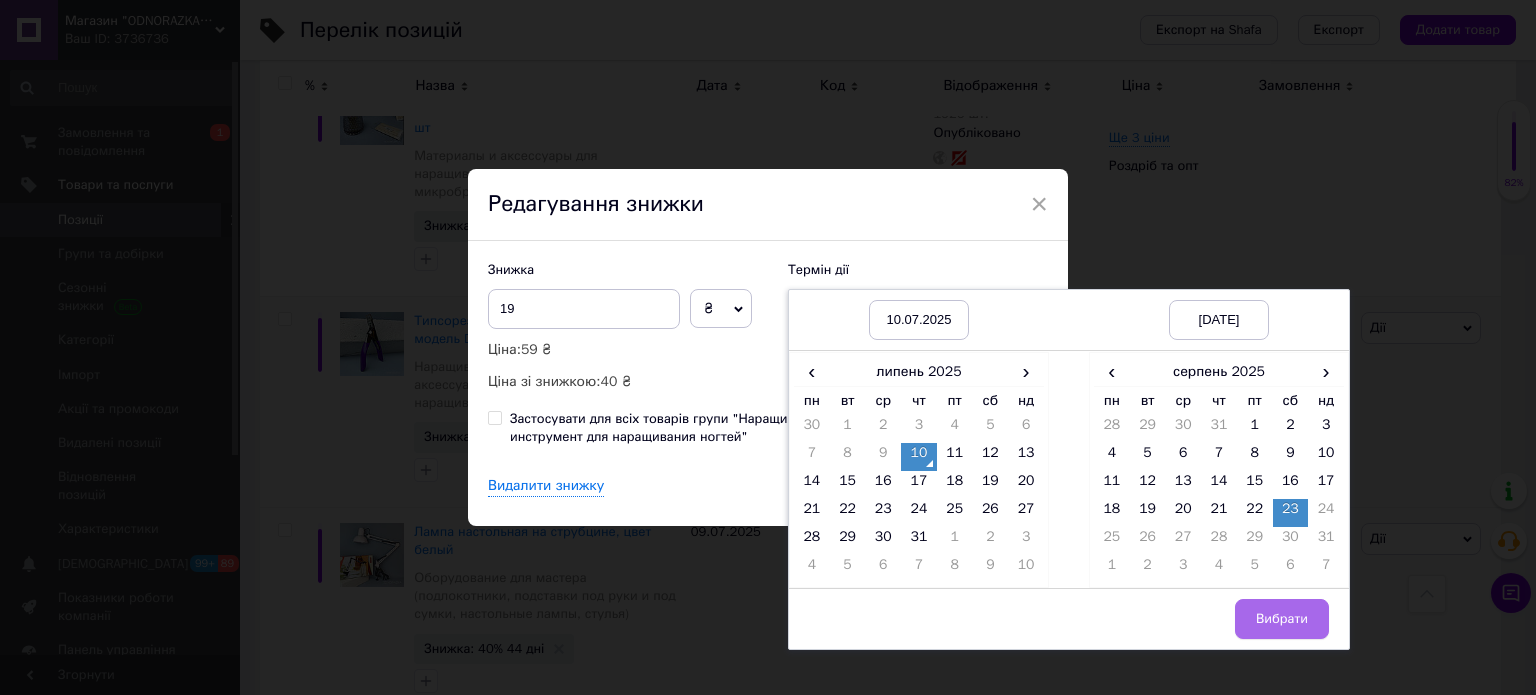 click on "Вибрати" at bounding box center [1282, 619] 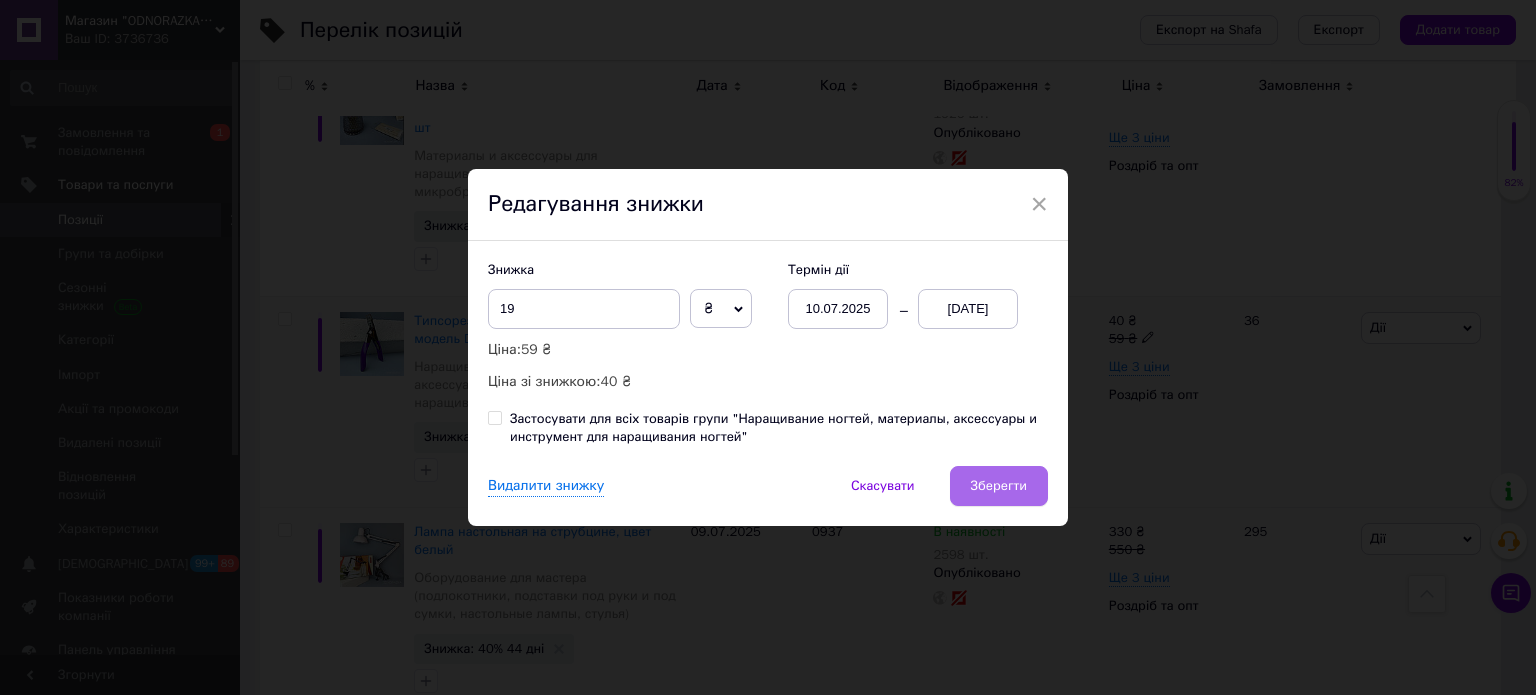 click on "Зберегти" at bounding box center (999, 486) 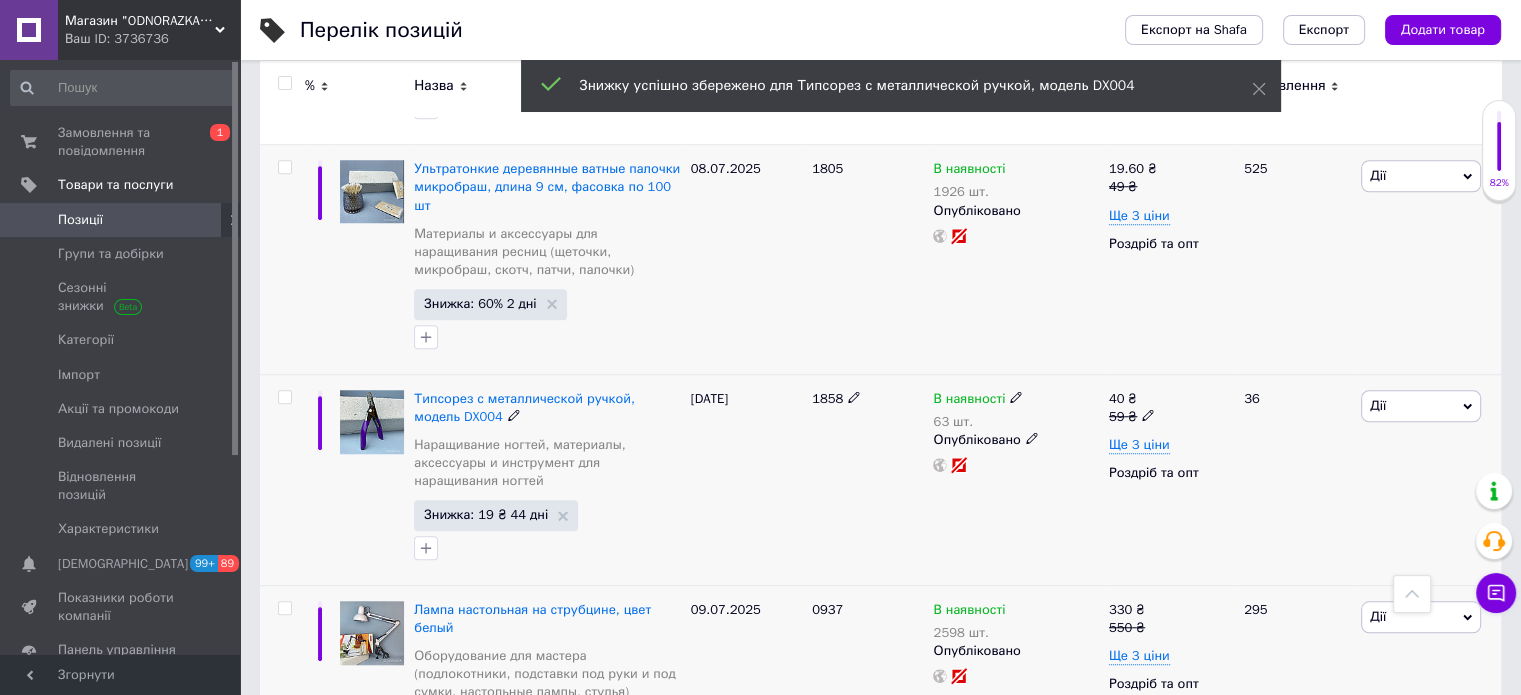 scroll, scrollTop: 1456, scrollLeft: 0, axis: vertical 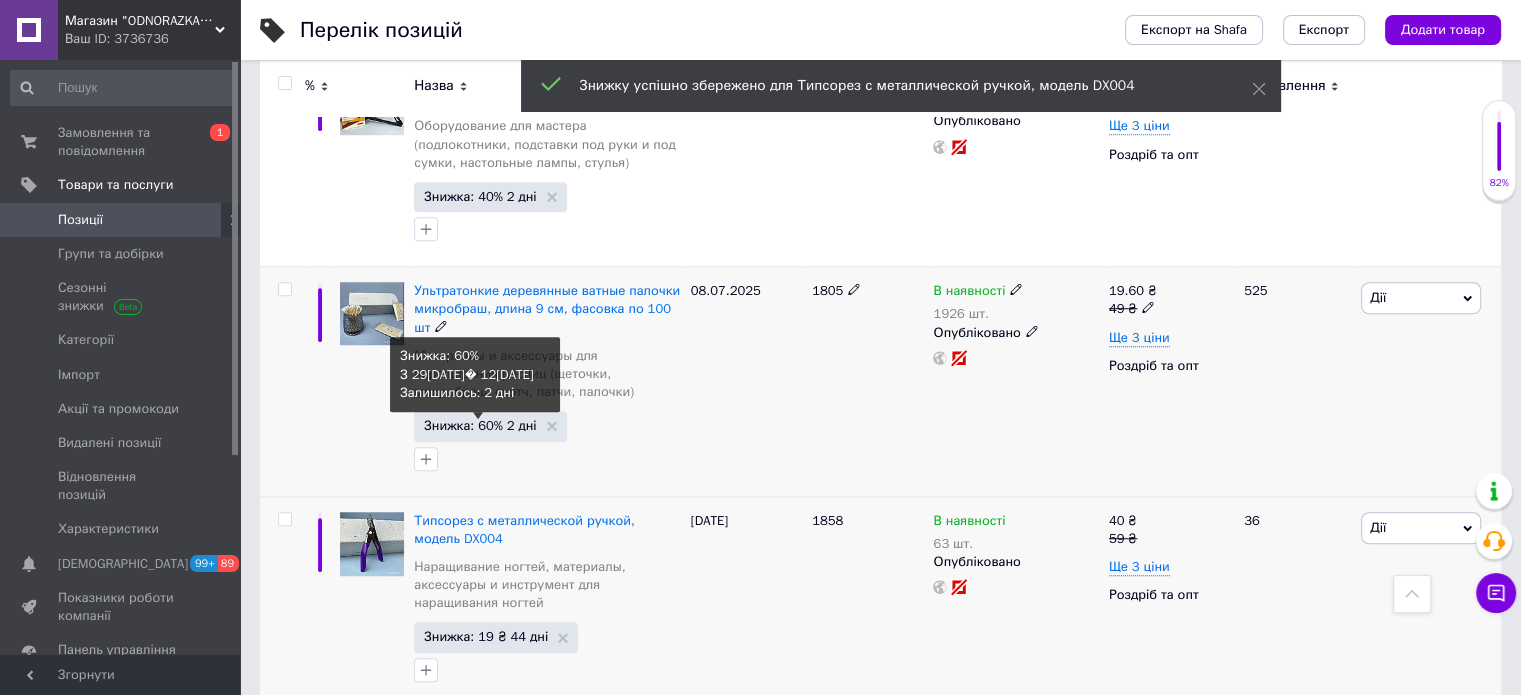 click on "Знижка: 60% 2 дні" at bounding box center [480, 425] 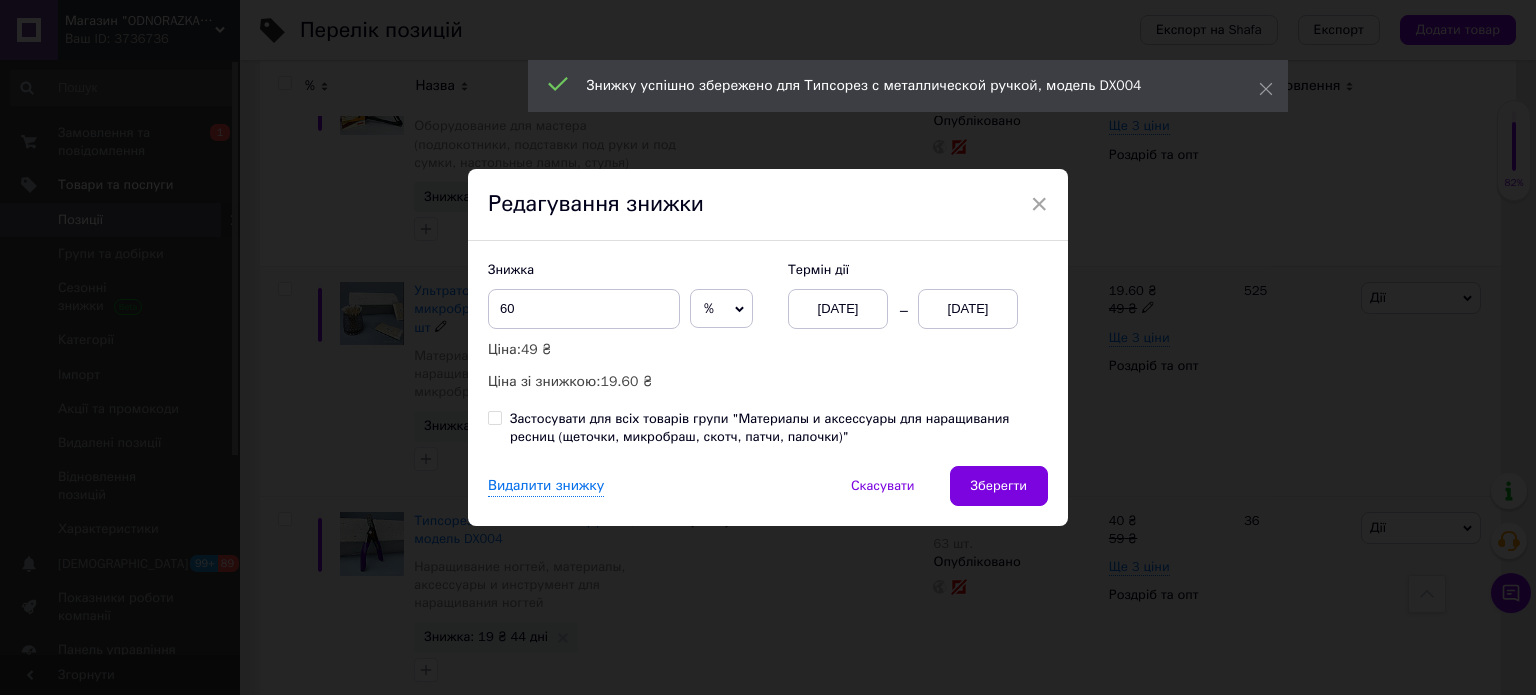 click on "[DATE]" at bounding box center (838, 309) 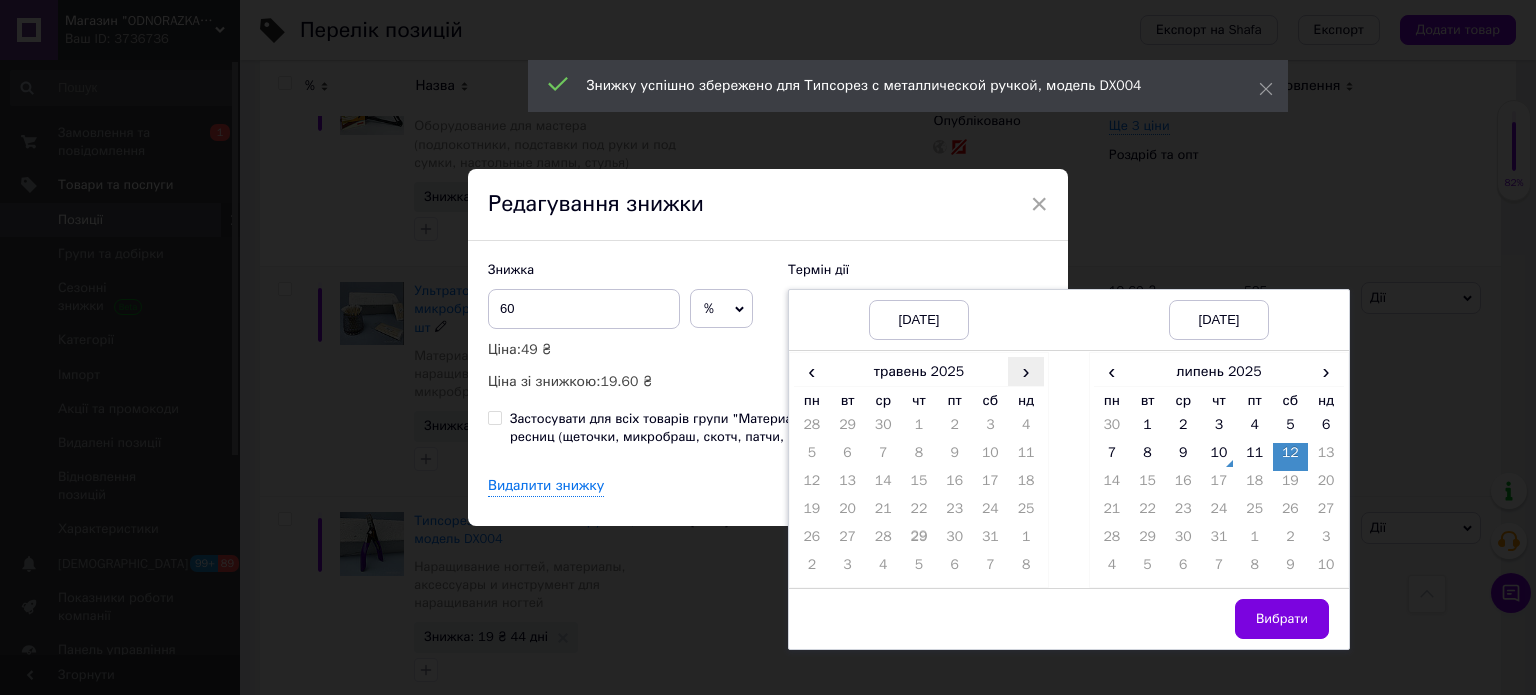 click on "›" at bounding box center [1026, 371] 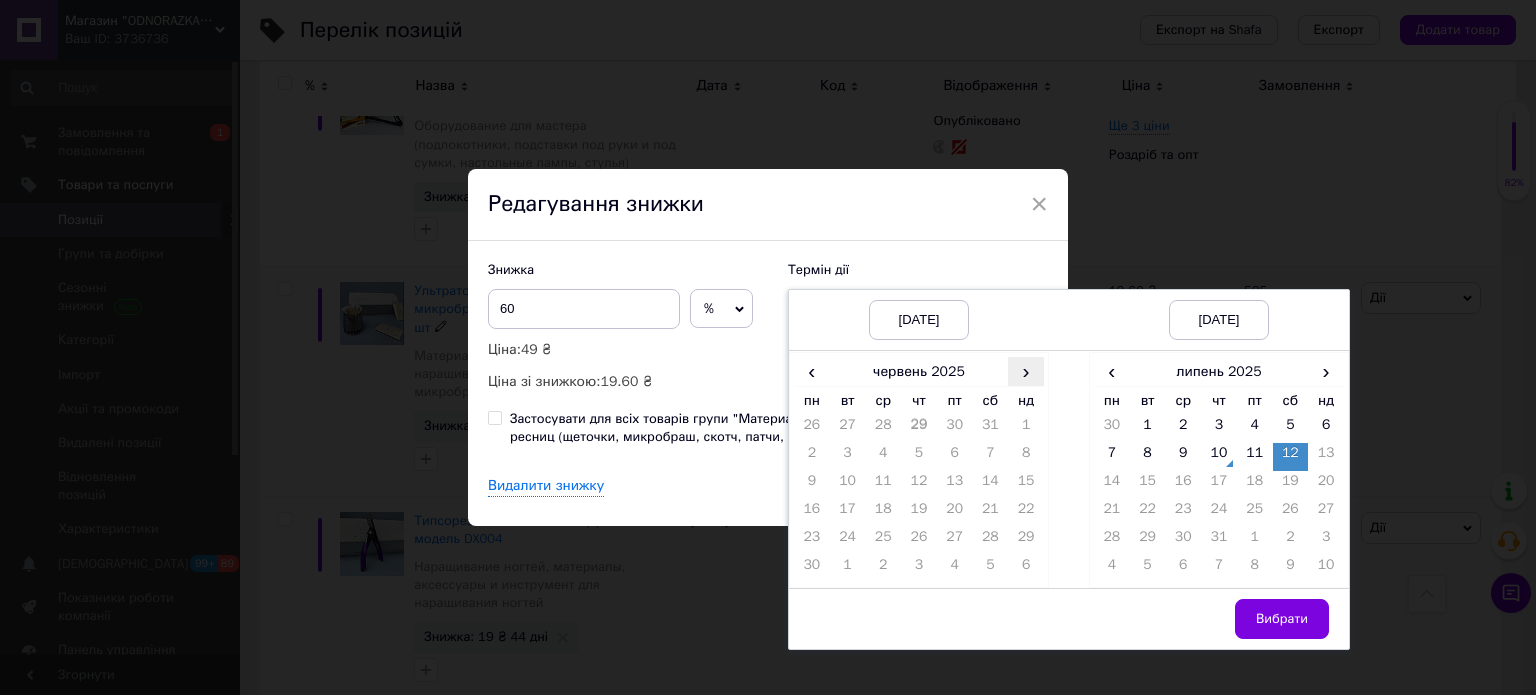 click on "›" at bounding box center [1026, 371] 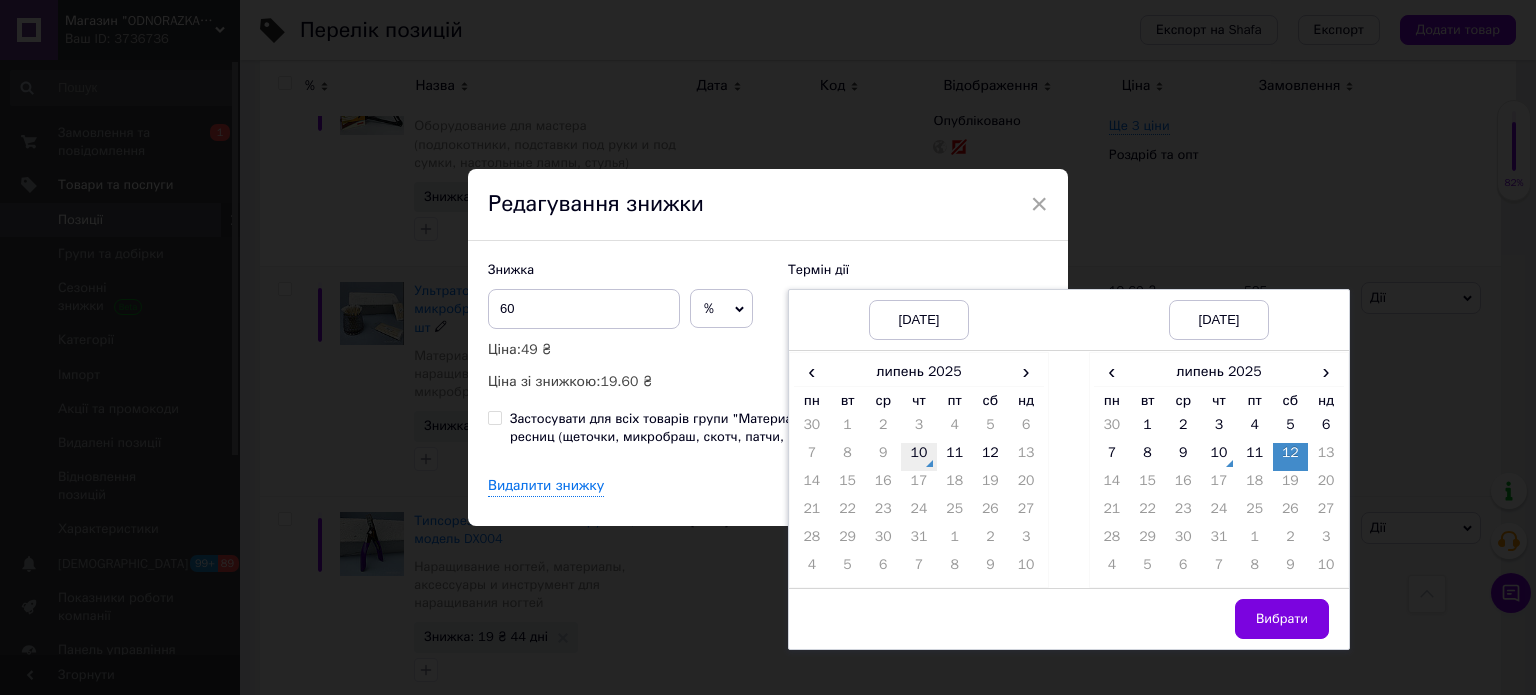 click on "10" at bounding box center [919, 457] 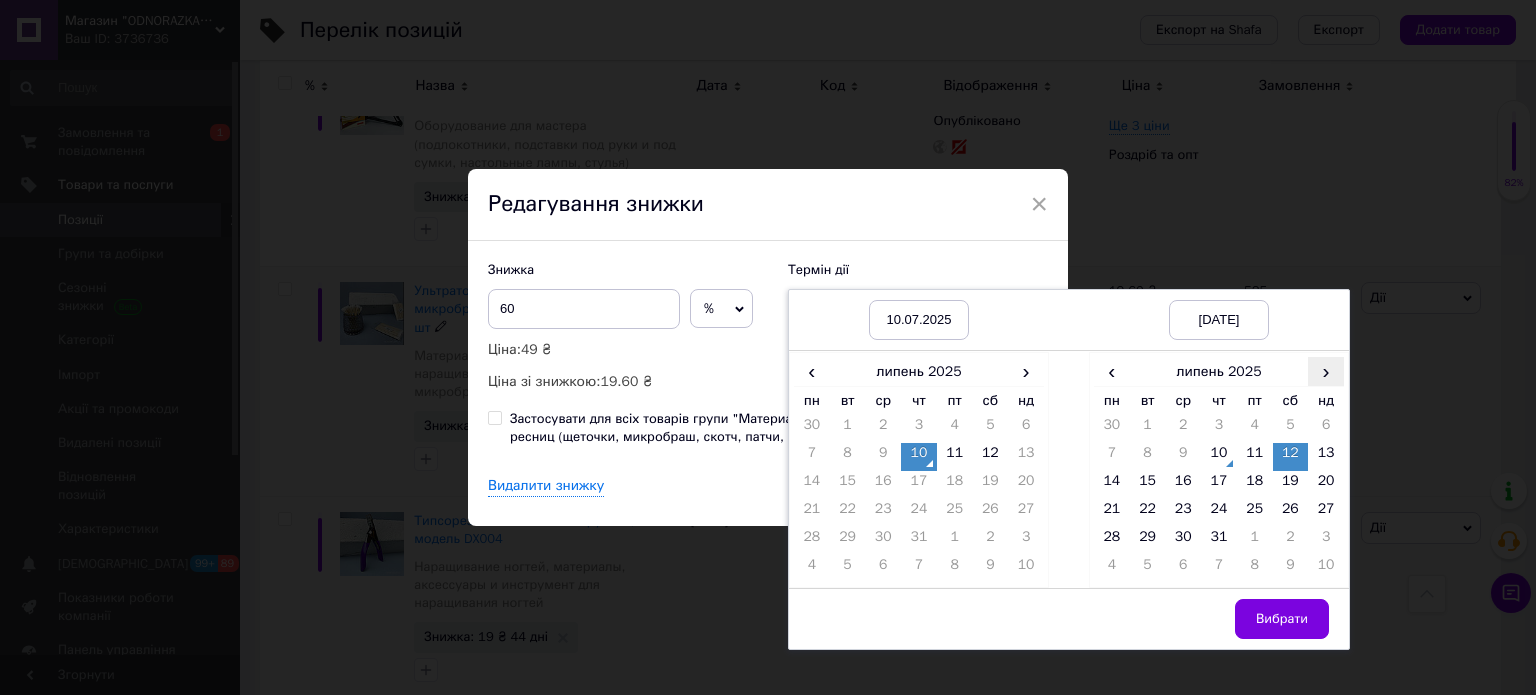click on "›" at bounding box center (1326, 371) 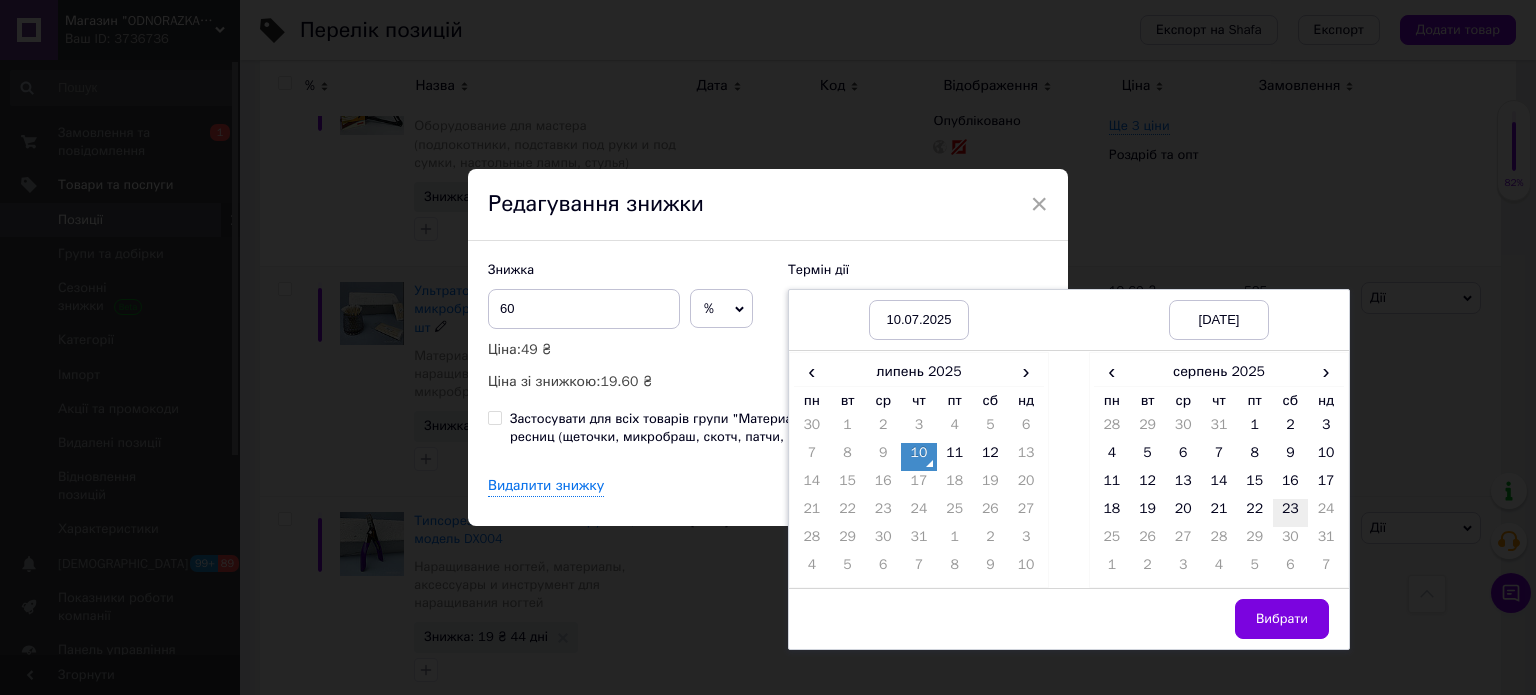 click on "23" at bounding box center [1291, 513] 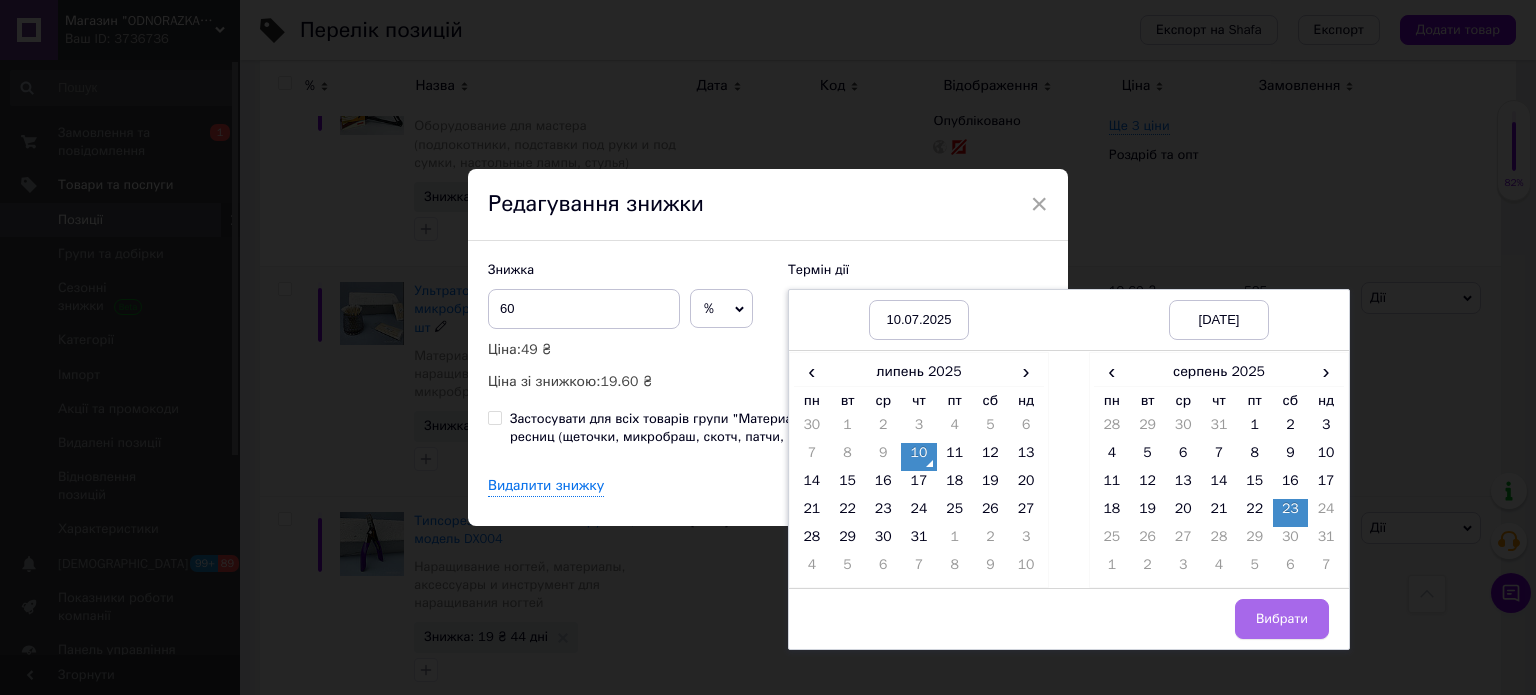 click on "Вибрати" at bounding box center [1282, 619] 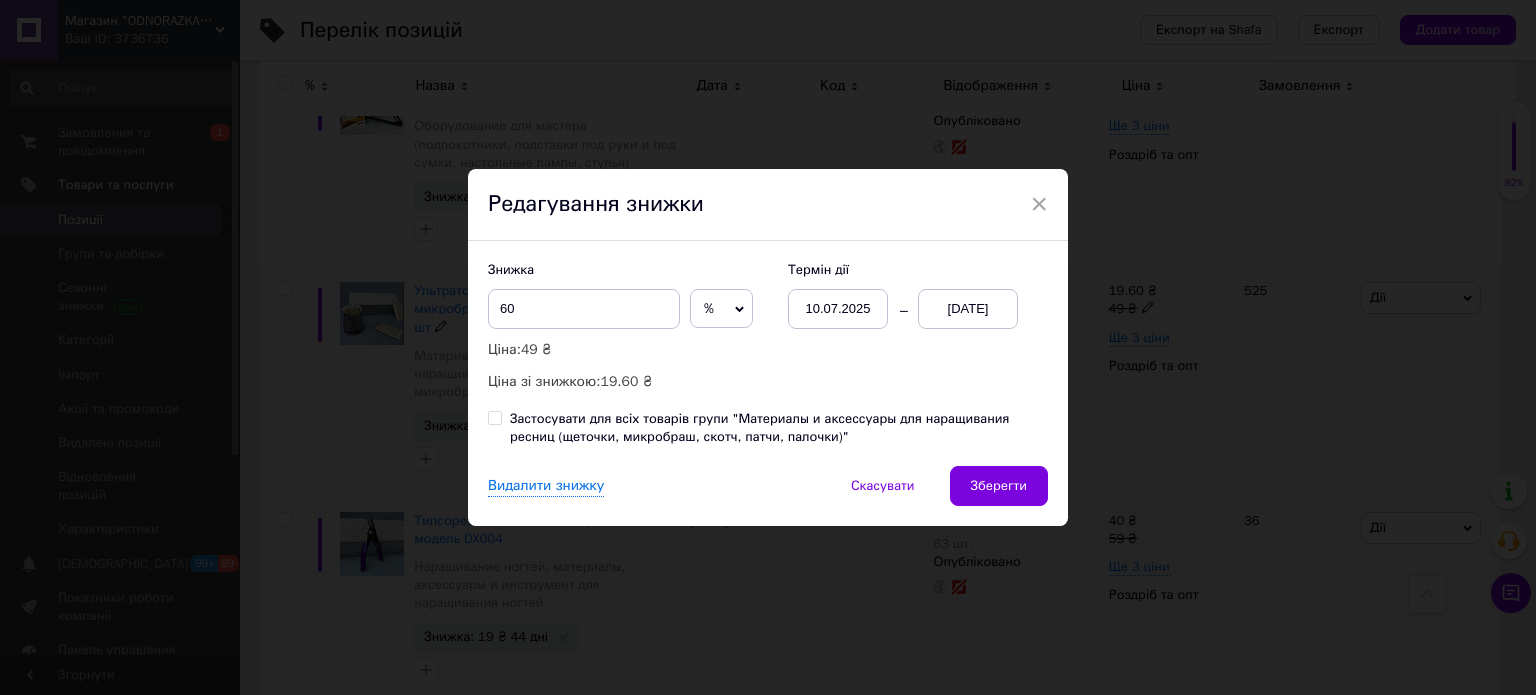 click on "Зберегти" at bounding box center [999, 486] 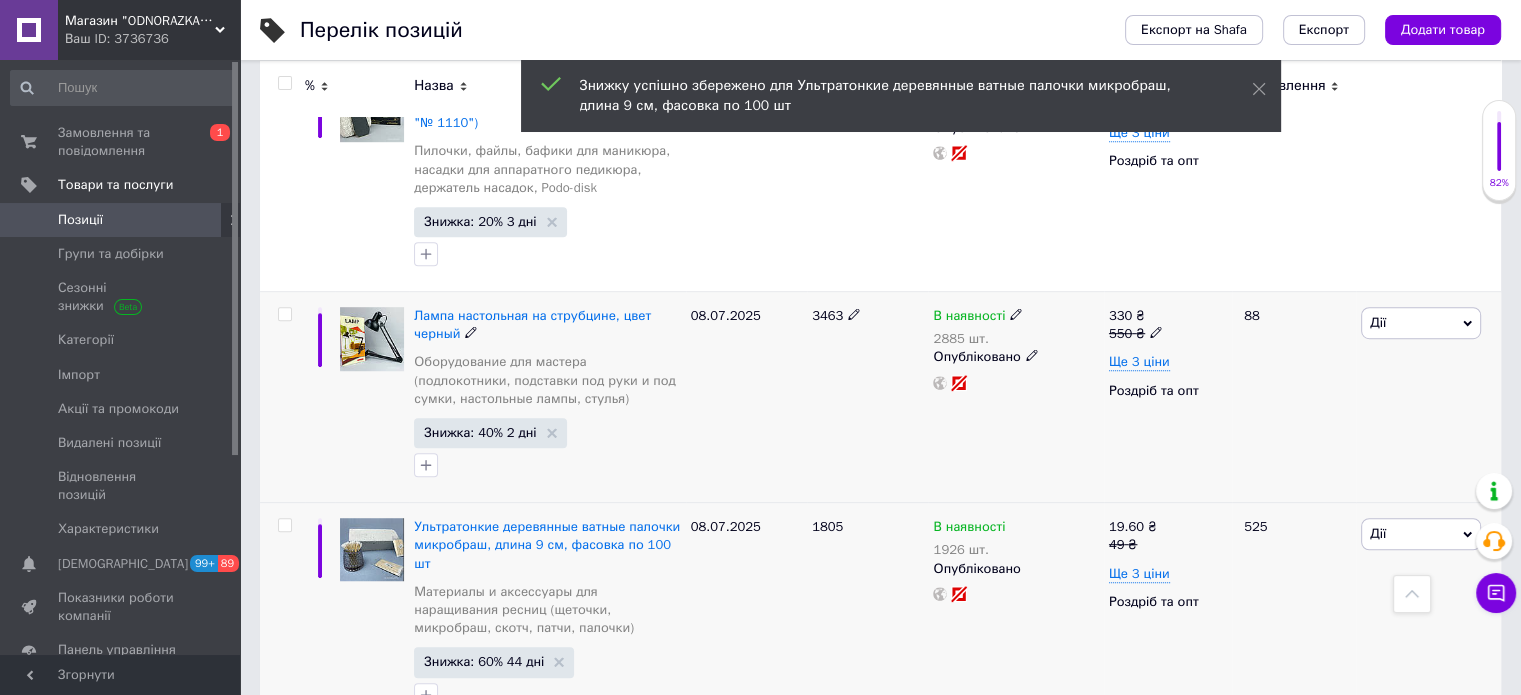 scroll, scrollTop: 1156, scrollLeft: 0, axis: vertical 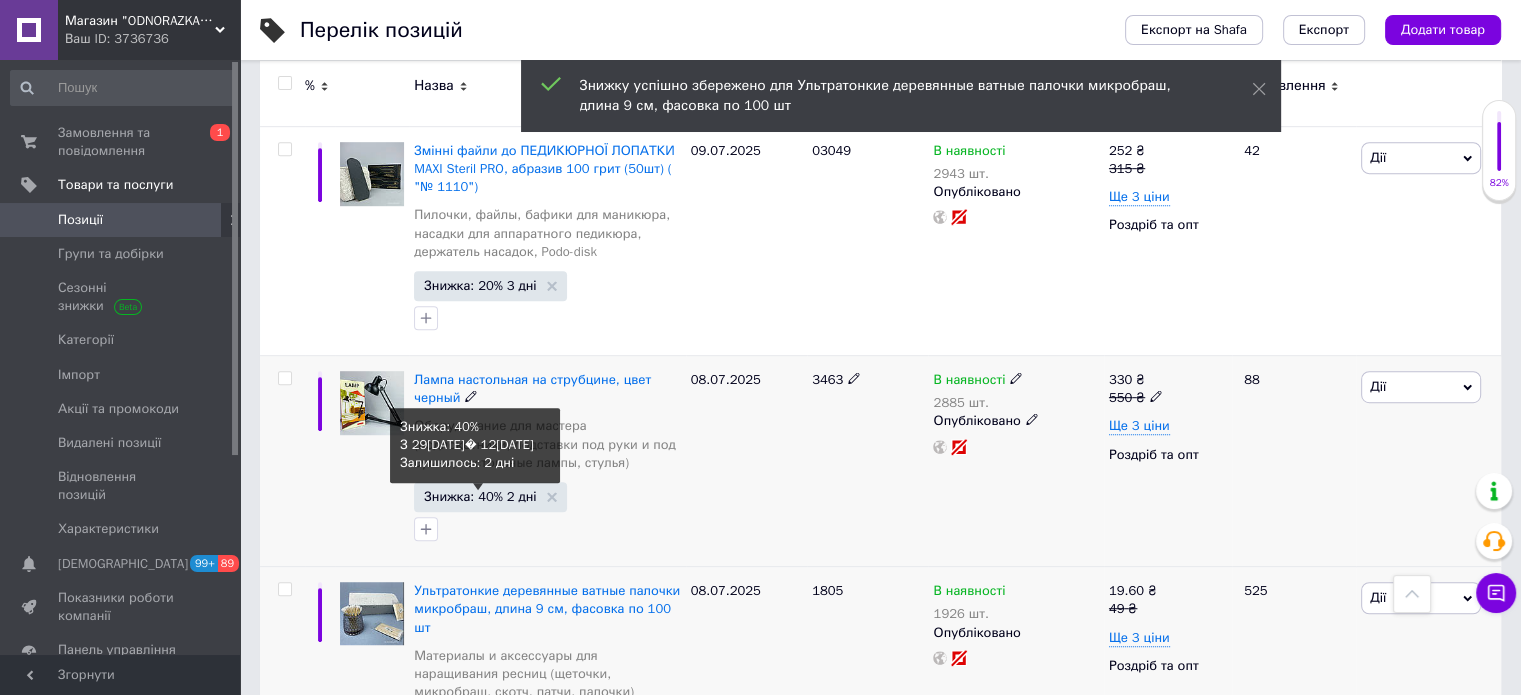 click on "Знижка: 40% 2 дні" at bounding box center (480, 496) 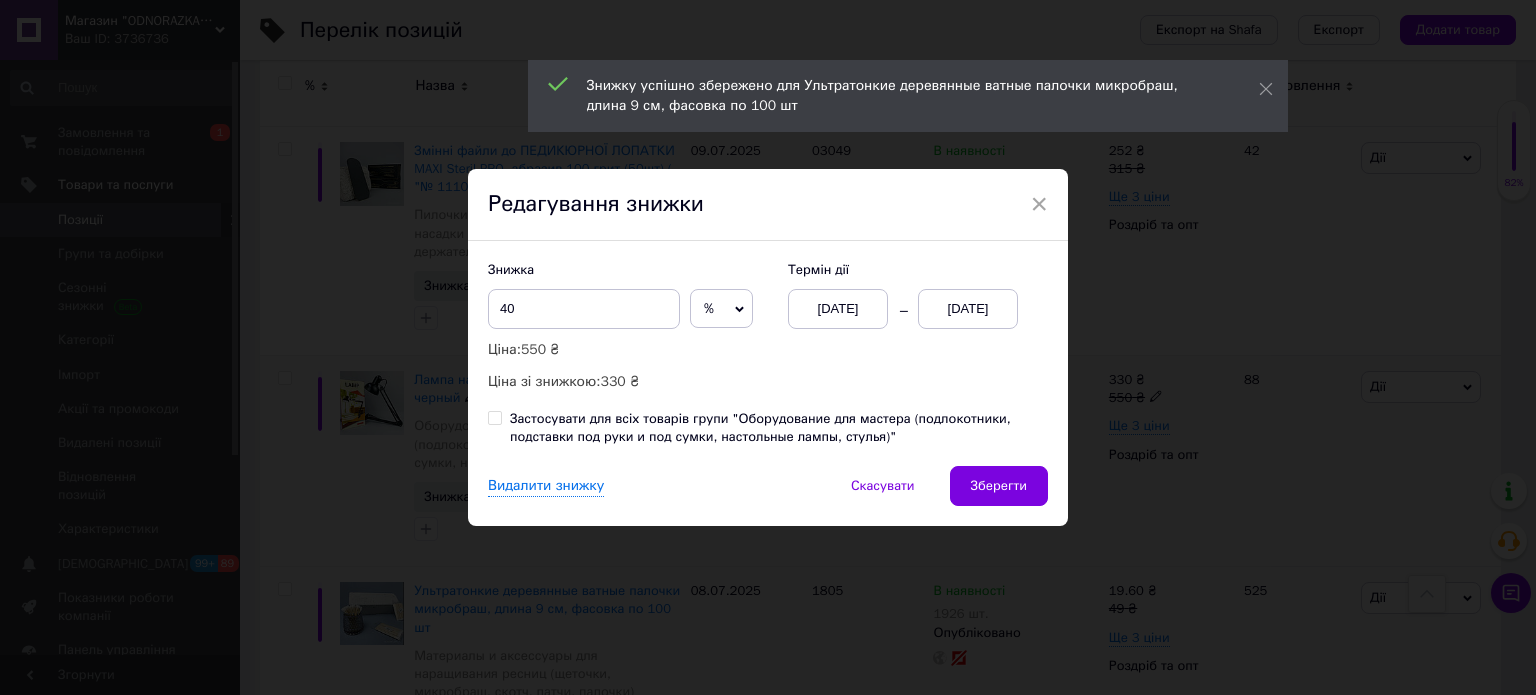 click on "[DATE]" at bounding box center [838, 309] 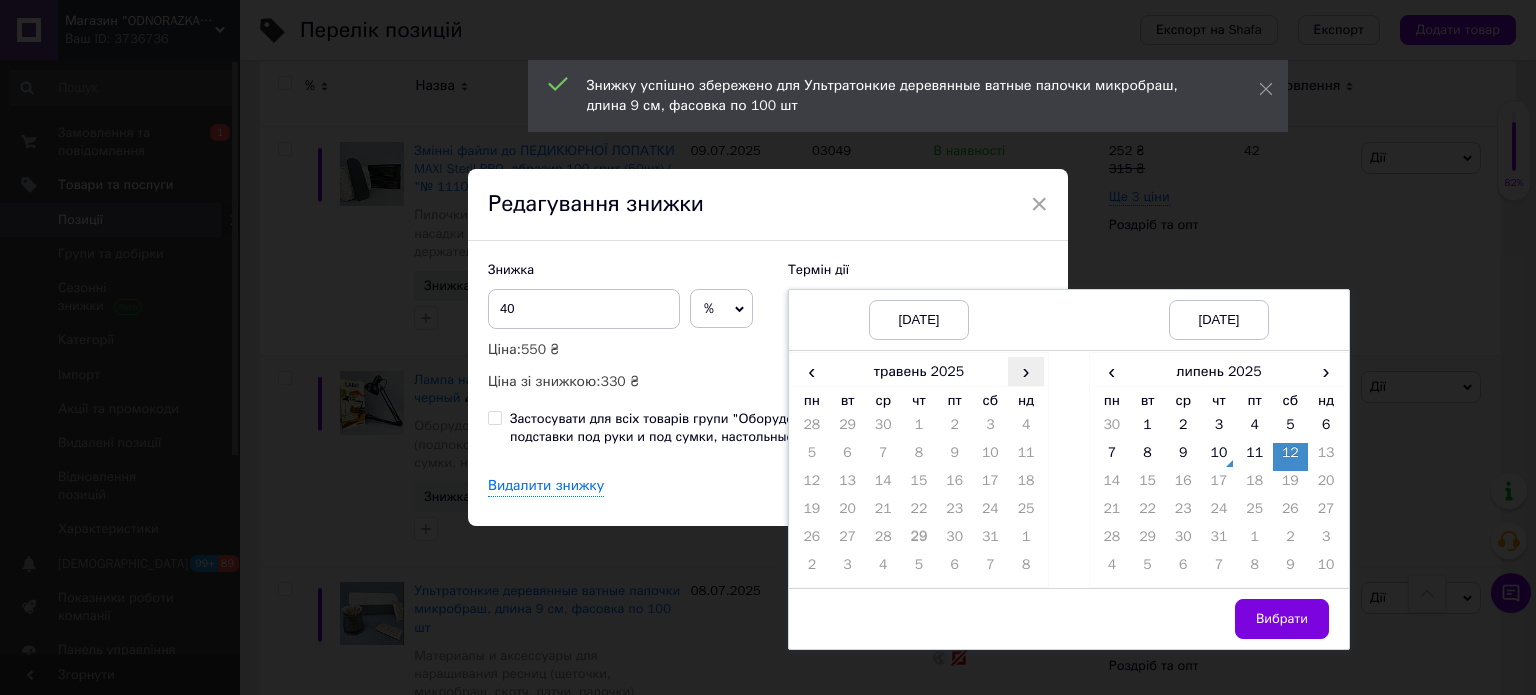 click on "›" at bounding box center [1026, 371] 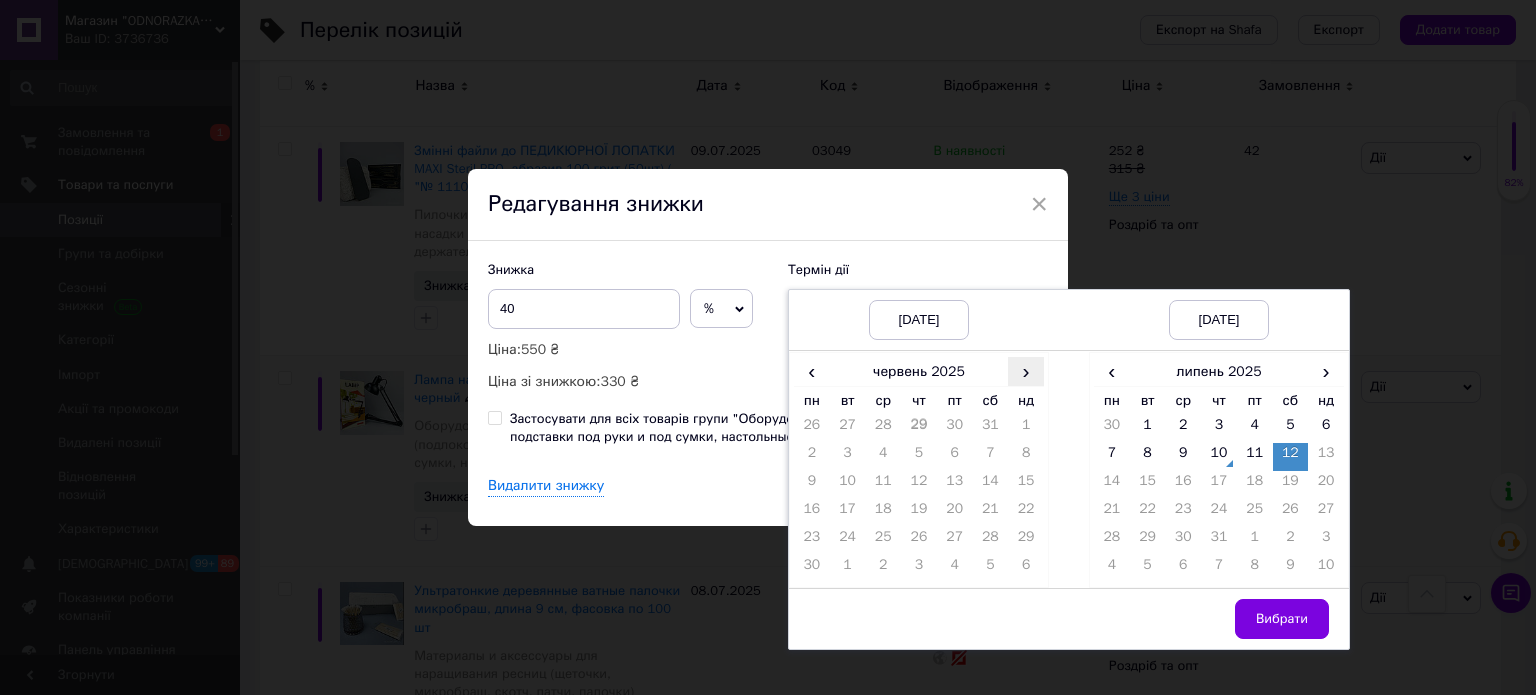 click on "›" at bounding box center [1026, 371] 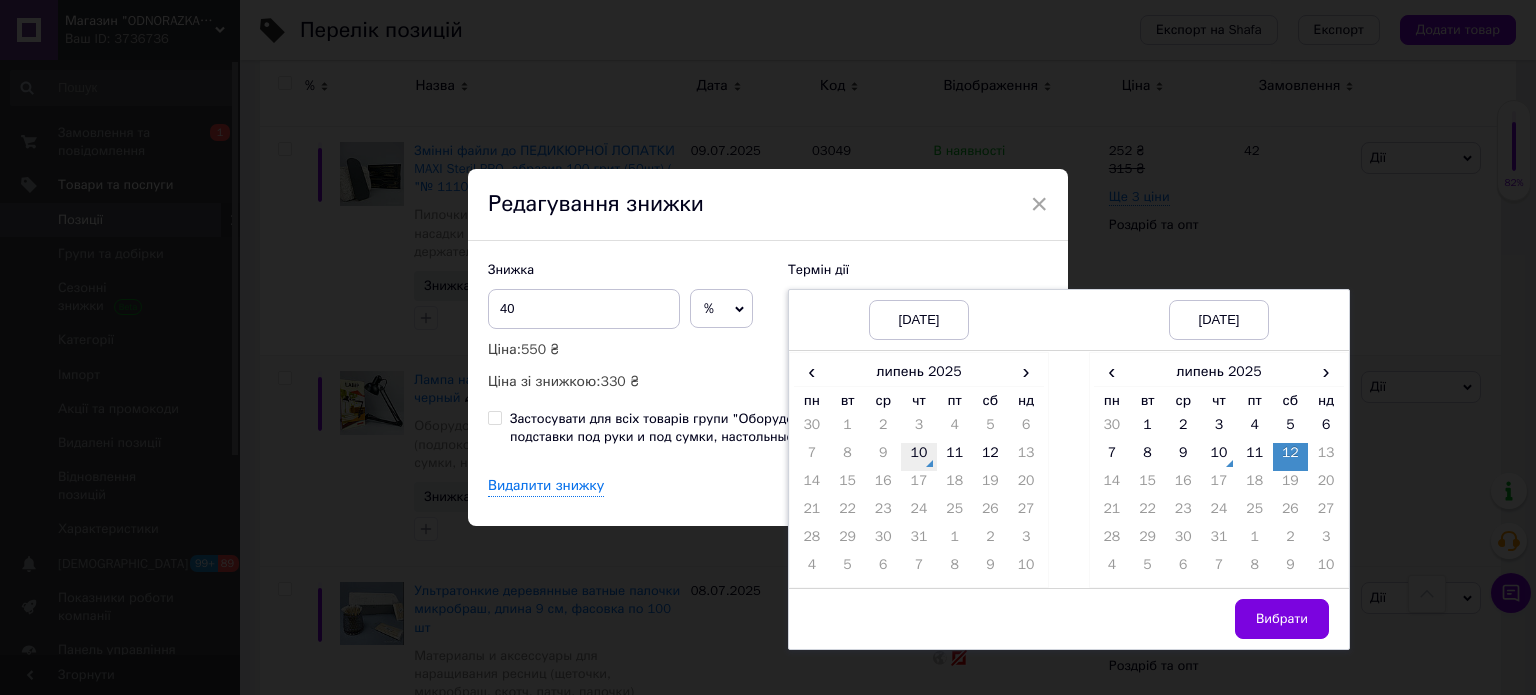 click on "10" at bounding box center (919, 457) 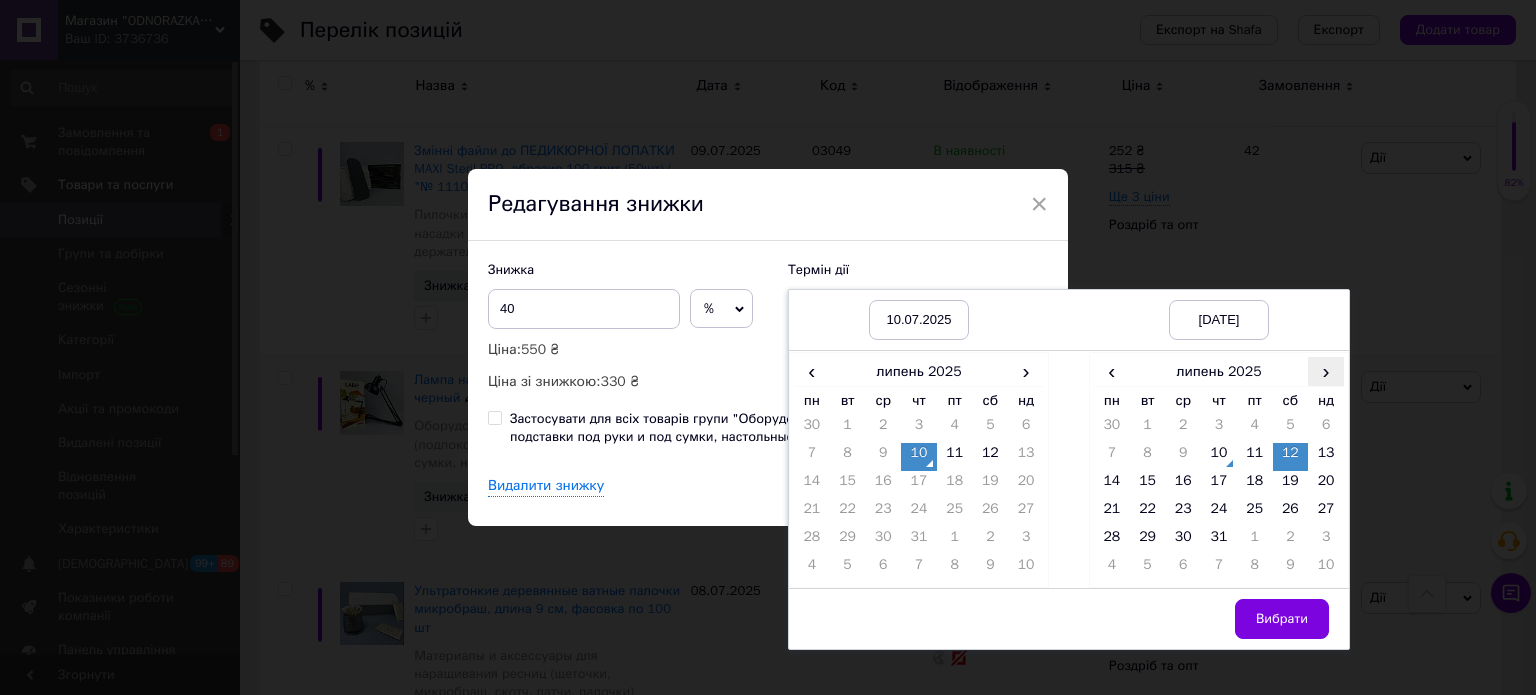 click on "›" at bounding box center (1326, 371) 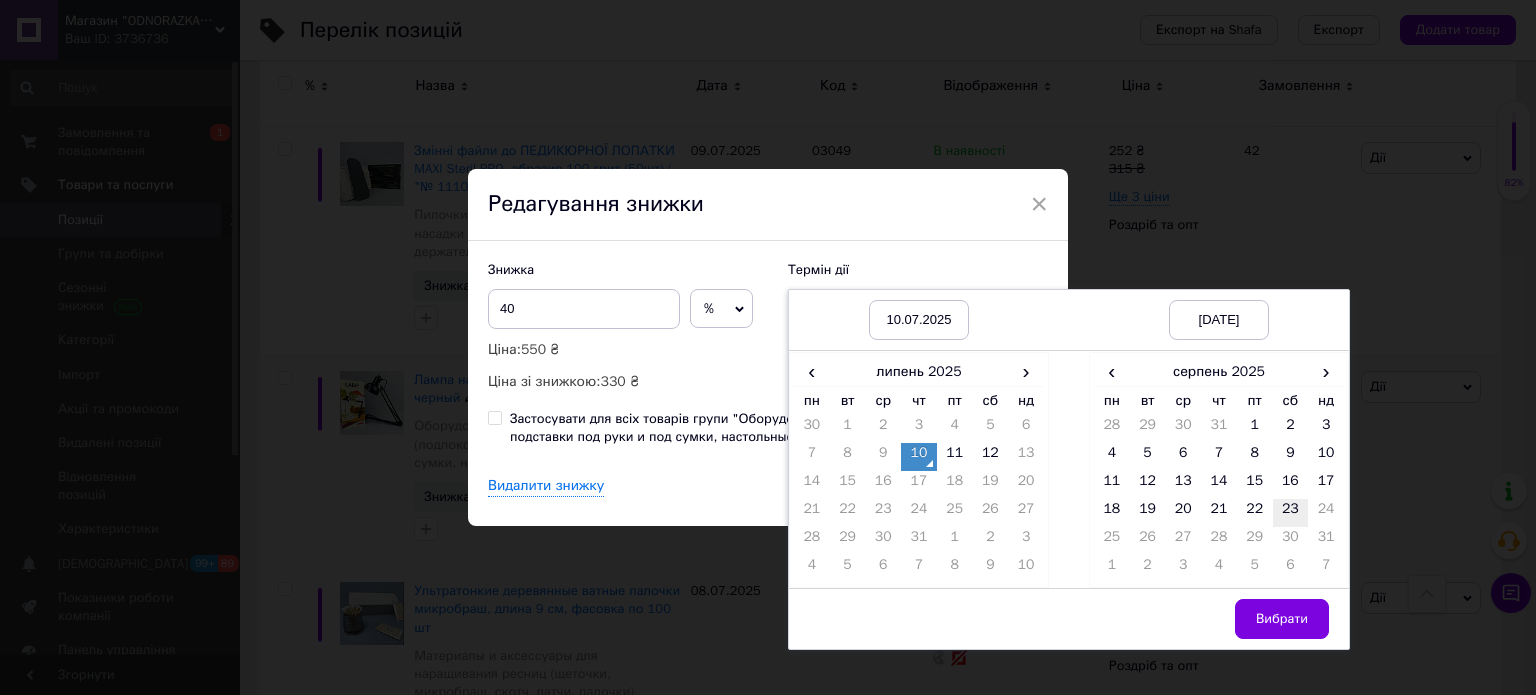 click on "23" at bounding box center [1291, 513] 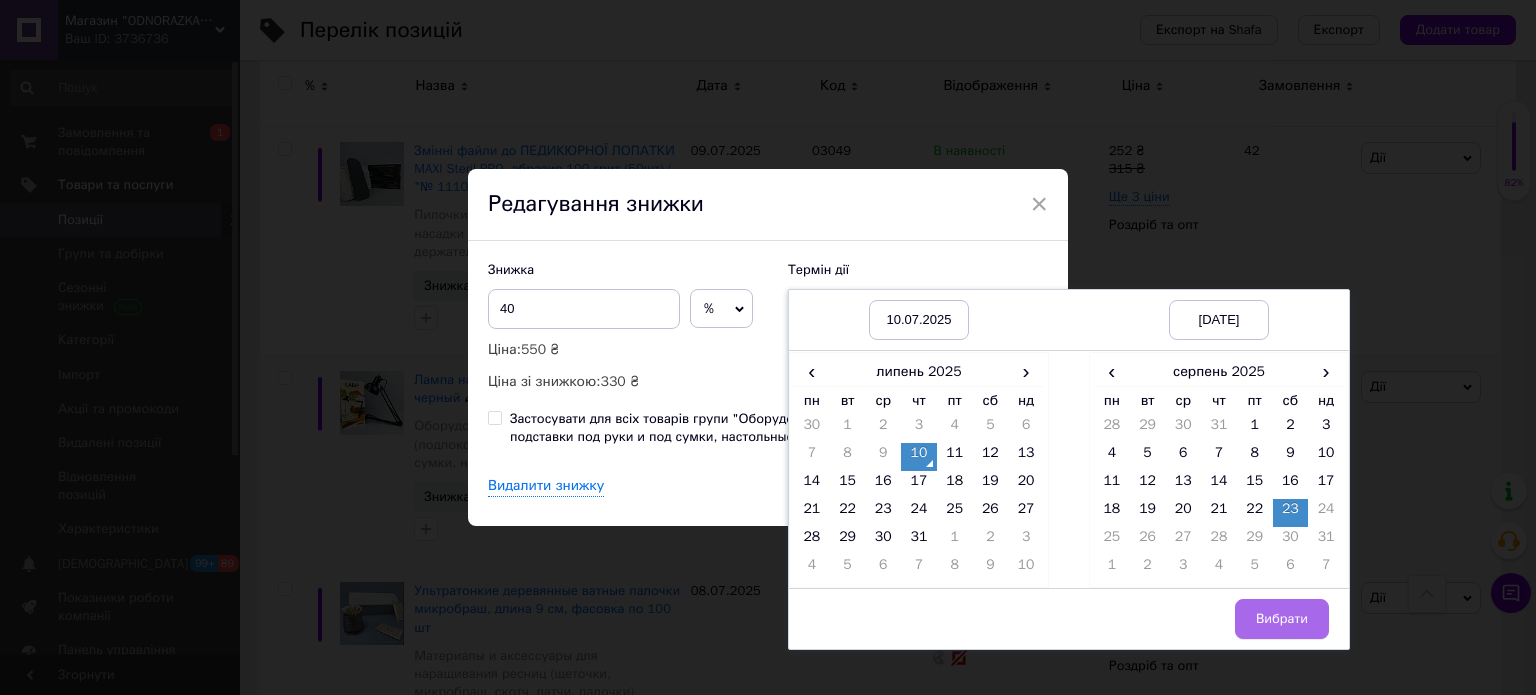 click on "Вибрати" at bounding box center [1282, 619] 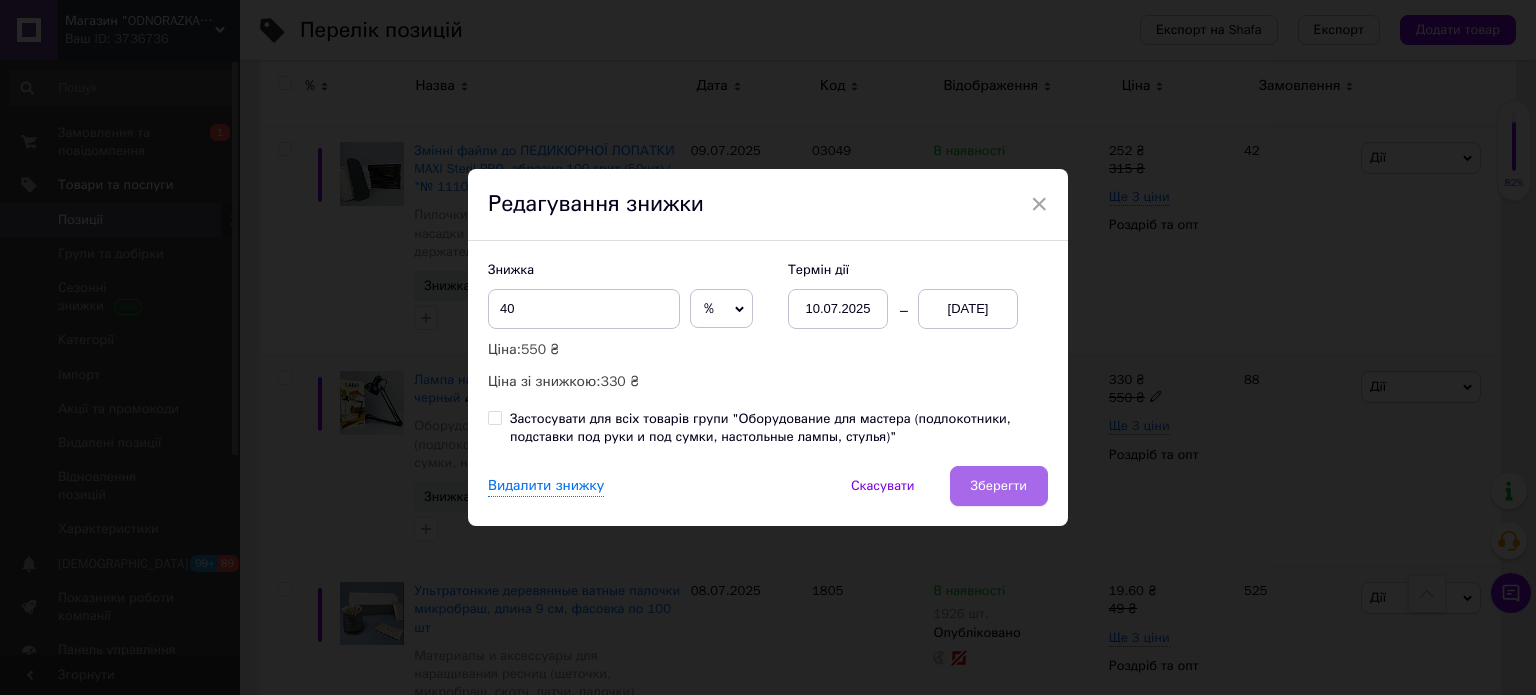 click on "Зберегти" at bounding box center [999, 486] 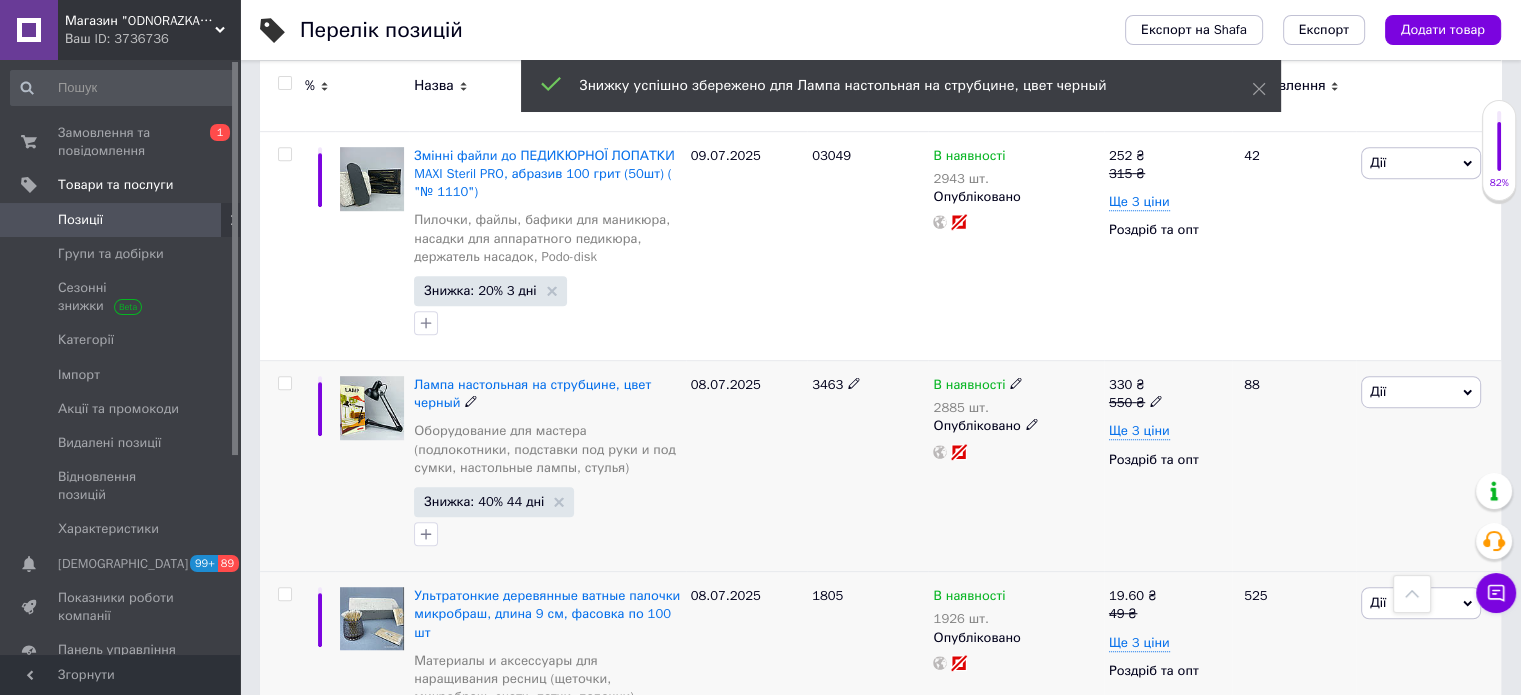 scroll, scrollTop: 1056, scrollLeft: 0, axis: vertical 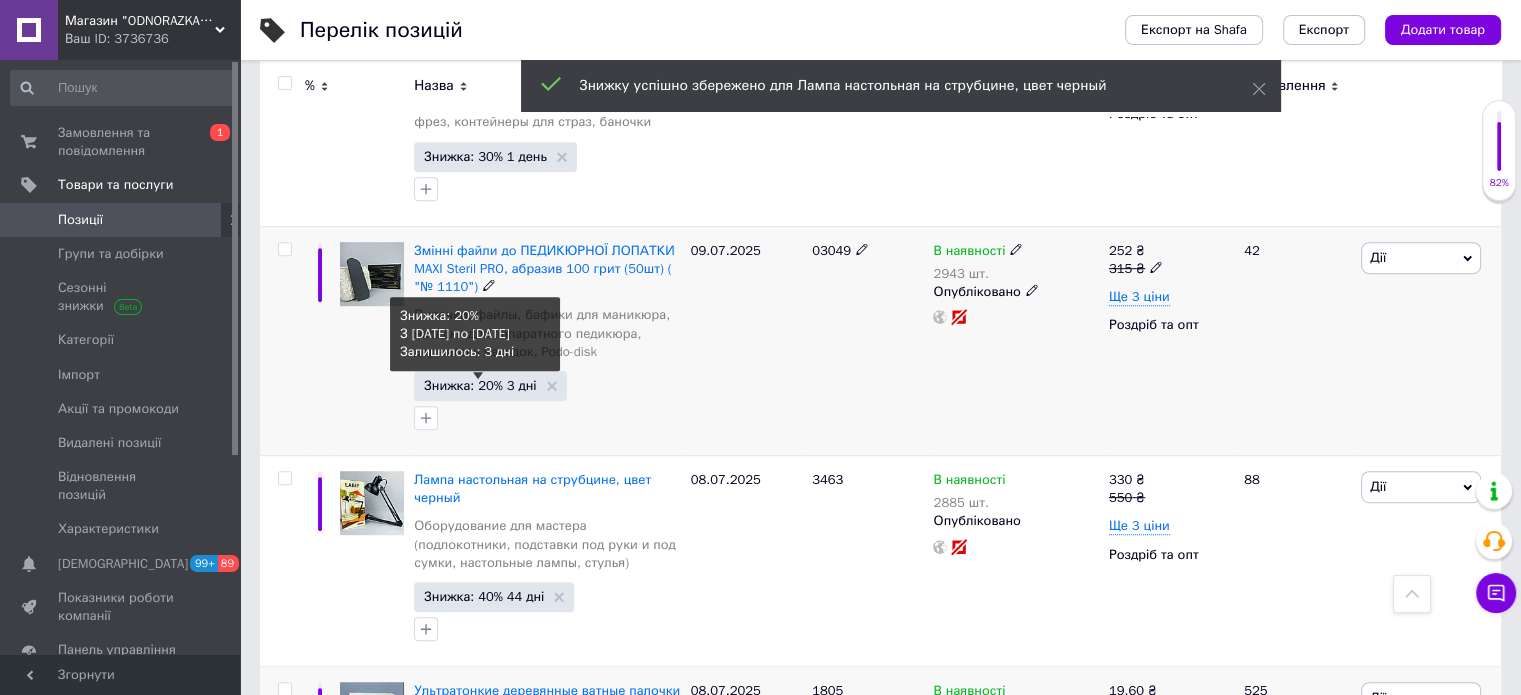 click on "Знижка: 20% 3 дні" at bounding box center [480, 385] 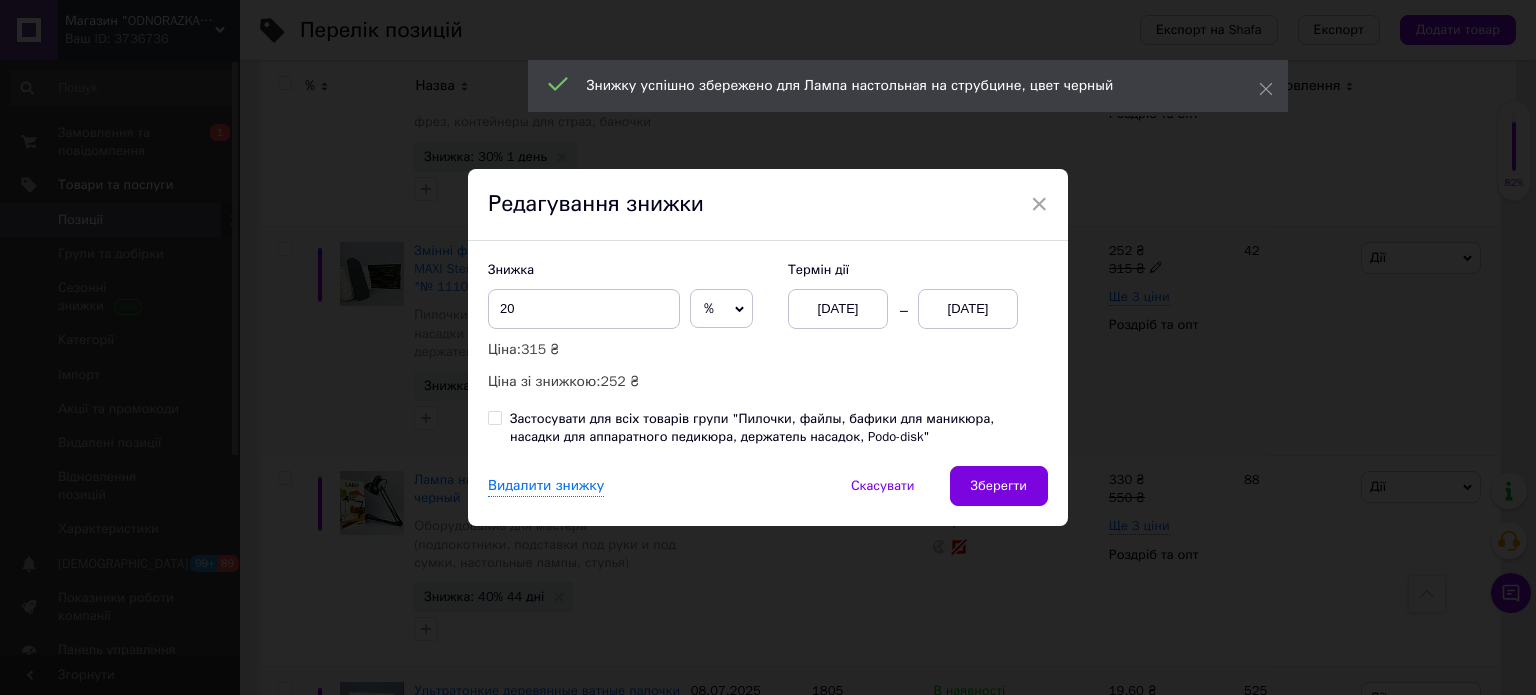 click on "[DATE]" at bounding box center (838, 309) 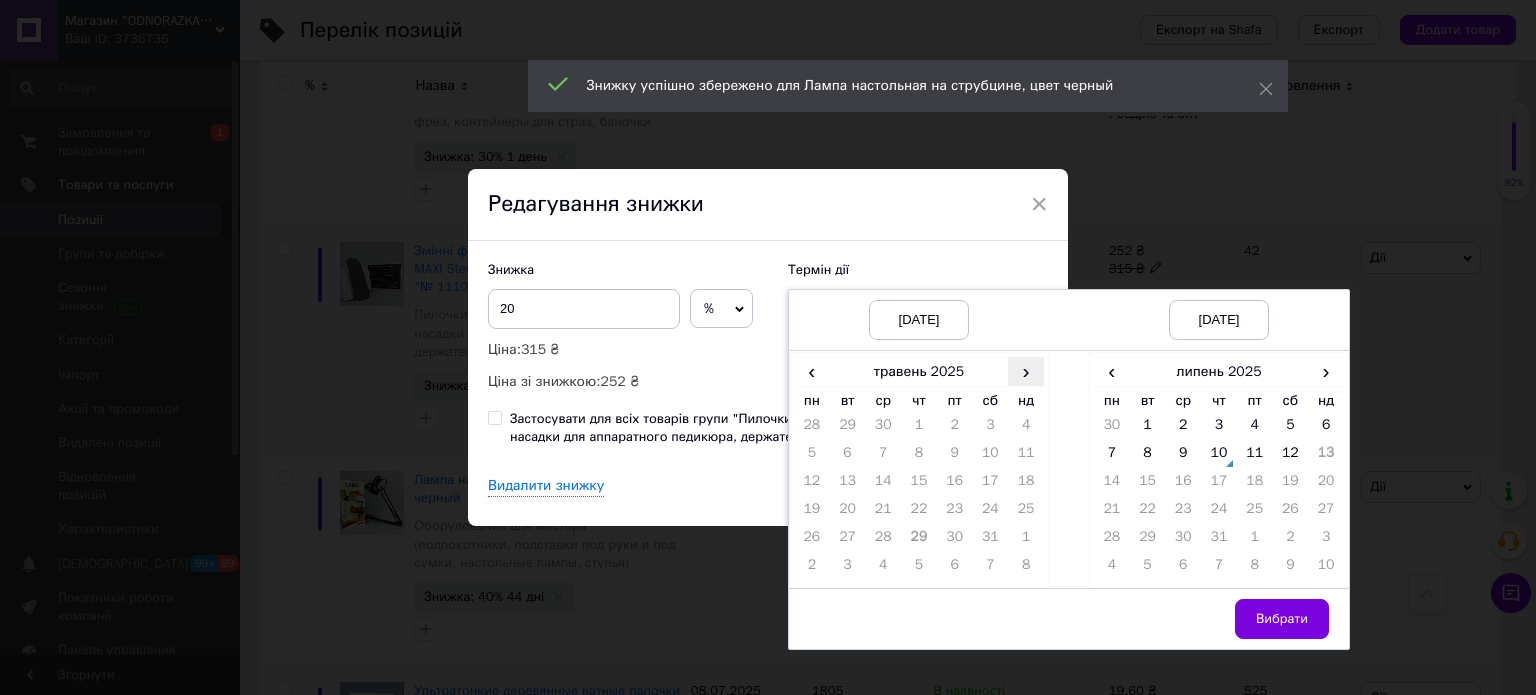 click on "›" at bounding box center (1026, 371) 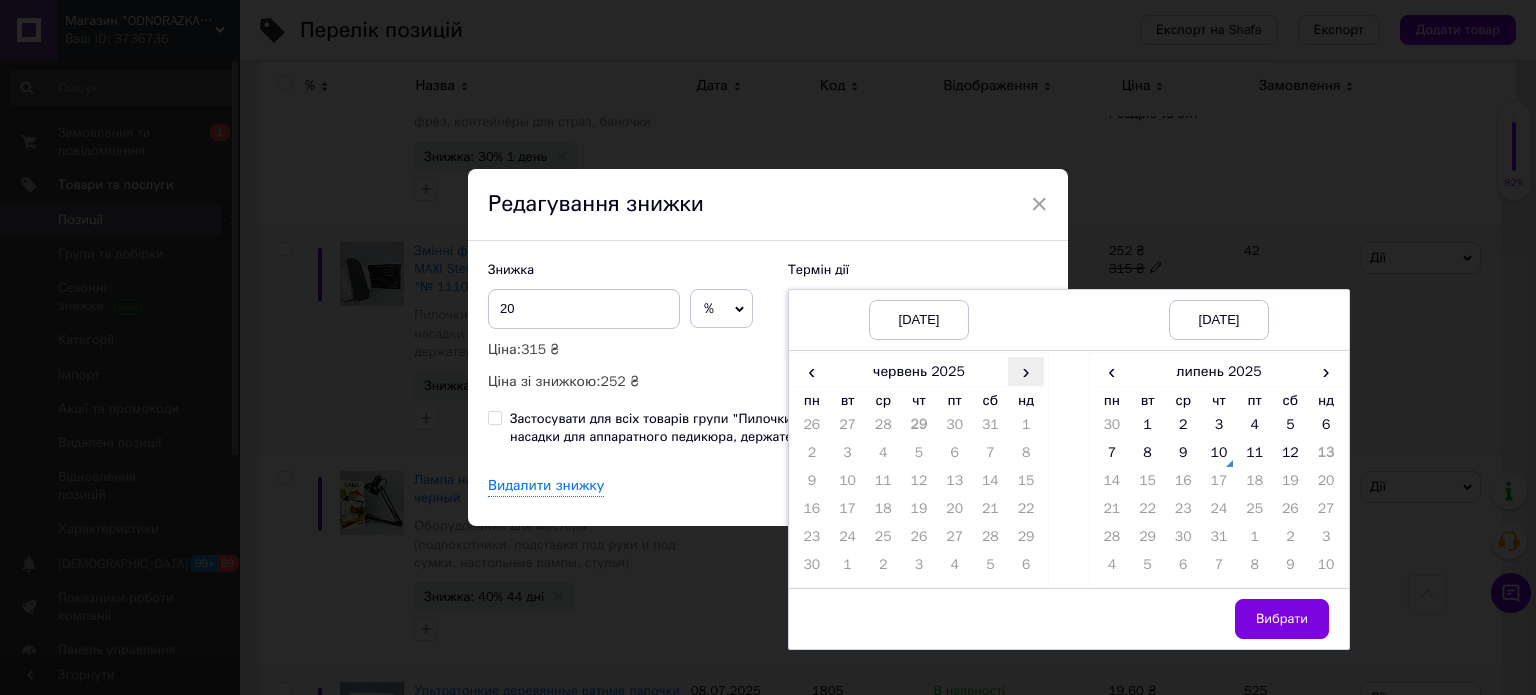 click on "›" at bounding box center (1026, 371) 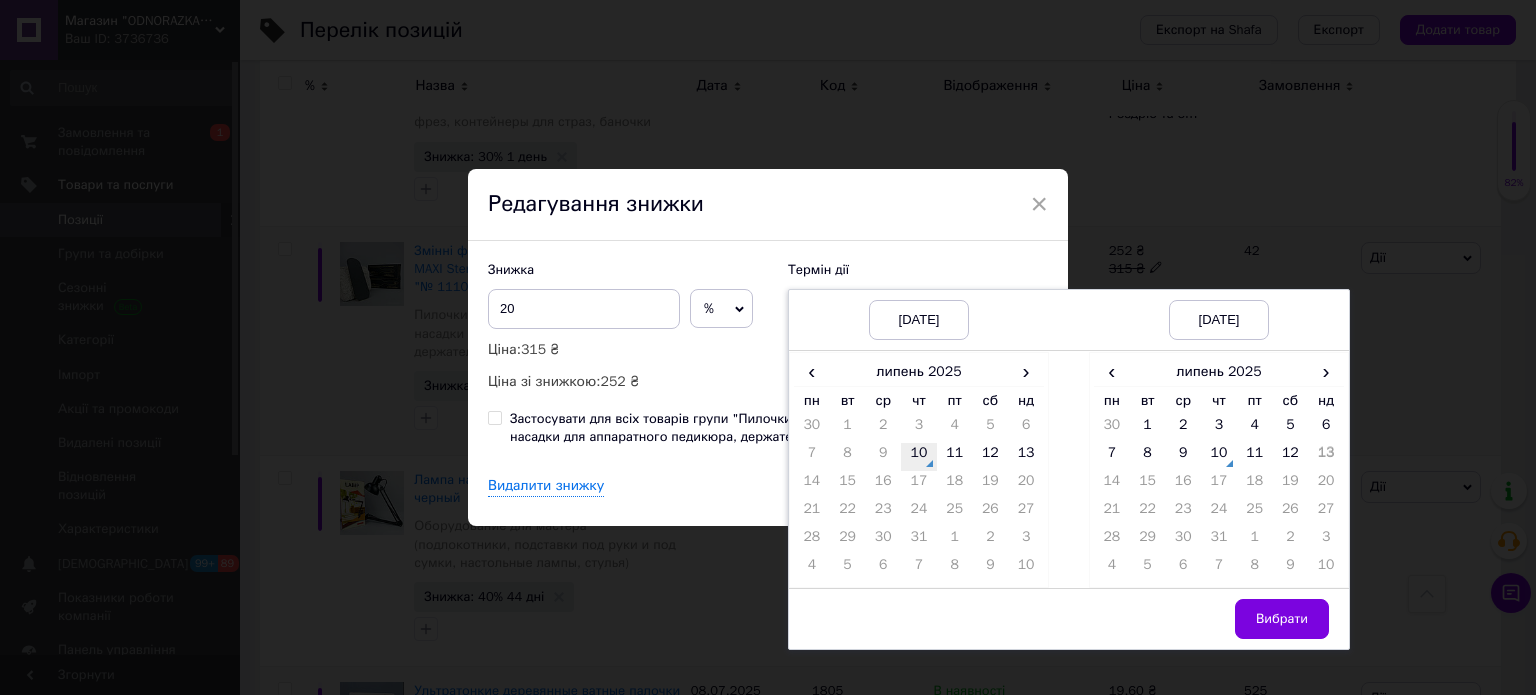 click on "10" at bounding box center (919, 457) 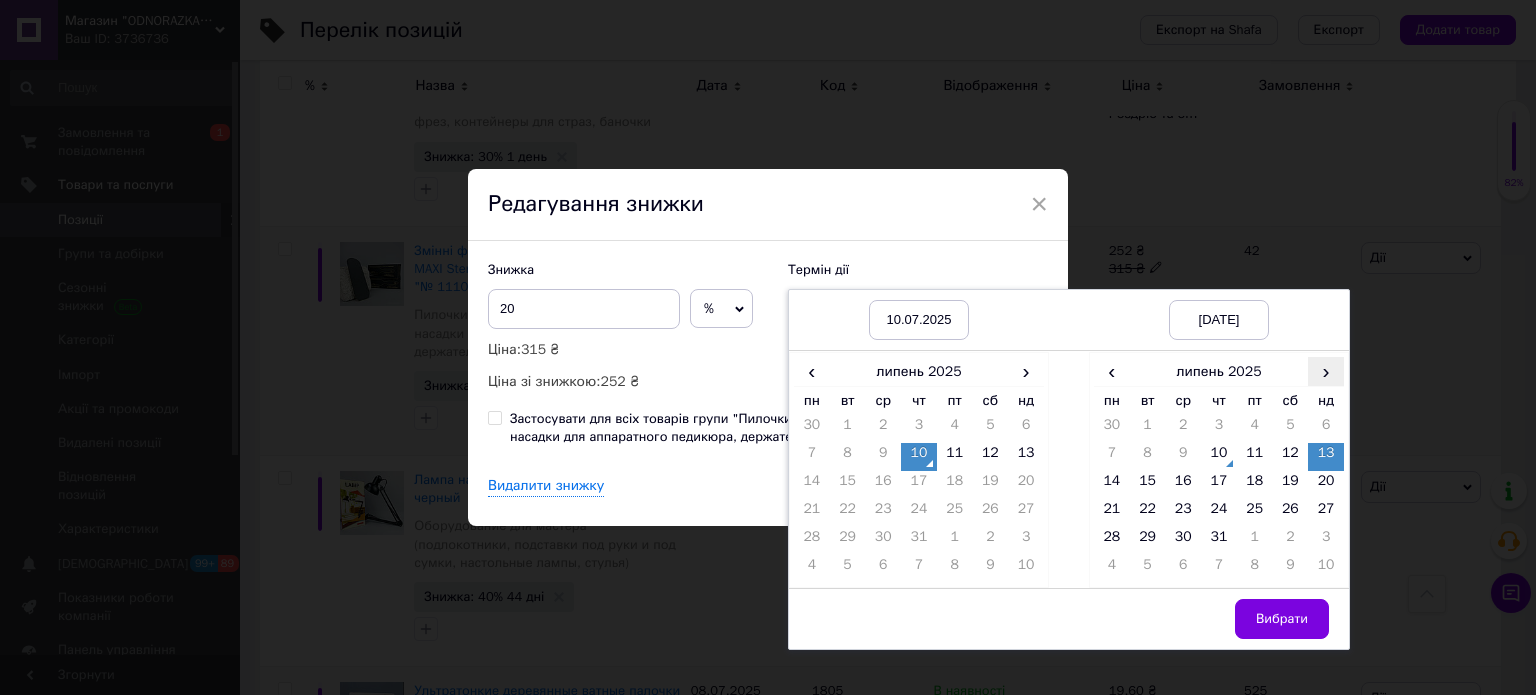 click on "›" at bounding box center [1326, 371] 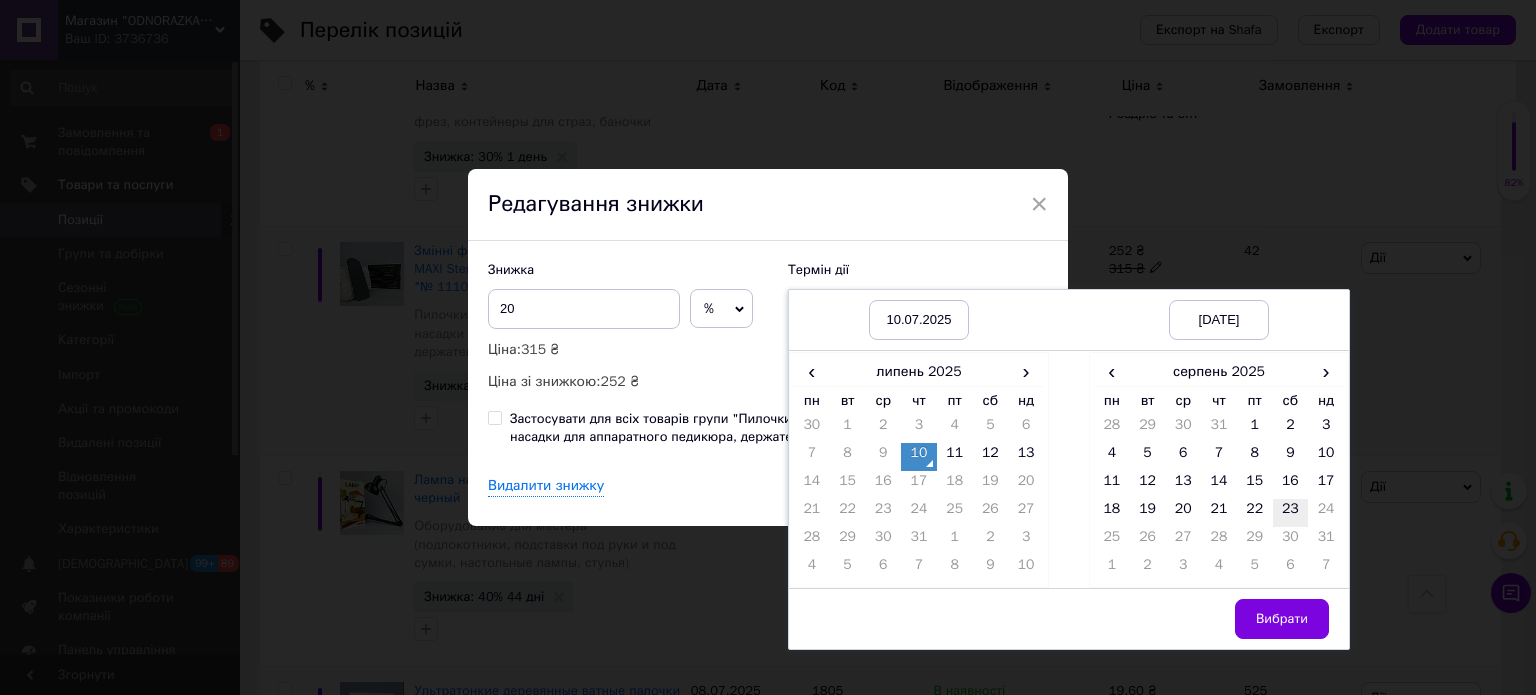 click on "28 29 30 31 1 2 3 4 5 6 7 8 9 10 11 12 13 14 15 16 17 18 19 20 21 22 23 24 25 26 27 28 29 30 31 1 2 3 4 5 6 7" at bounding box center [1219, 499] 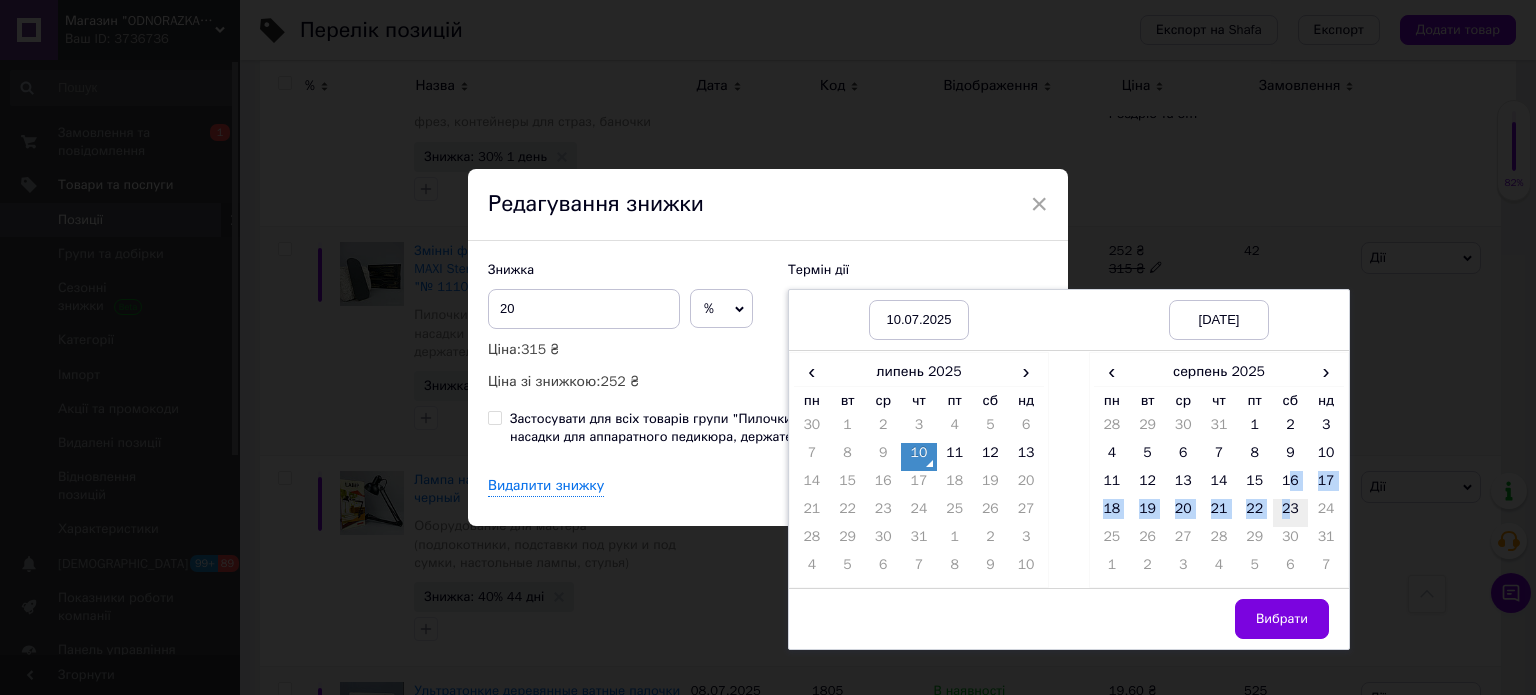 click on "23" at bounding box center (1291, 513) 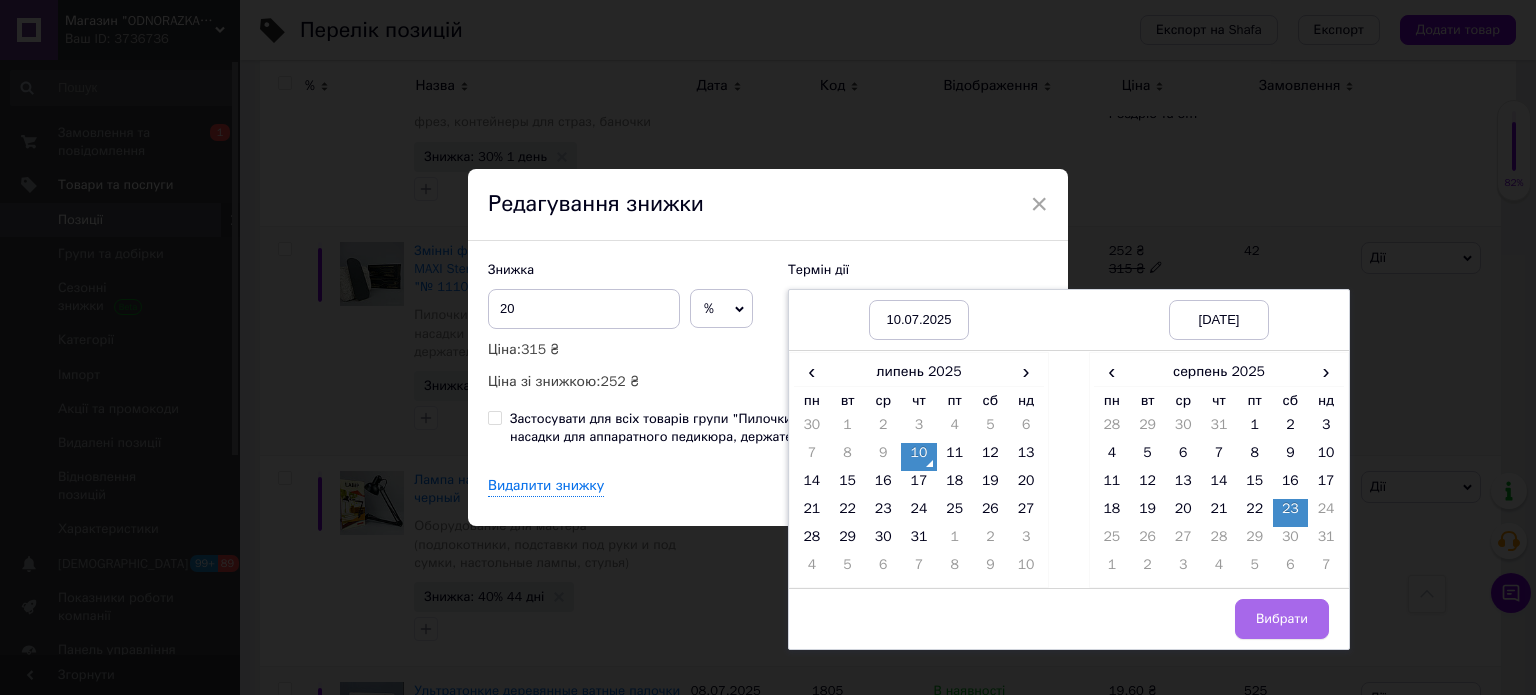 click on "Вибрати" at bounding box center (1282, 619) 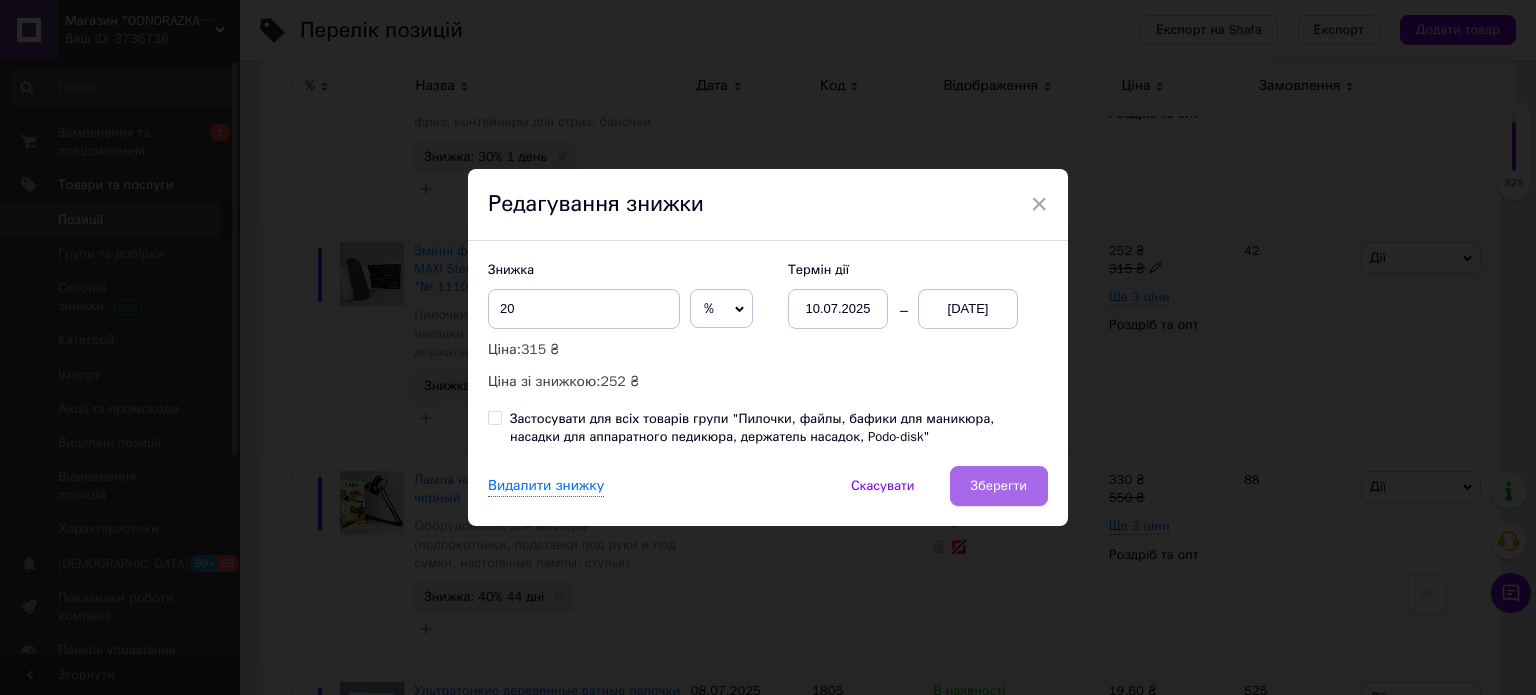 click on "Зберегти" at bounding box center [999, 486] 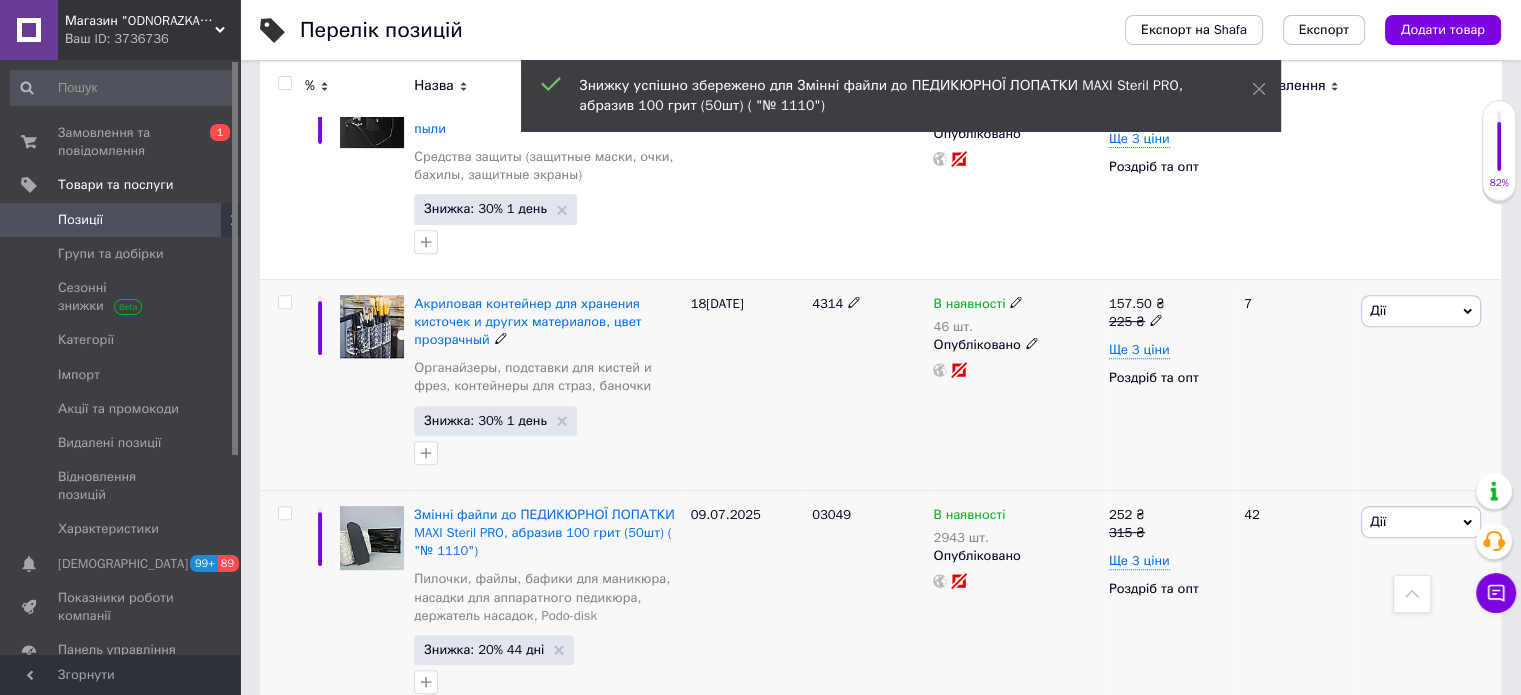 scroll, scrollTop: 756, scrollLeft: 0, axis: vertical 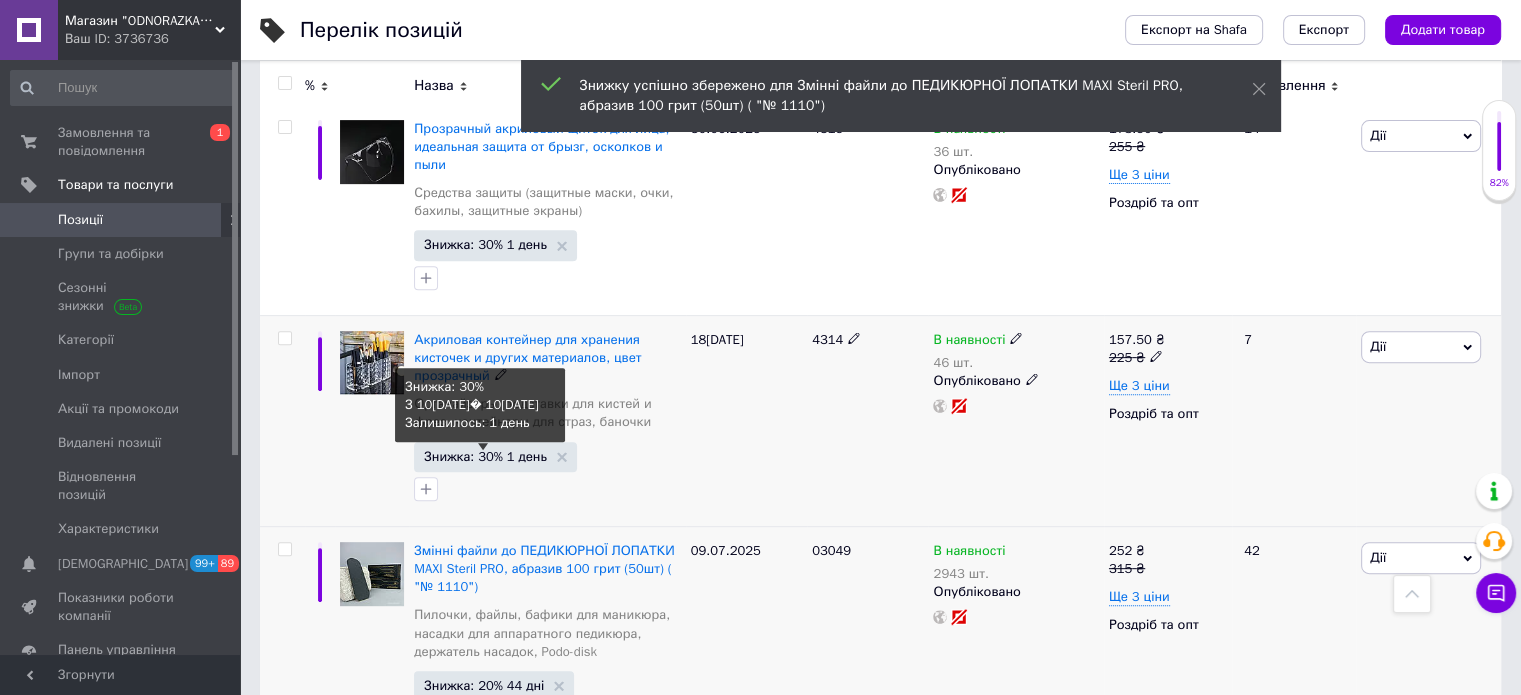 click on "Знижка: 30% 1 день" at bounding box center [485, 456] 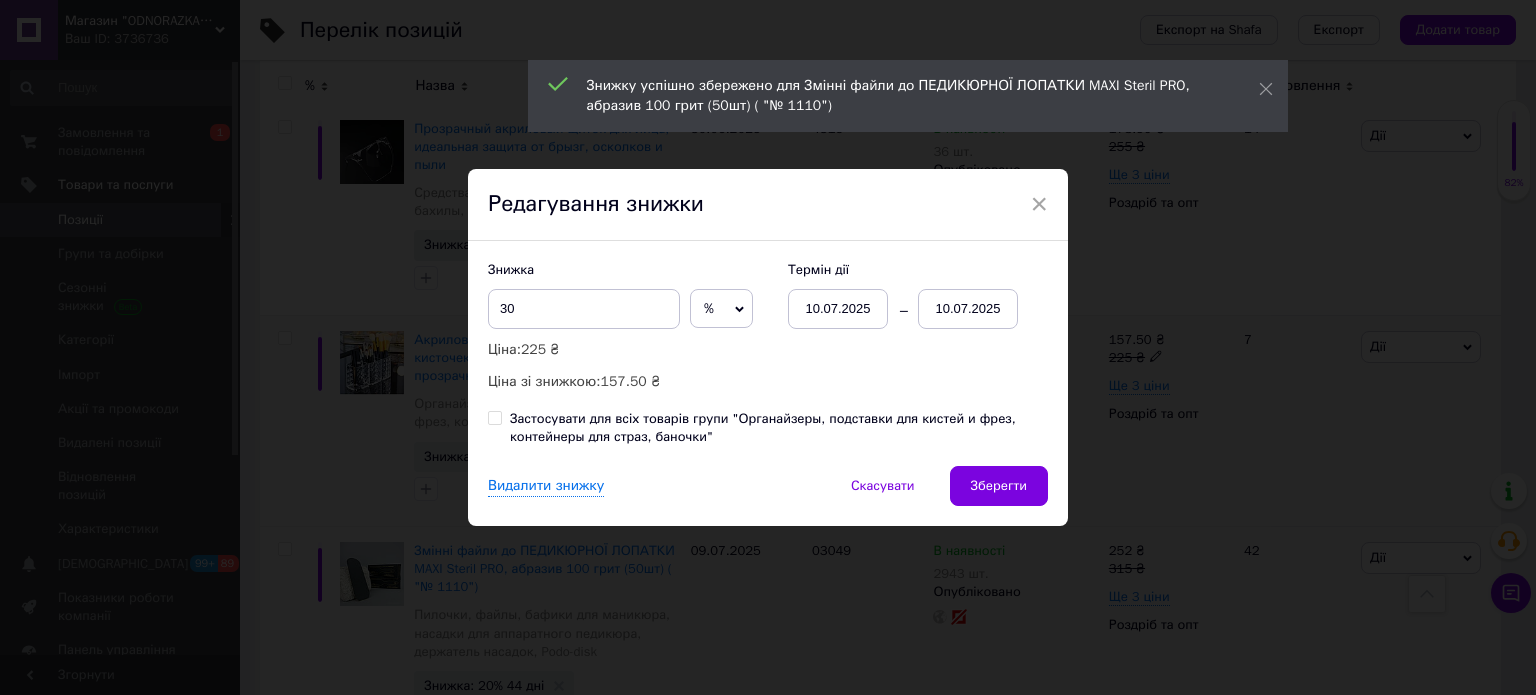 click on "10.07.2025" at bounding box center (838, 309) 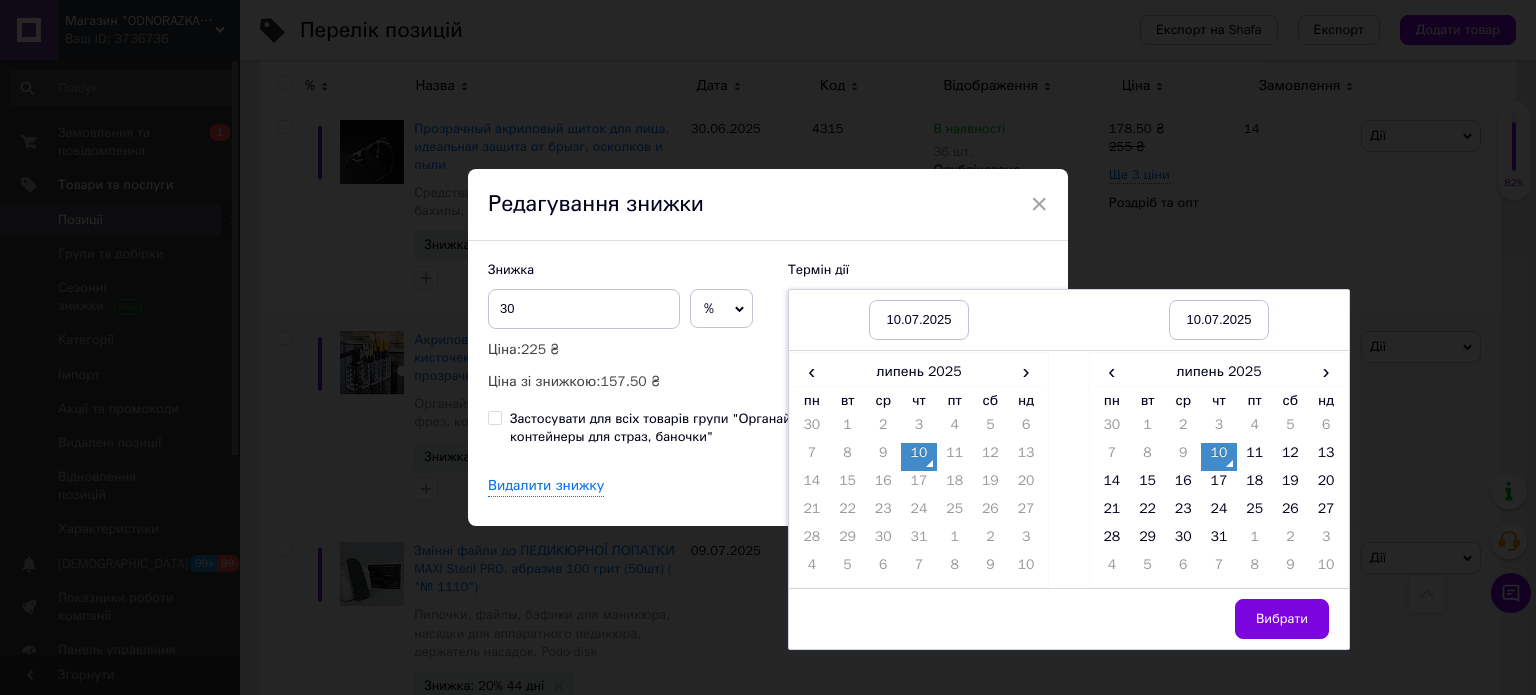 drag, startPoint x: 1016, startPoint y: 366, endPoint x: 1005, endPoint y: 413, distance: 48.270073 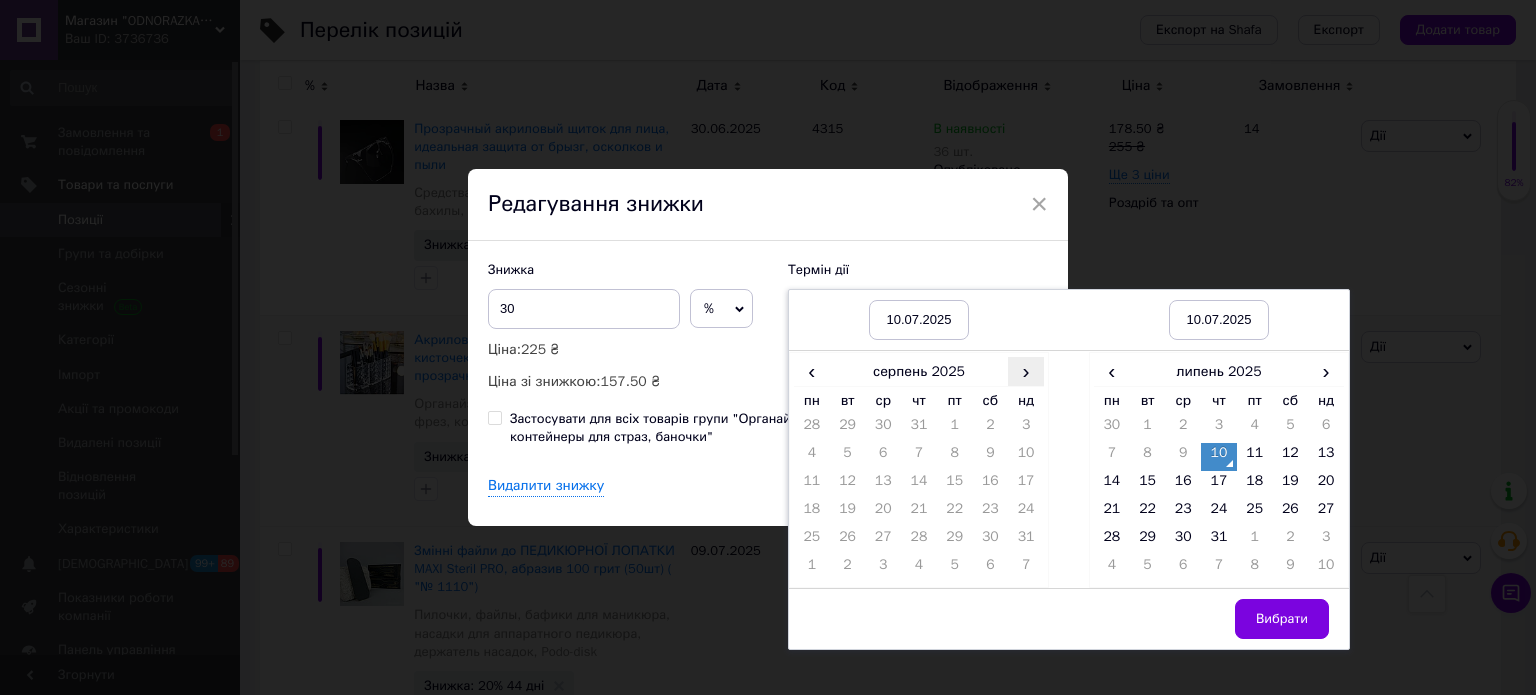 click on "›" at bounding box center [1026, 371] 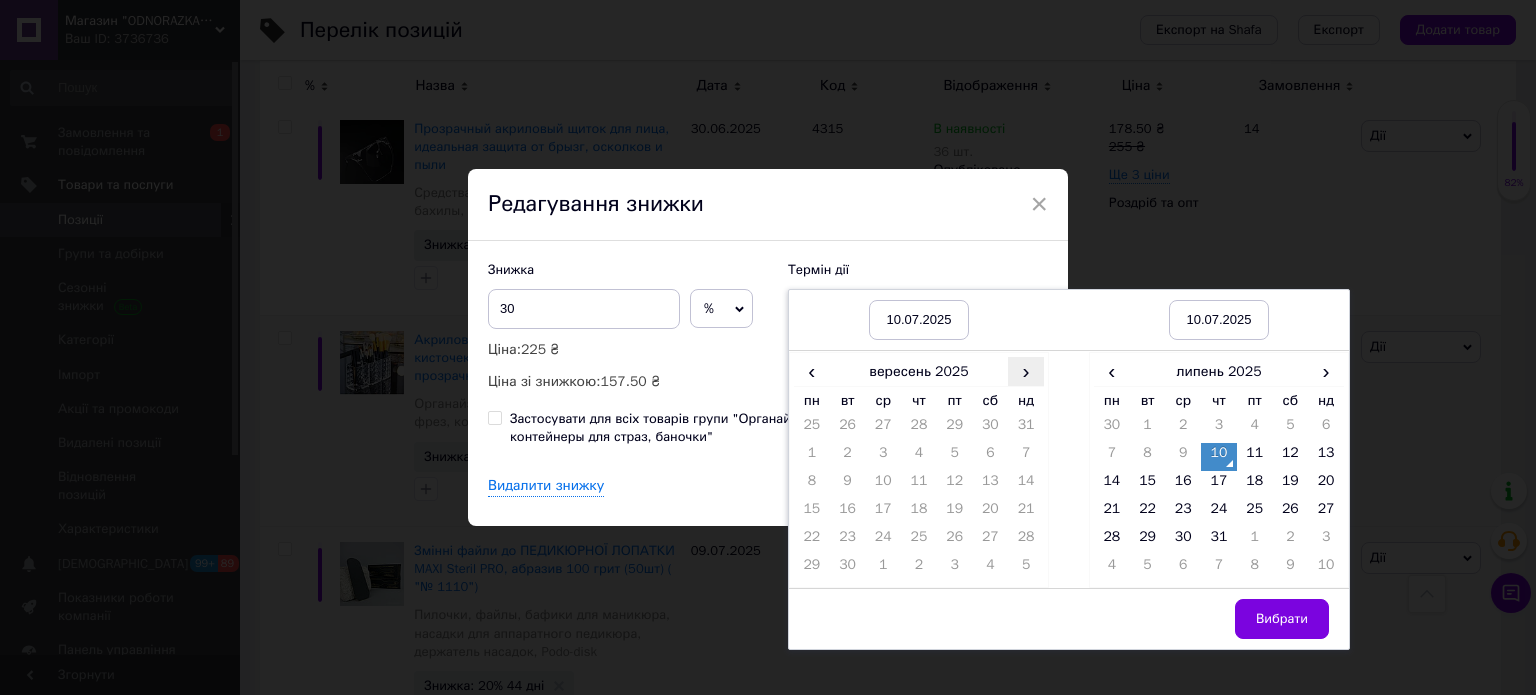 click on "›" at bounding box center (1026, 371) 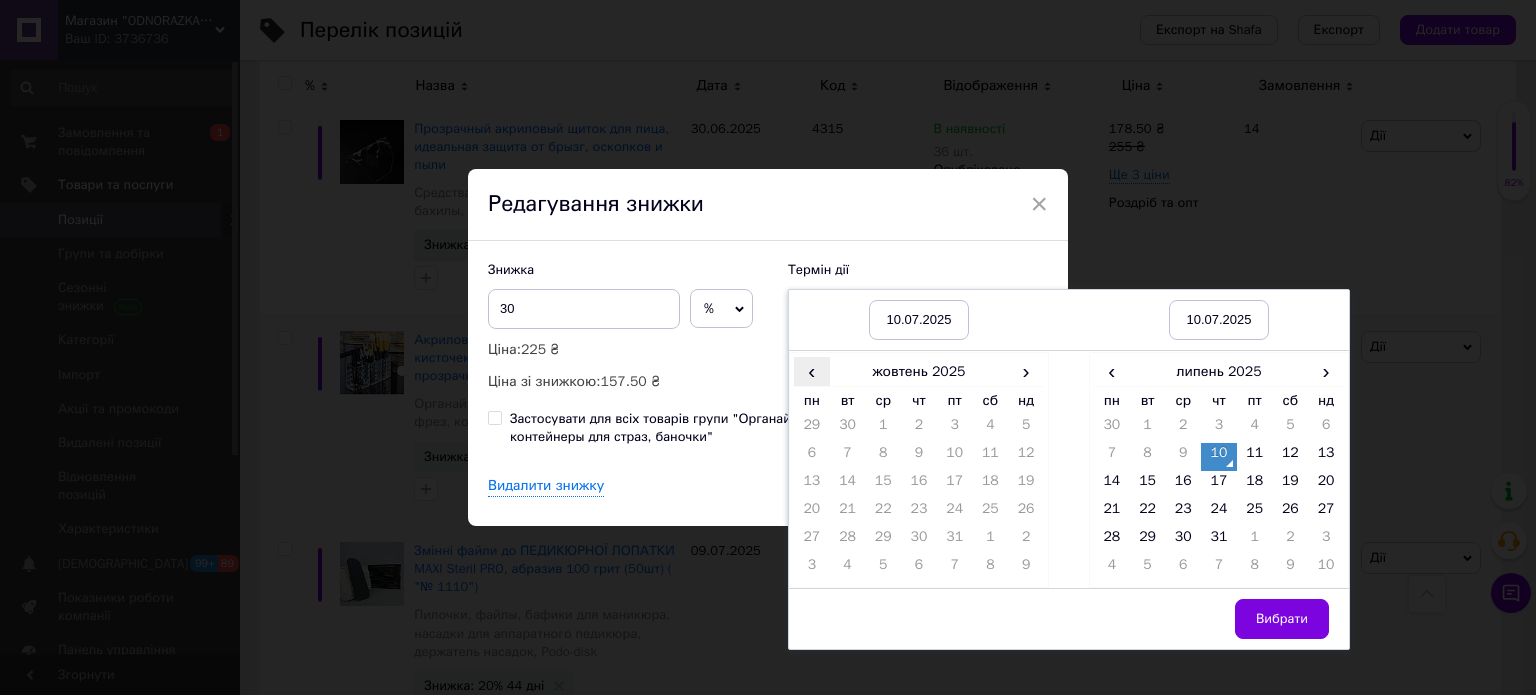 click on "‹" at bounding box center (812, 371) 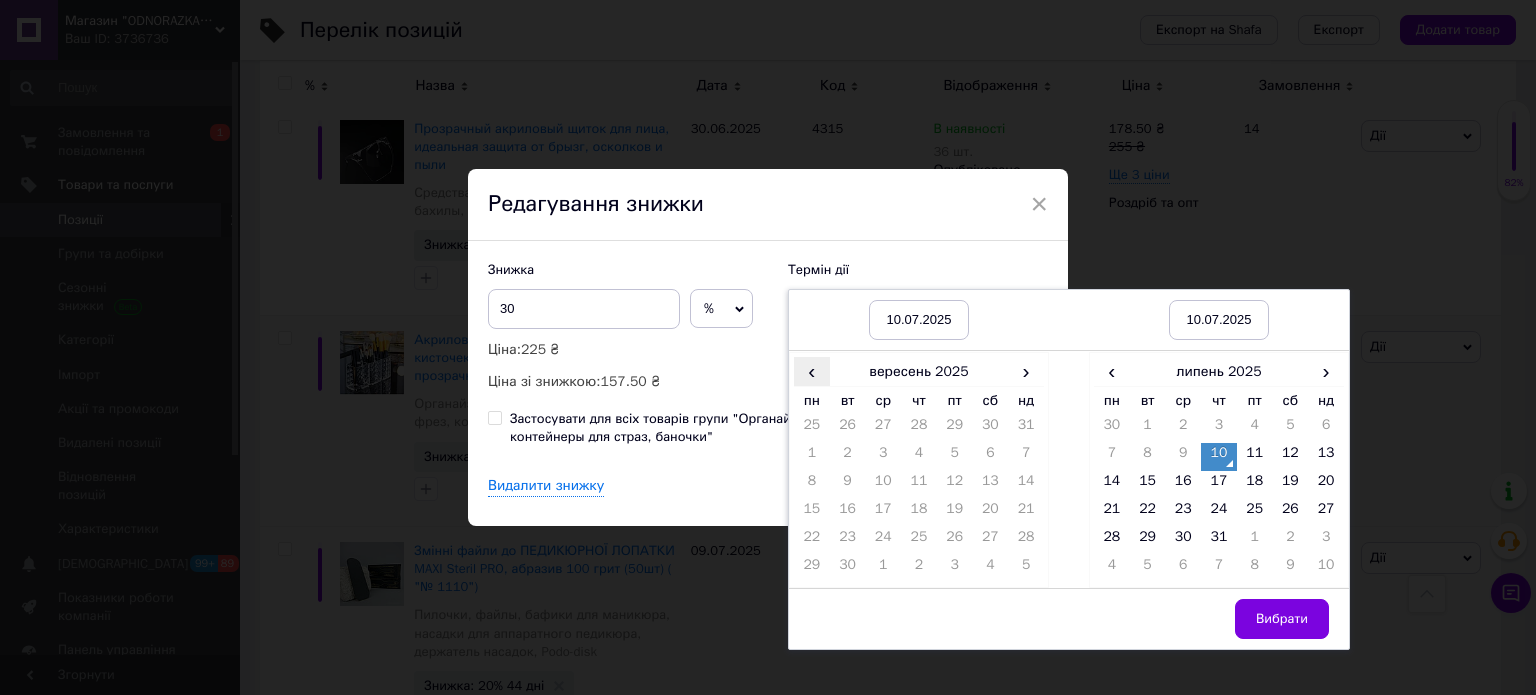 click on "‹" at bounding box center (812, 371) 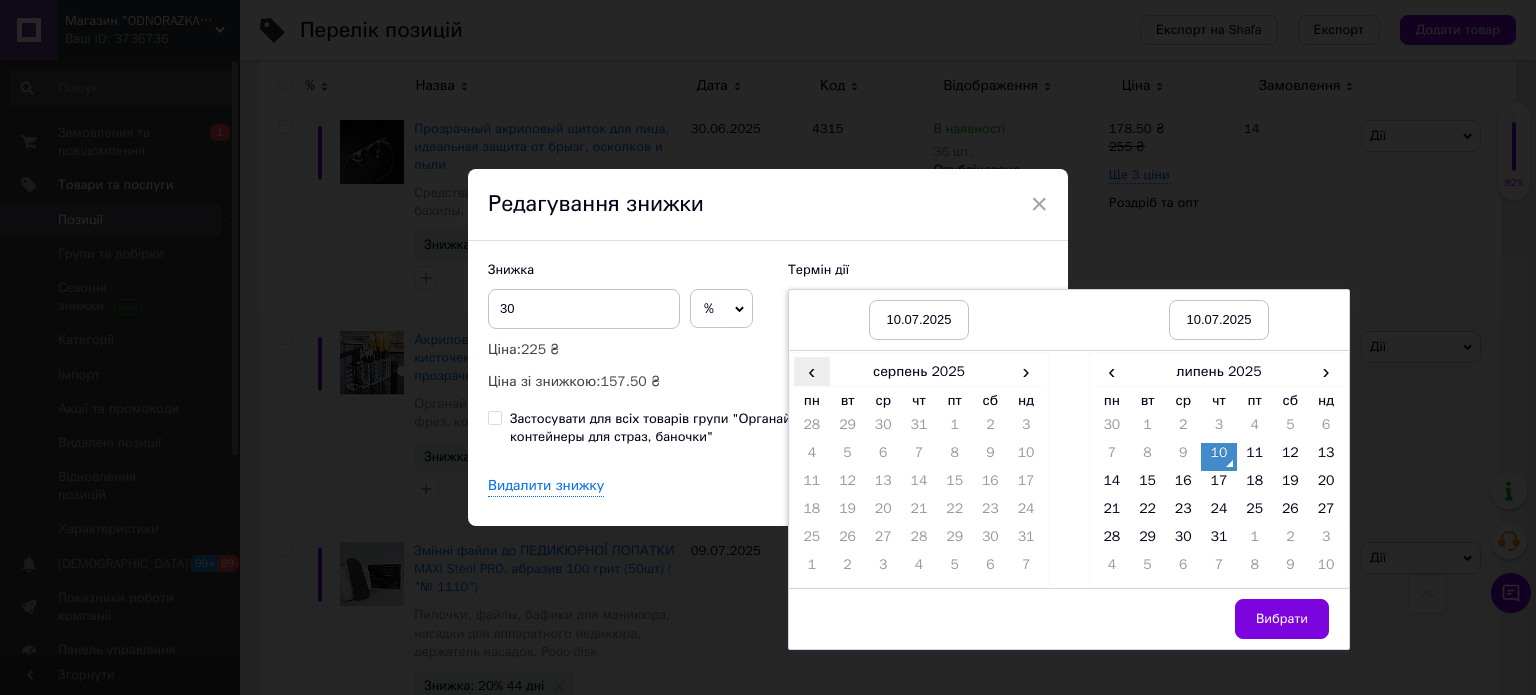 click on "‹" at bounding box center [812, 371] 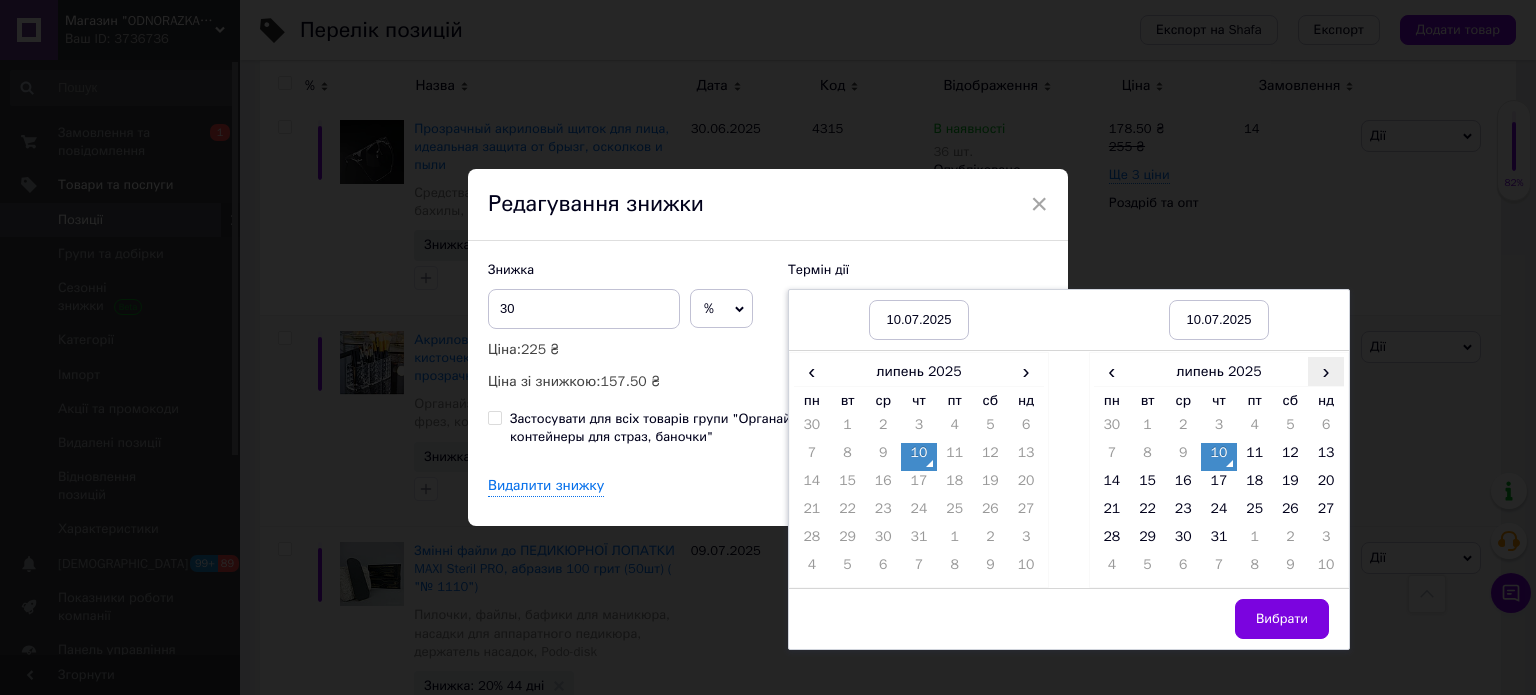 click on "›" at bounding box center [1326, 371] 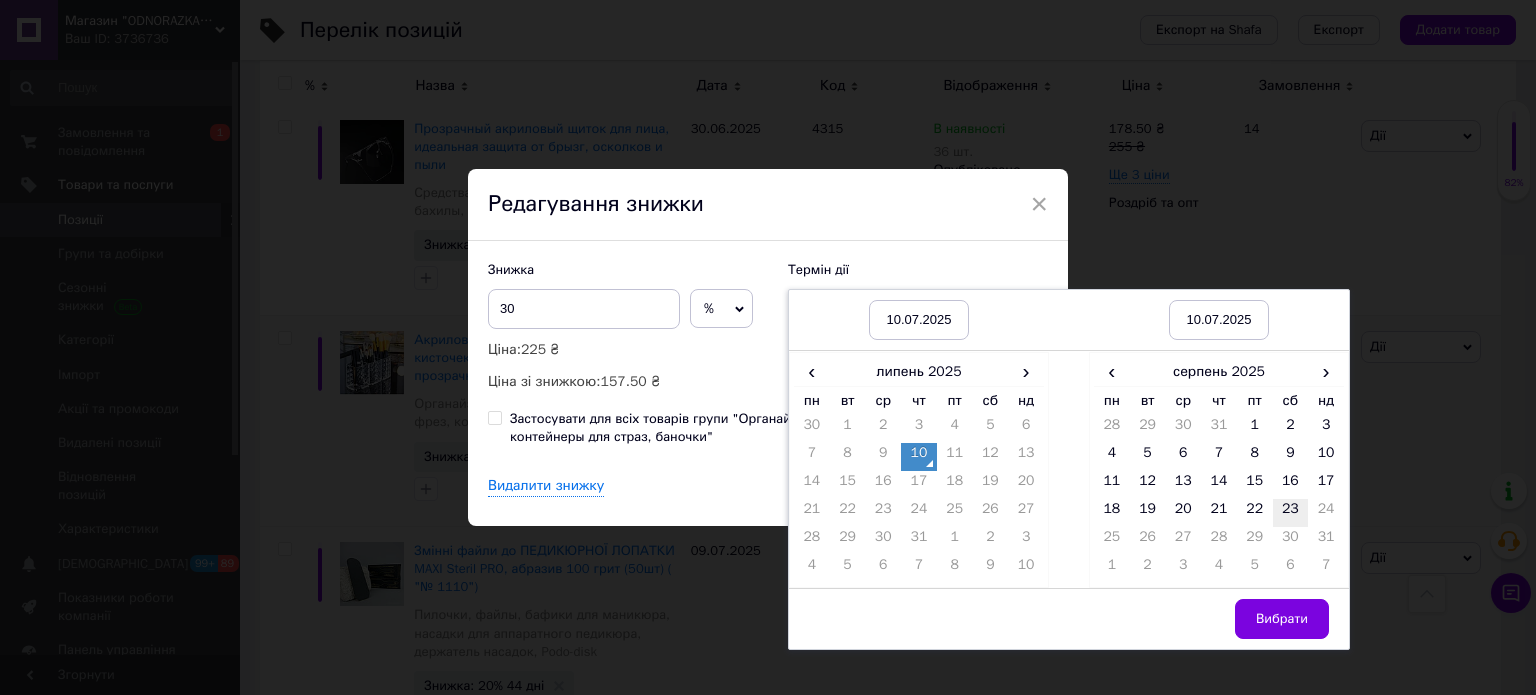 click on "23" at bounding box center (1291, 513) 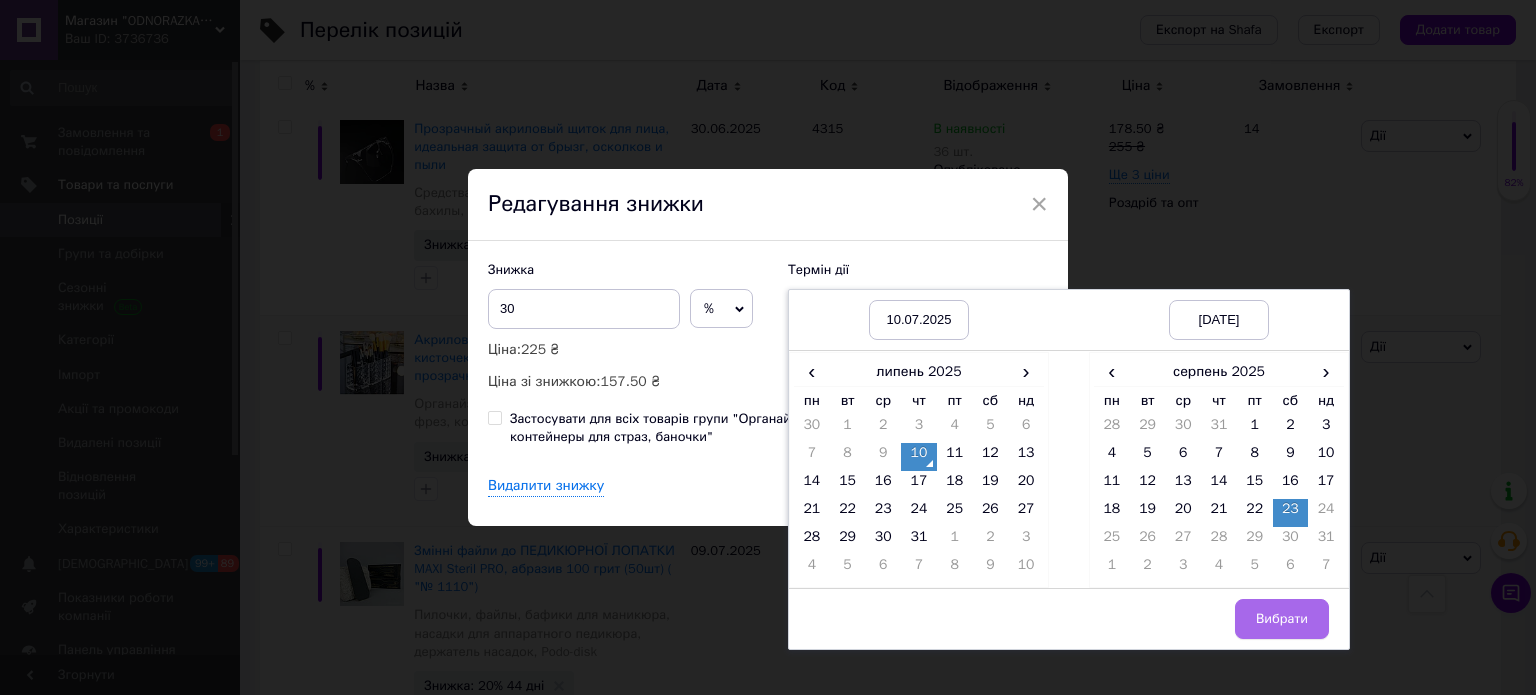 click on "Вибрати" at bounding box center [1282, 619] 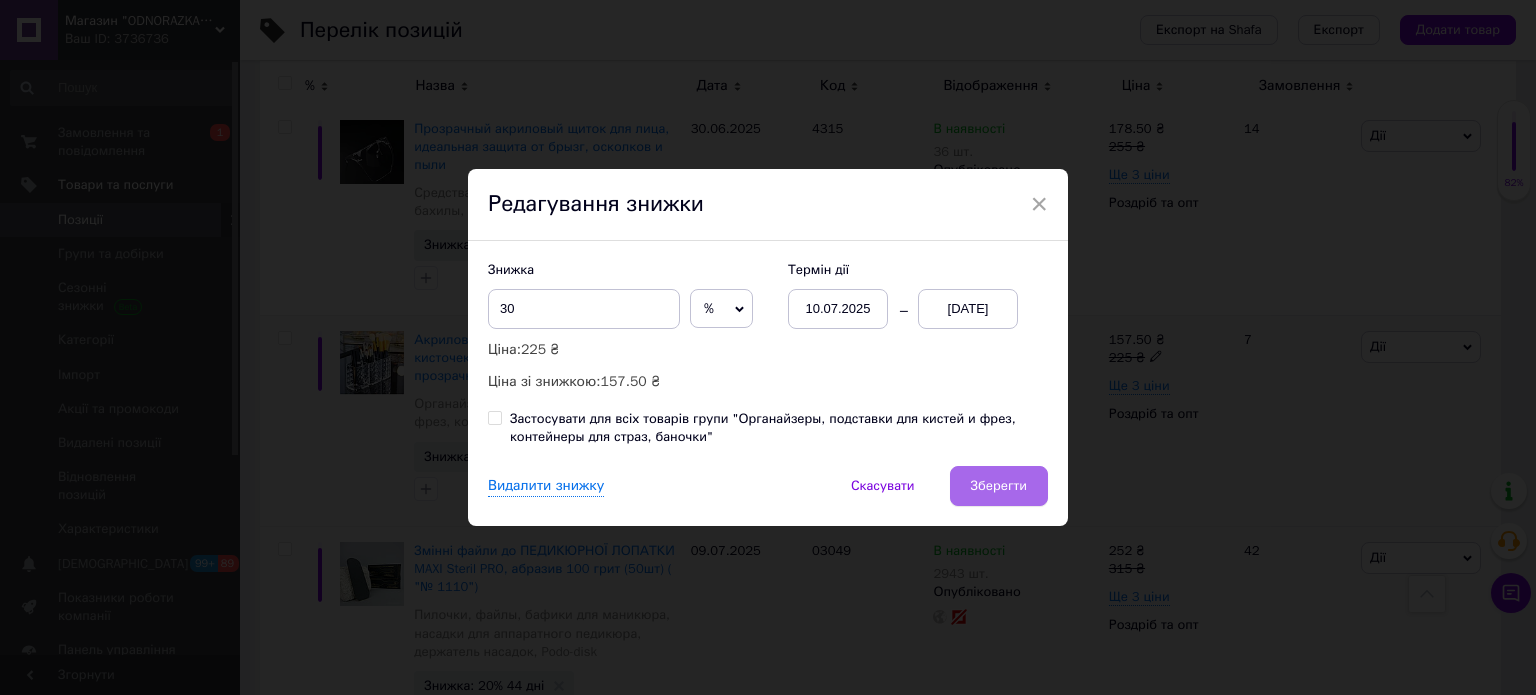 click on "Зберегти" at bounding box center (999, 486) 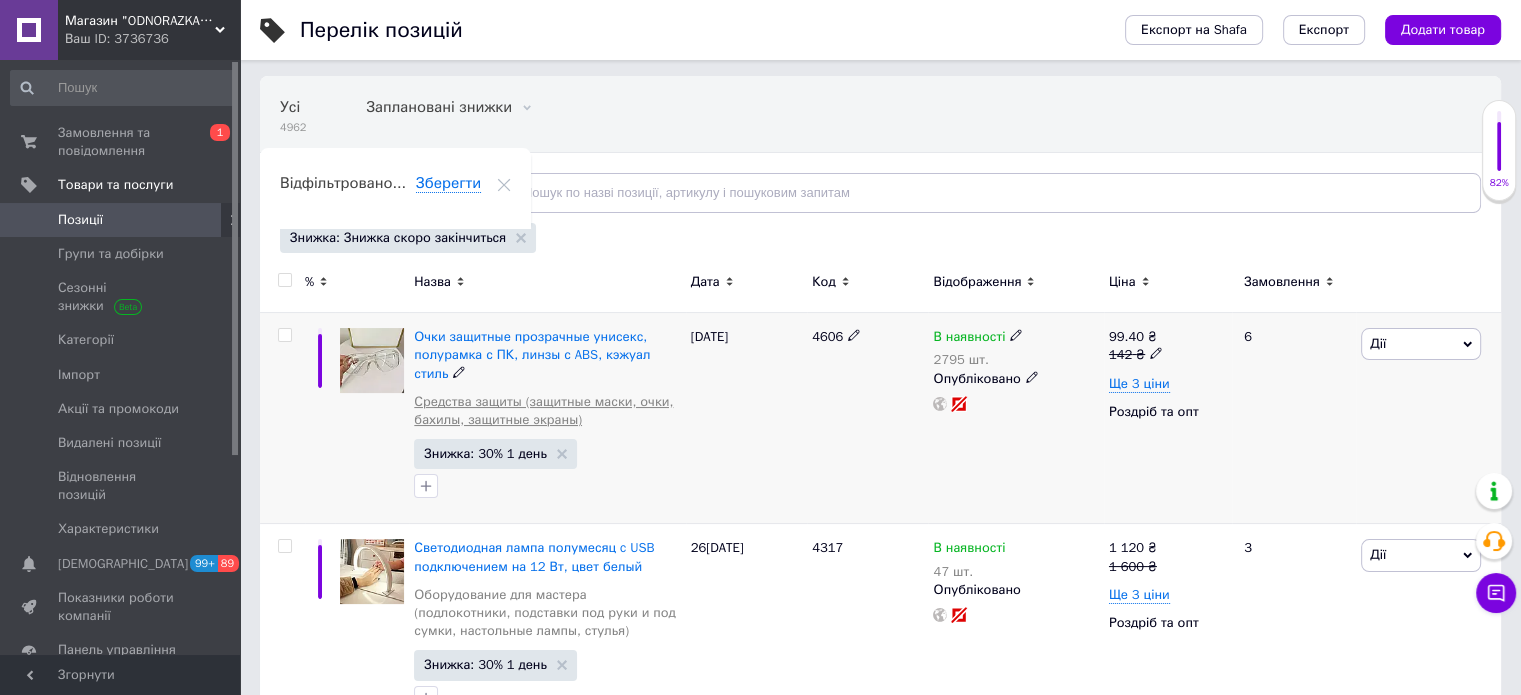 scroll, scrollTop: 156, scrollLeft: 0, axis: vertical 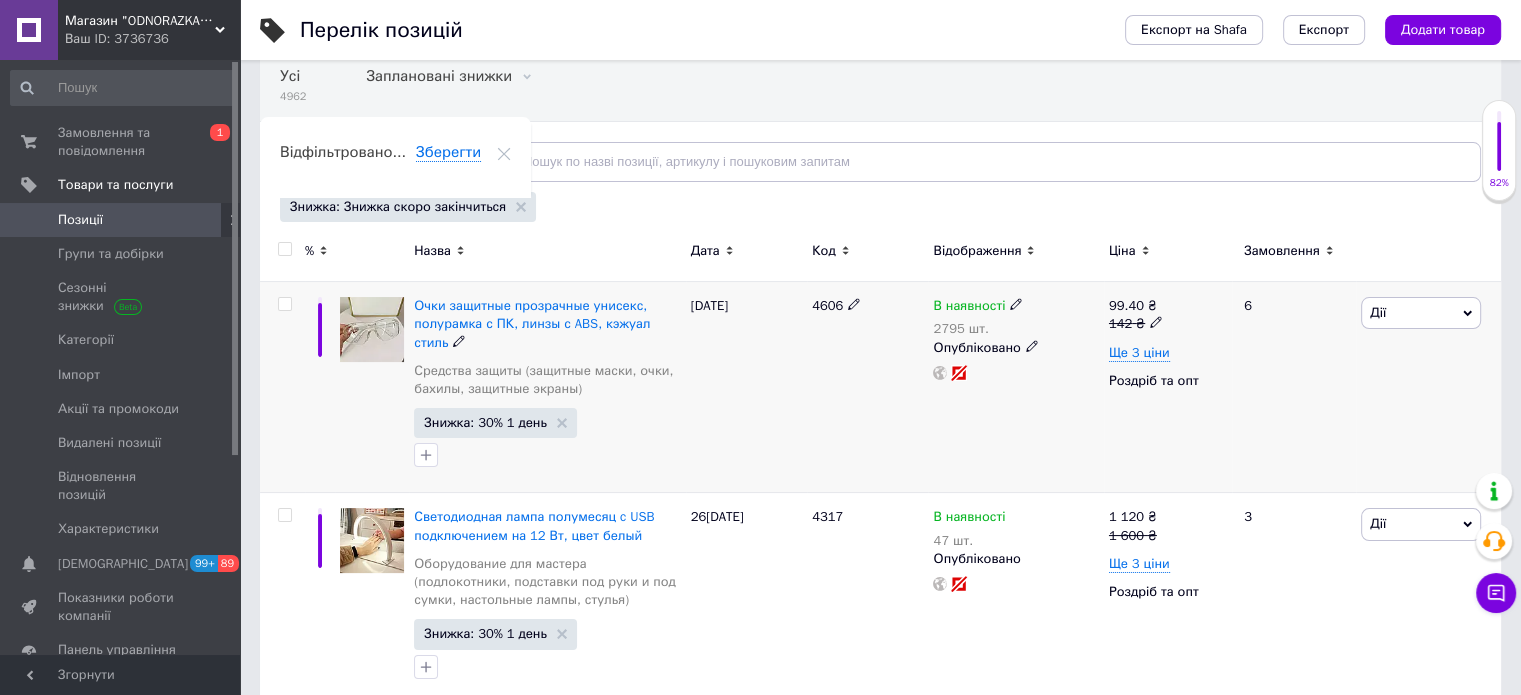 click at bounding box center [285, 304] 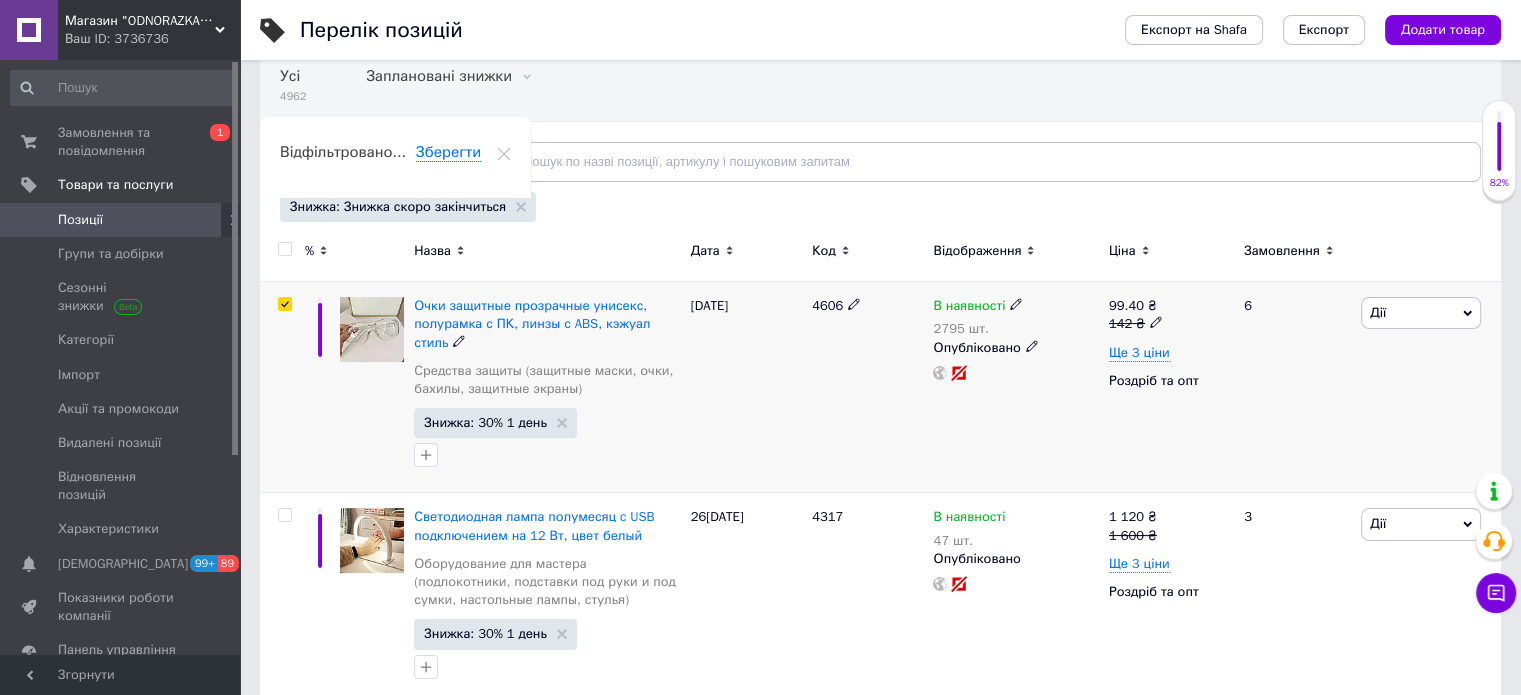 checkbox on "true" 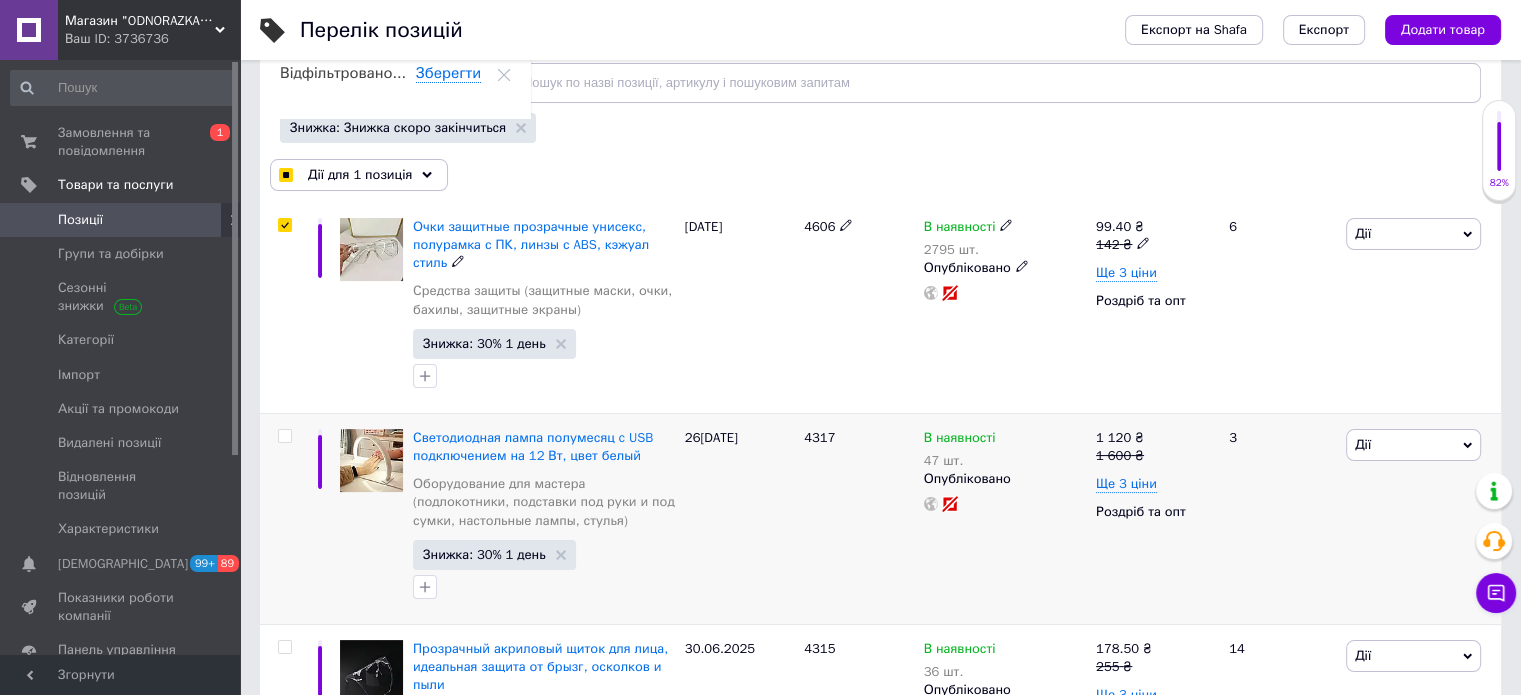 scroll, scrollTop: 356, scrollLeft: 0, axis: vertical 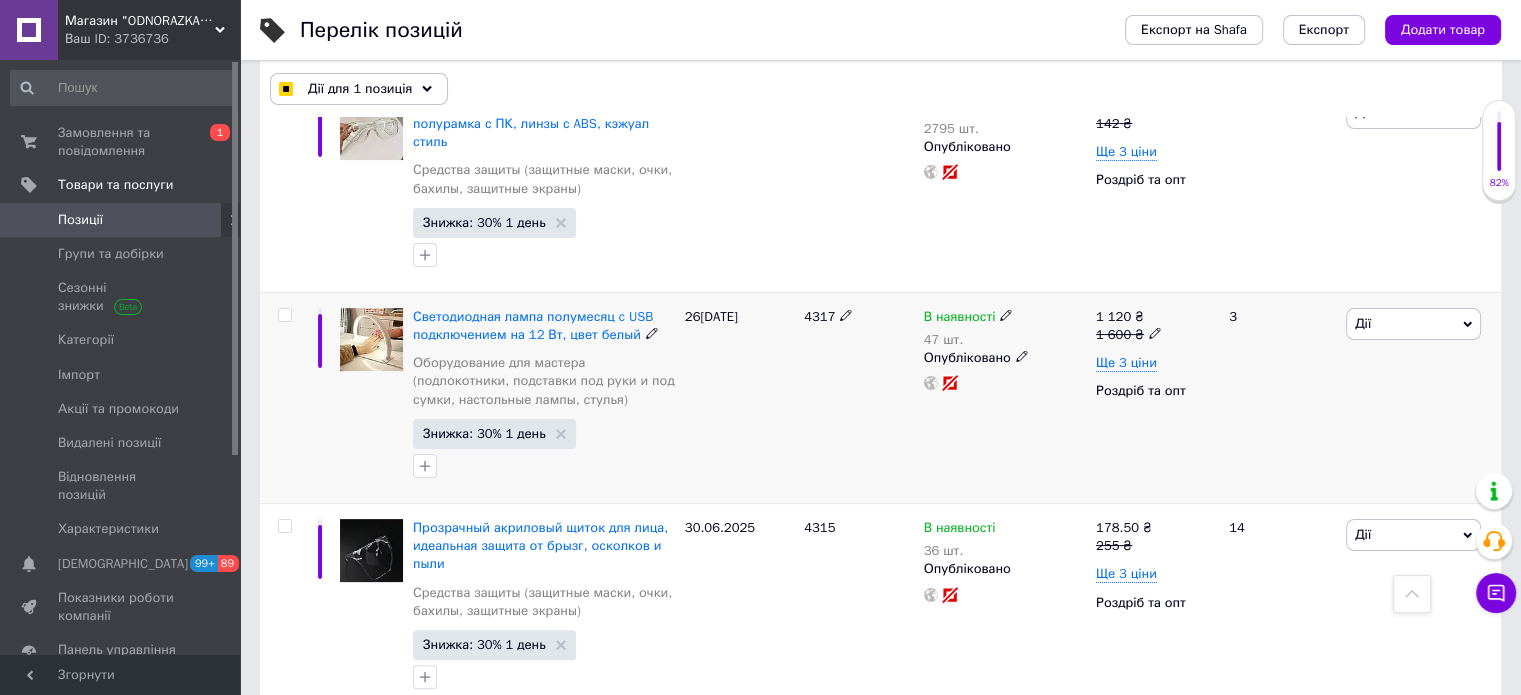 click at bounding box center (284, 315) 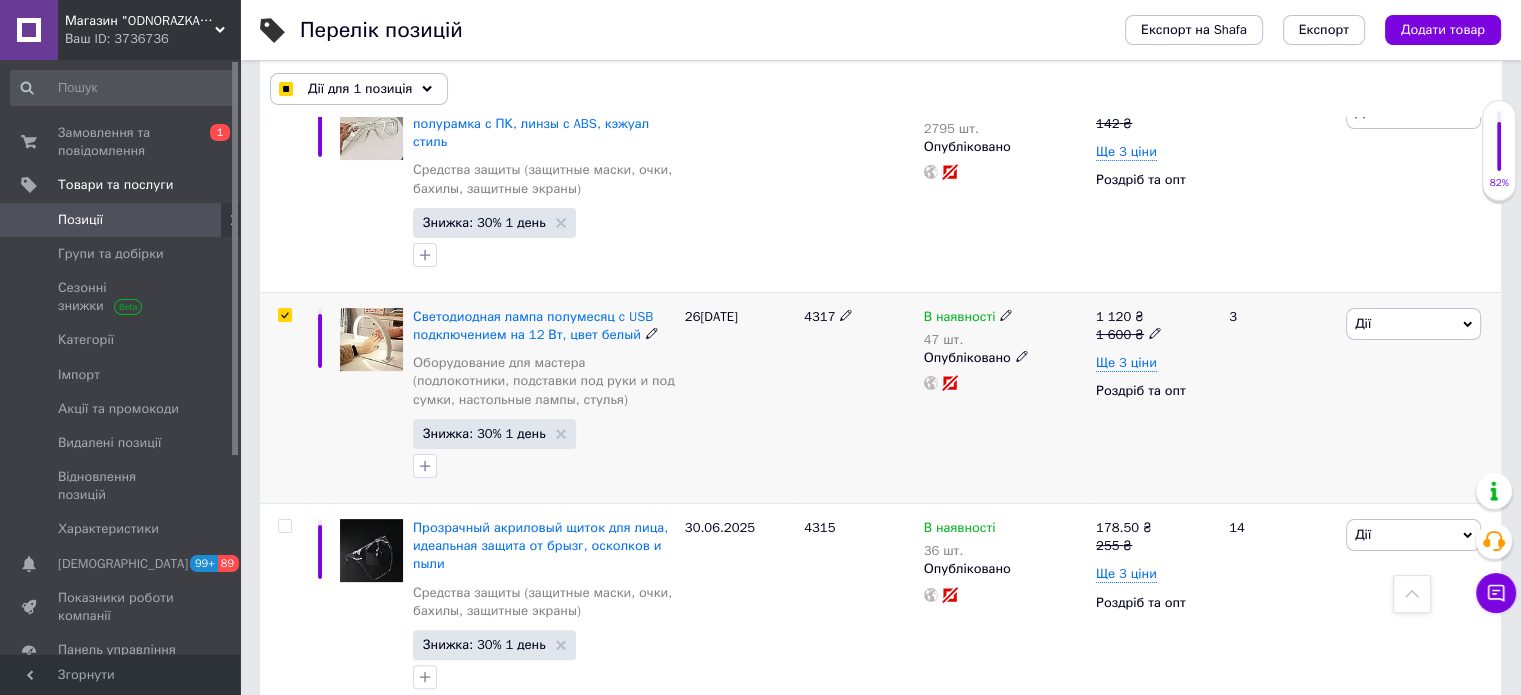 checkbox on "true" 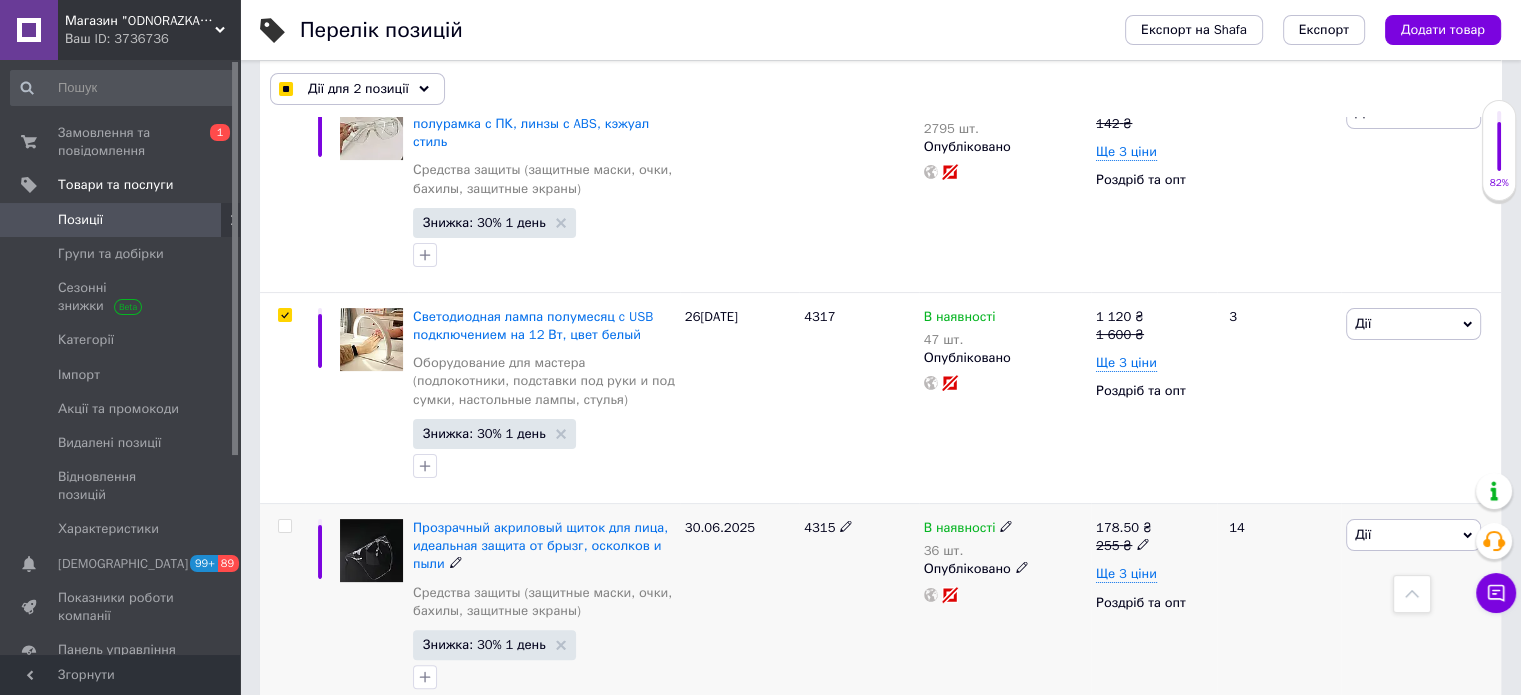 click at bounding box center [284, 526] 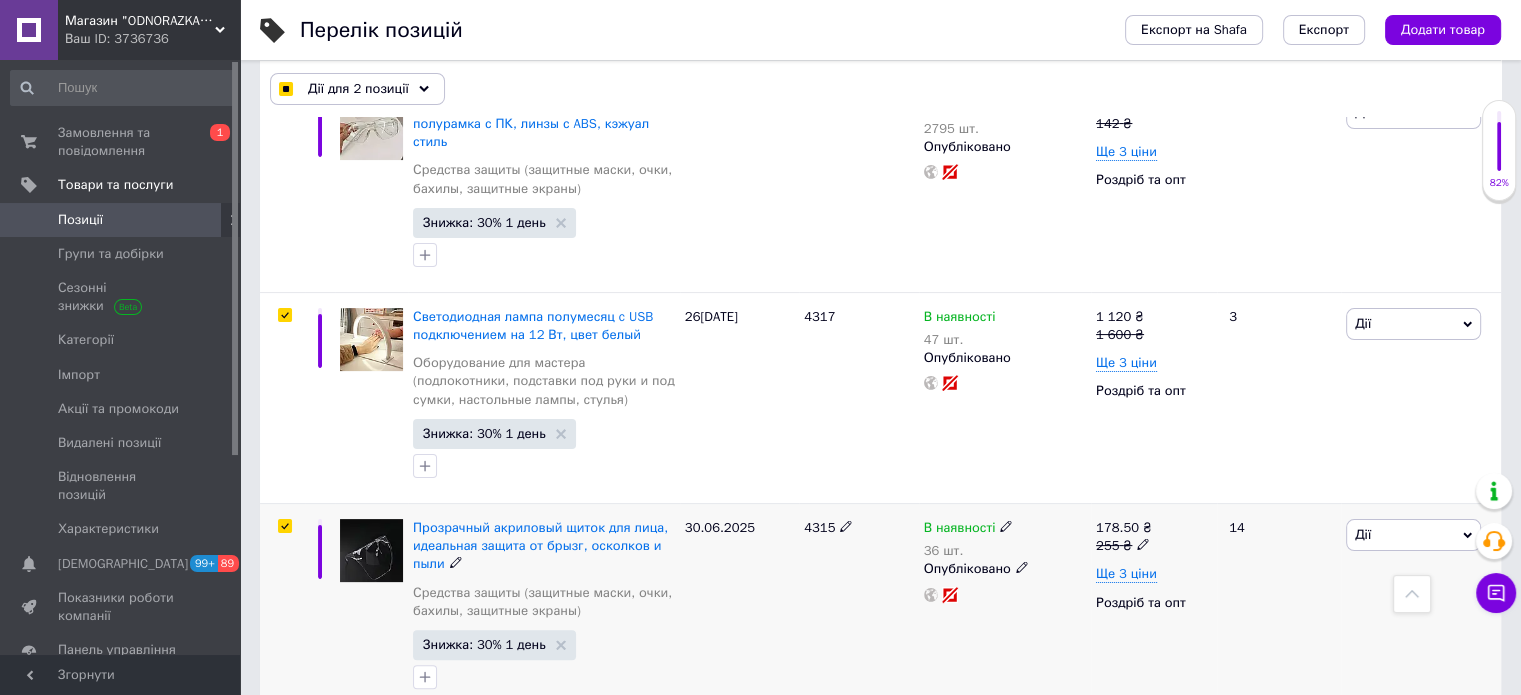 checkbox on "true" 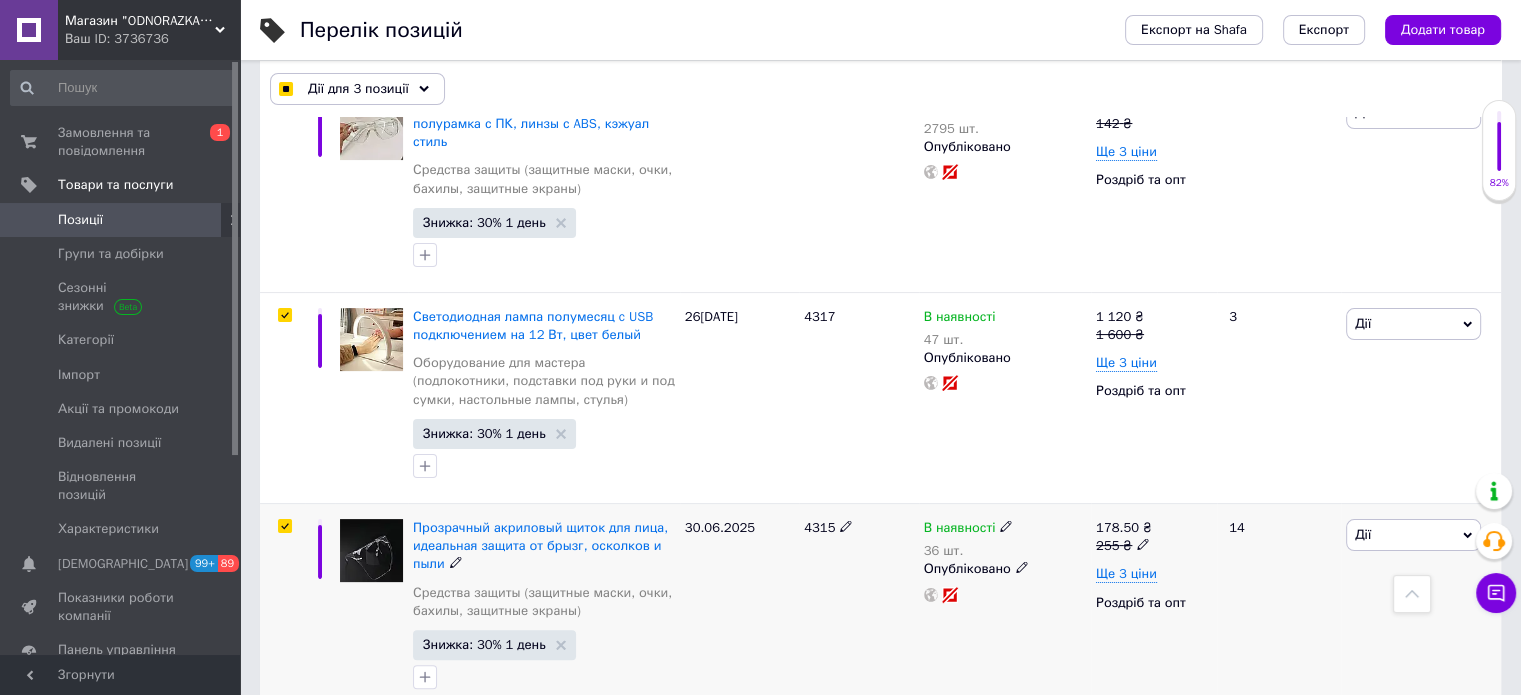 checkbox on "true" 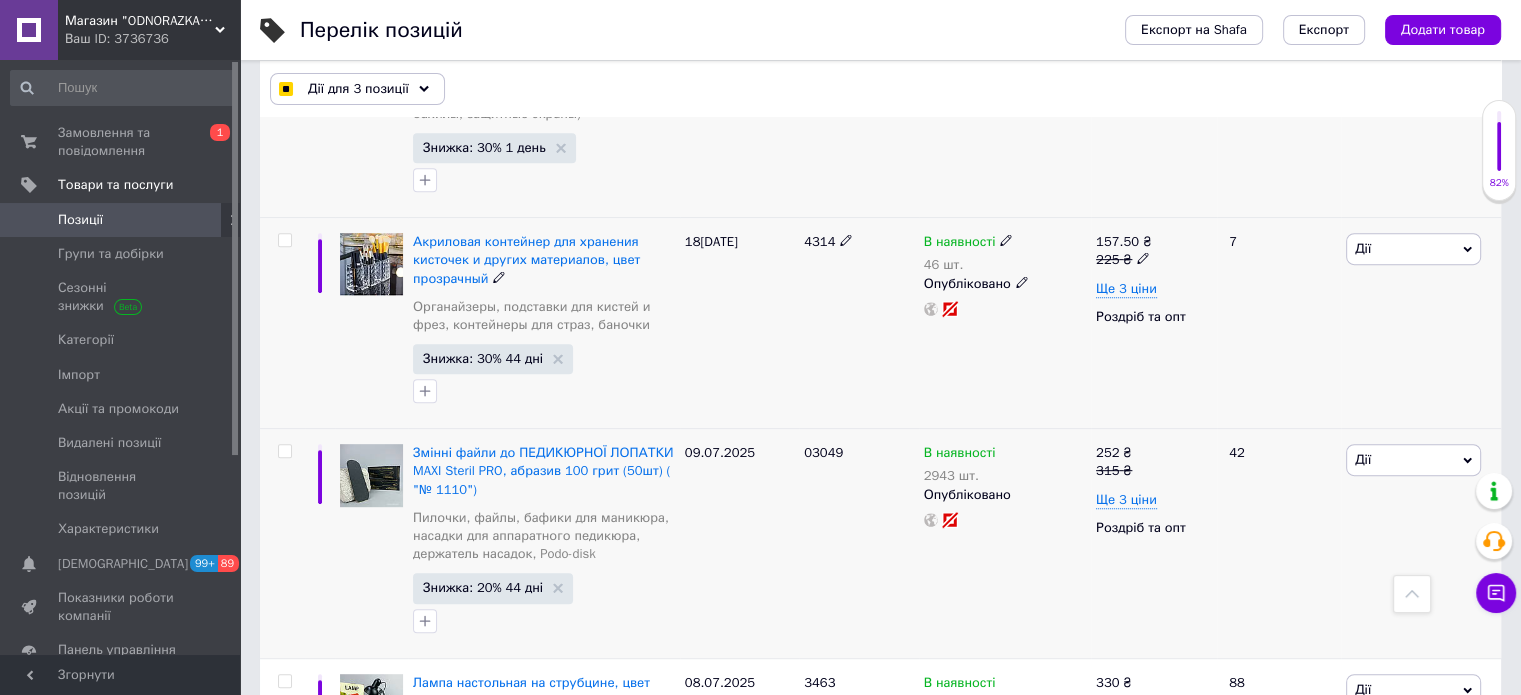 scroll, scrollTop: 774, scrollLeft: 0, axis: vertical 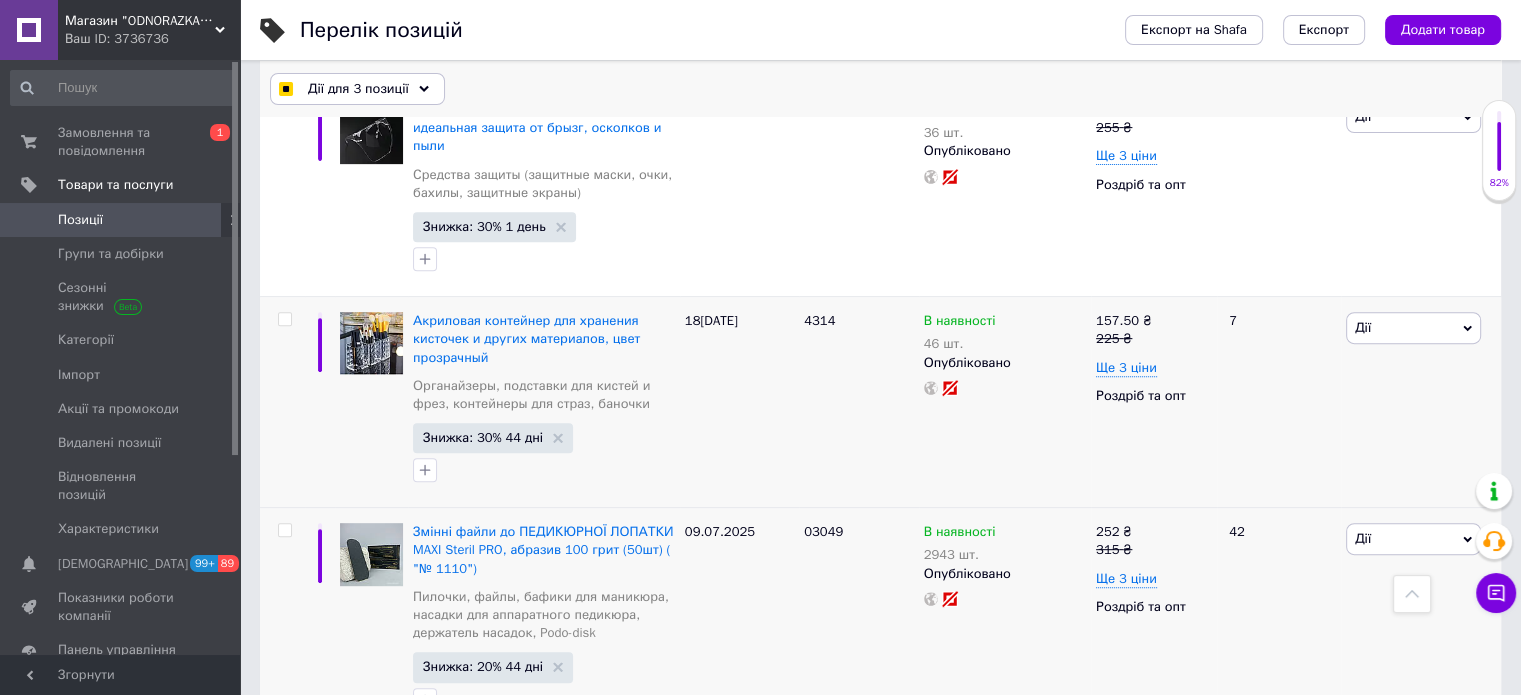 click on "Дії для 3 позиції" at bounding box center [357, 89] 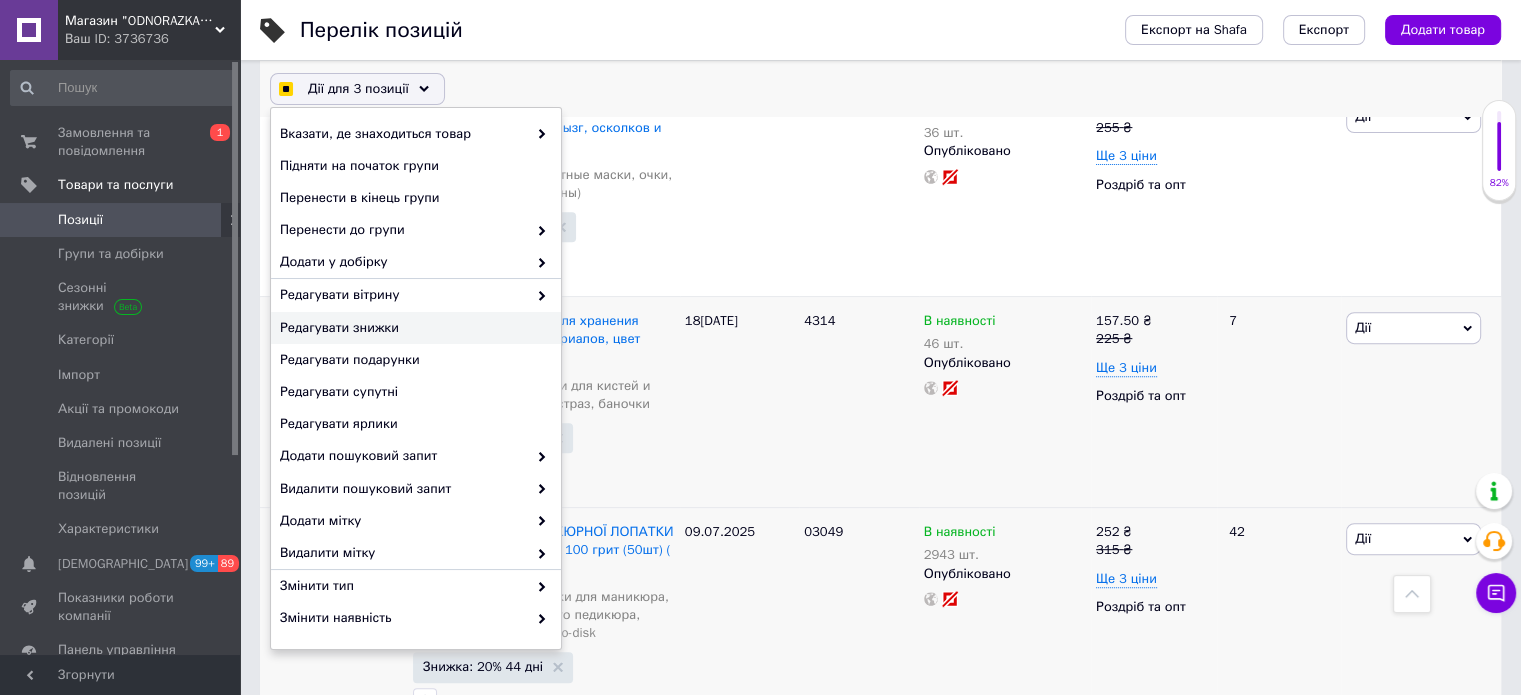 click on "Редагувати знижки" at bounding box center (413, 328) 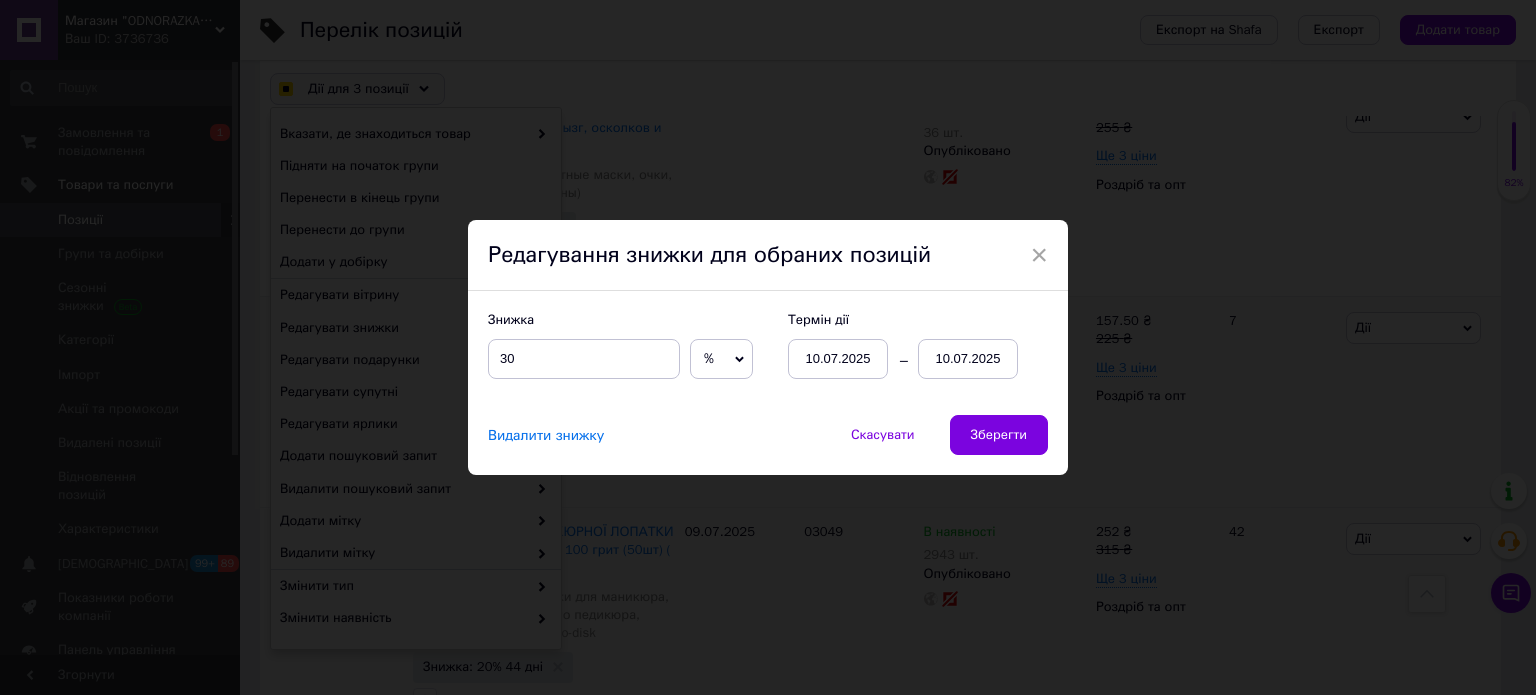 click on "10.07.2025" at bounding box center (968, 359) 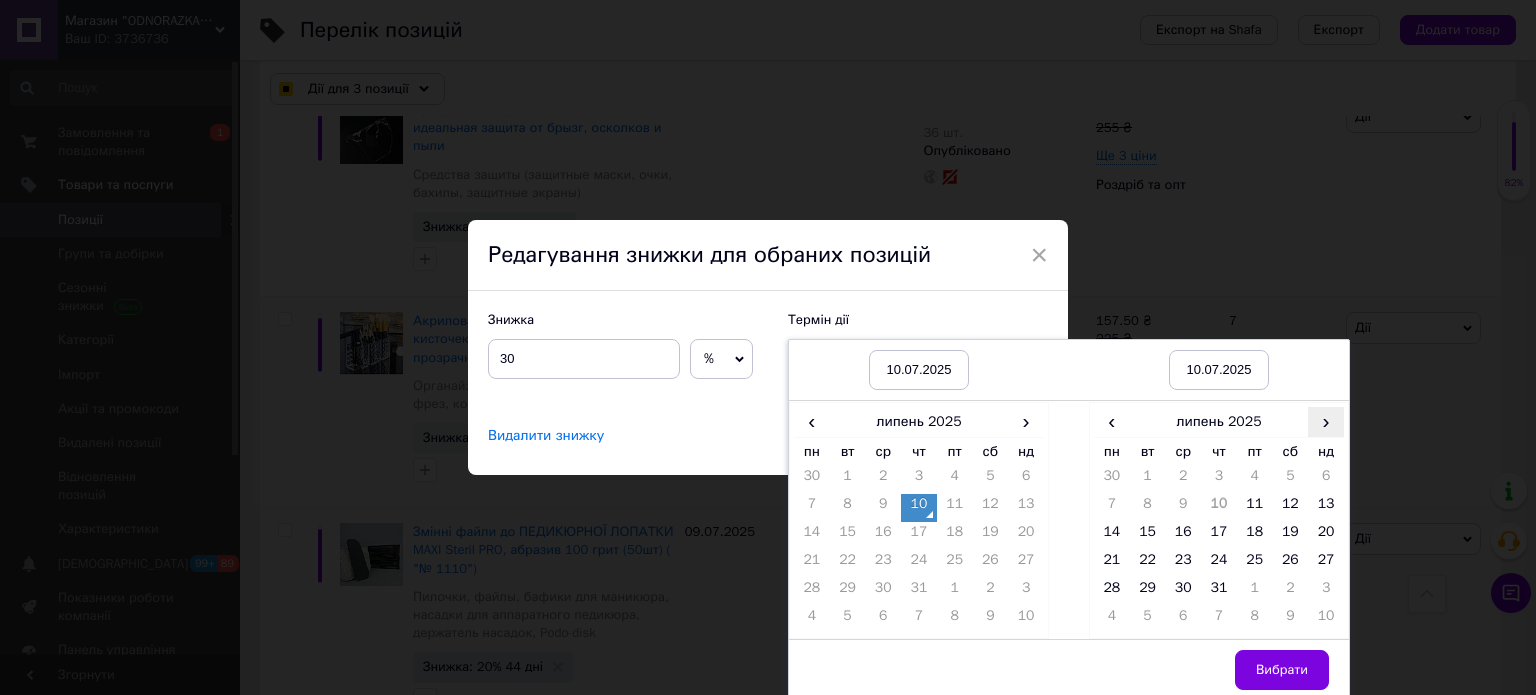 click on "›" at bounding box center [1326, 421] 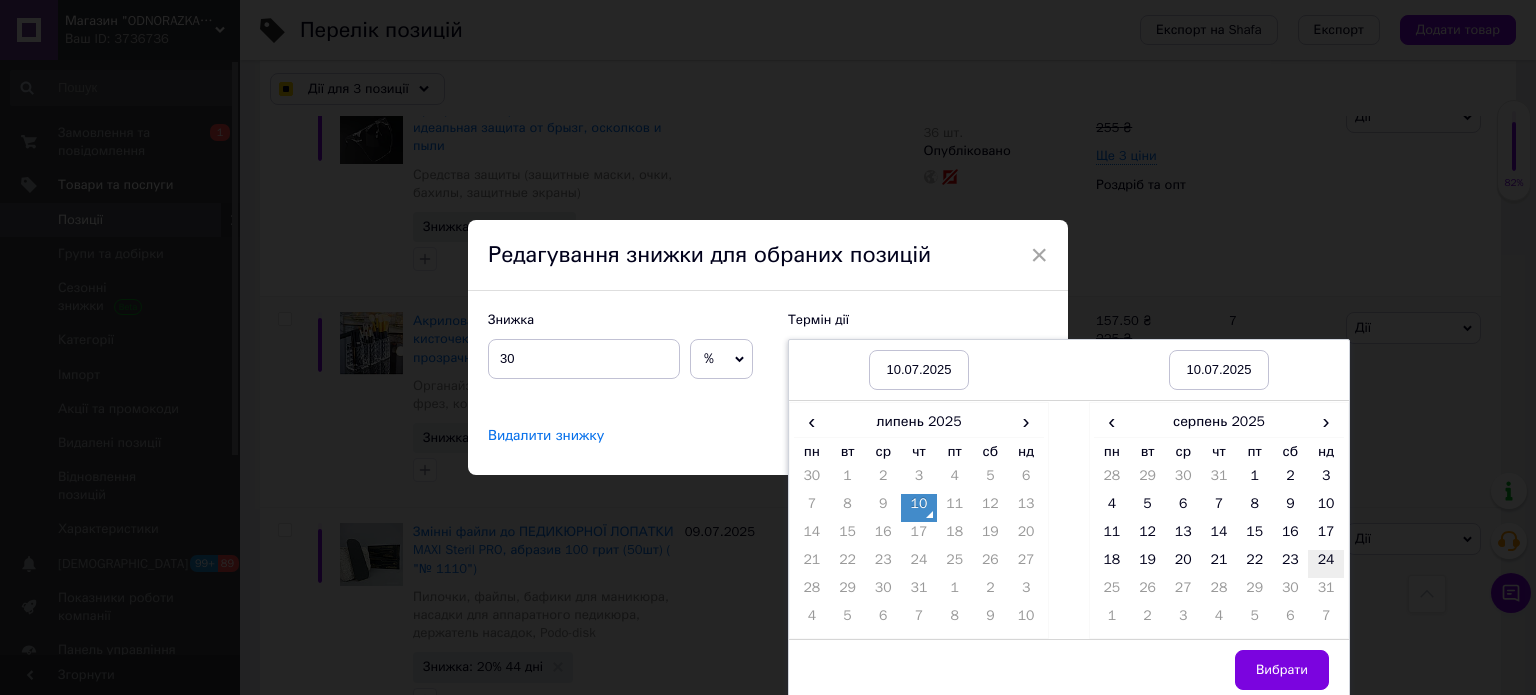 click on "24" at bounding box center [1326, 564] 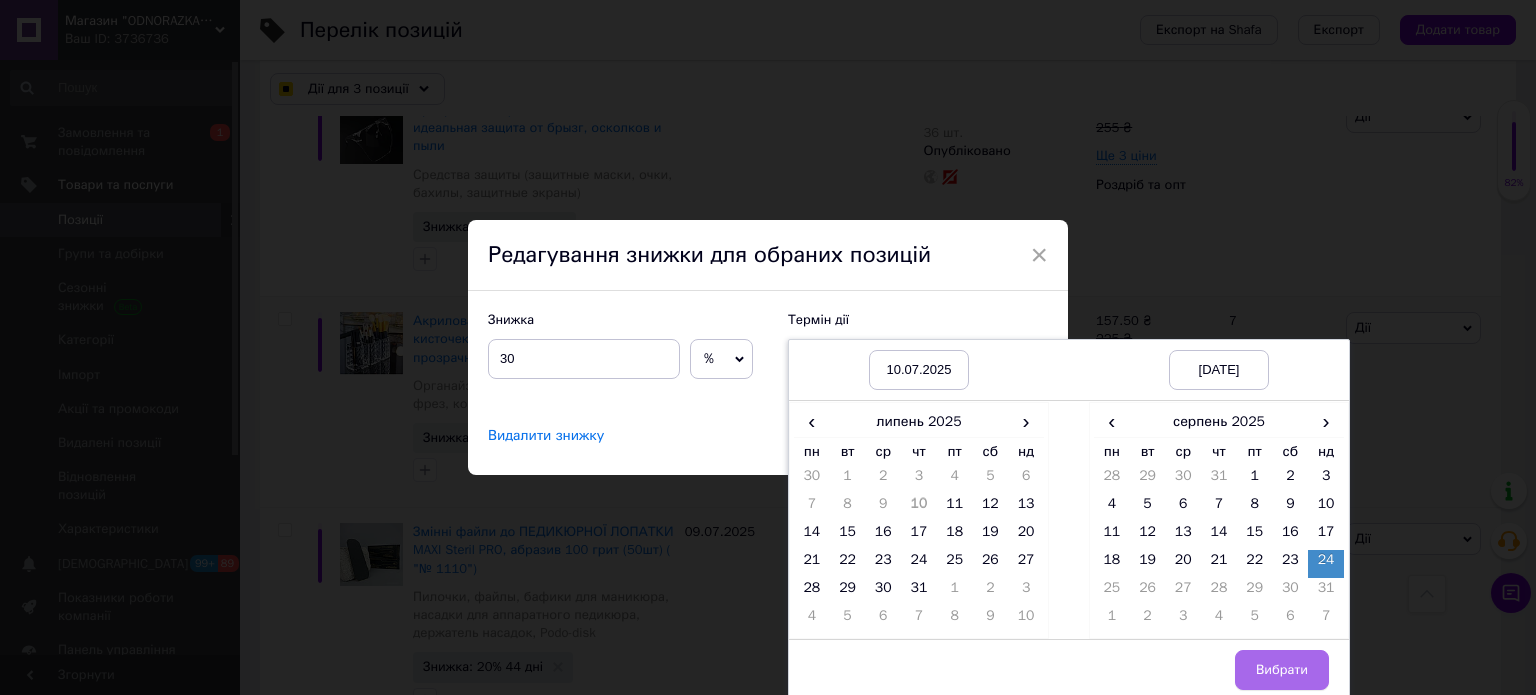 click on "Вибрати" at bounding box center [1282, 670] 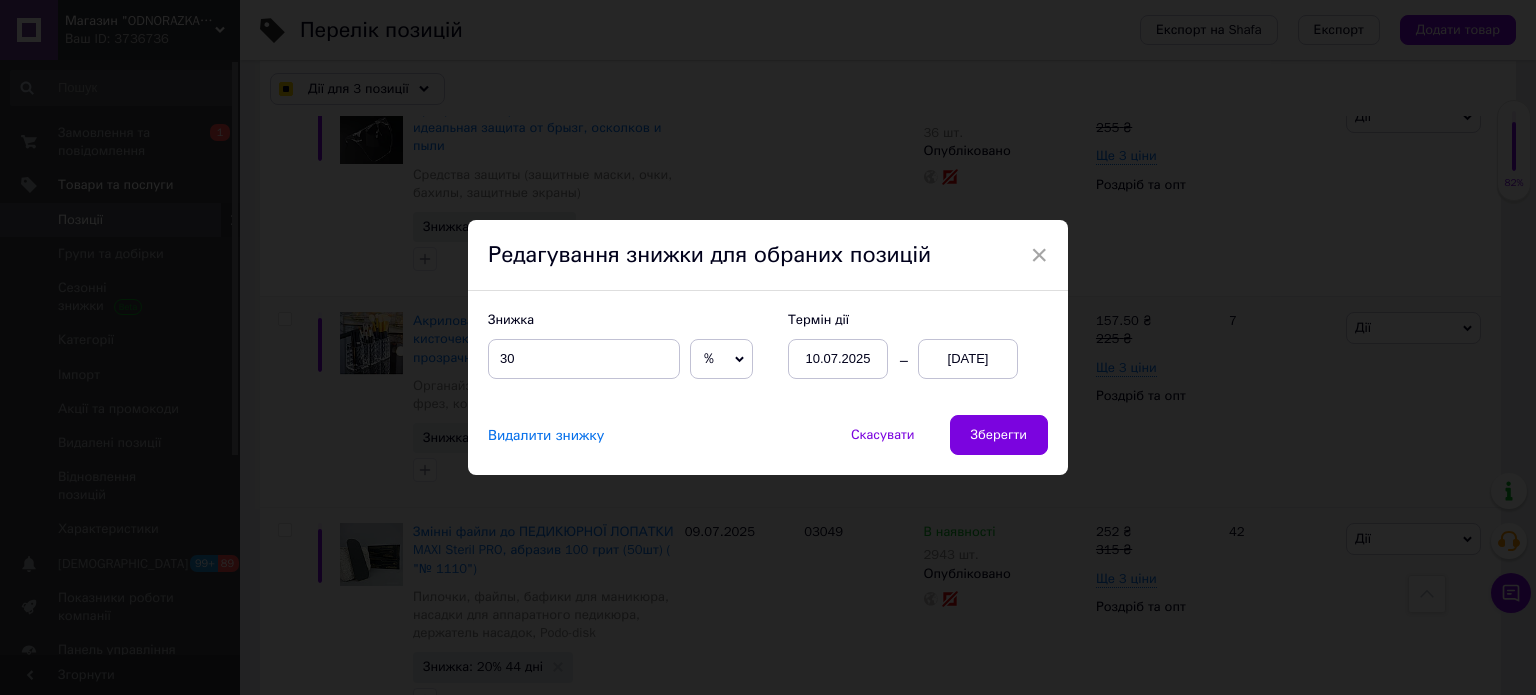 click on "Знижка 30 % ₴ Термін дії [DATE] [DATE]" at bounding box center [768, 353] 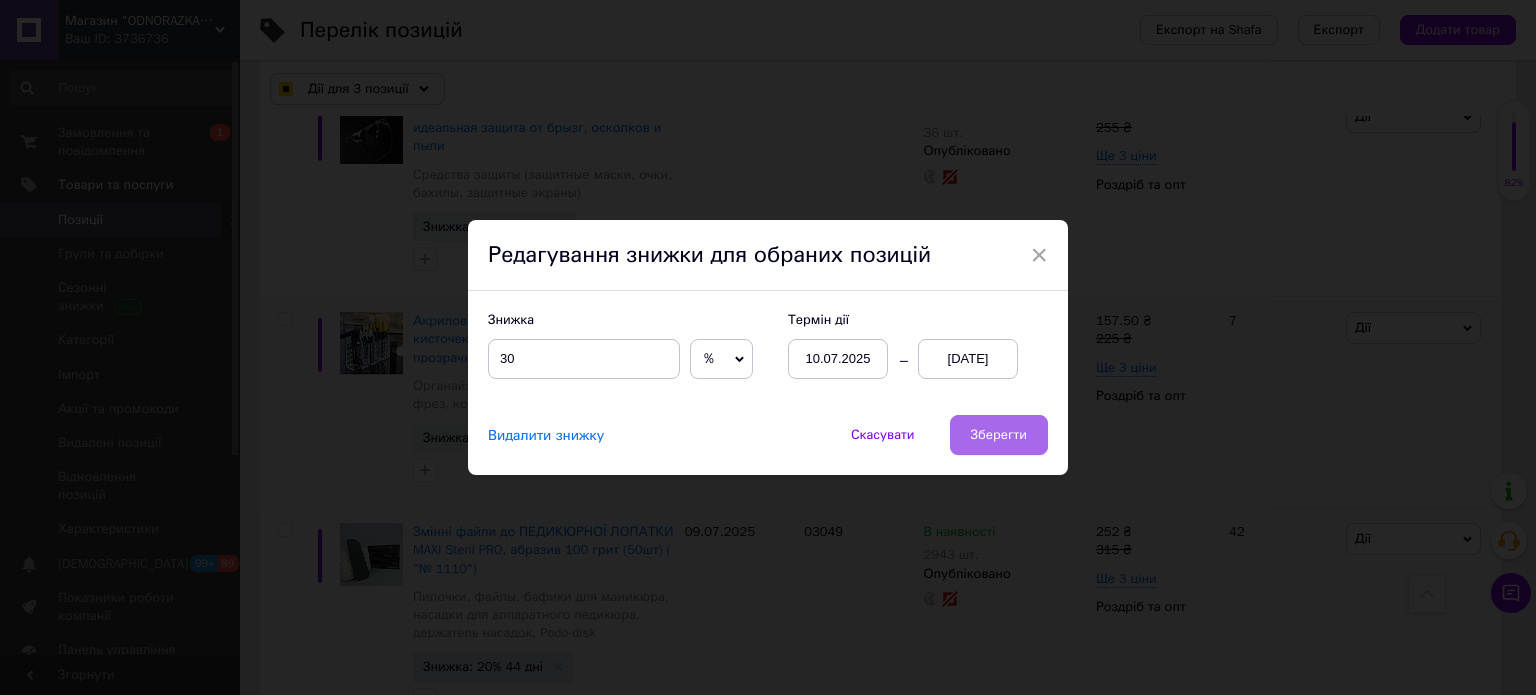 click on "Зберегти" at bounding box center [999, 435] 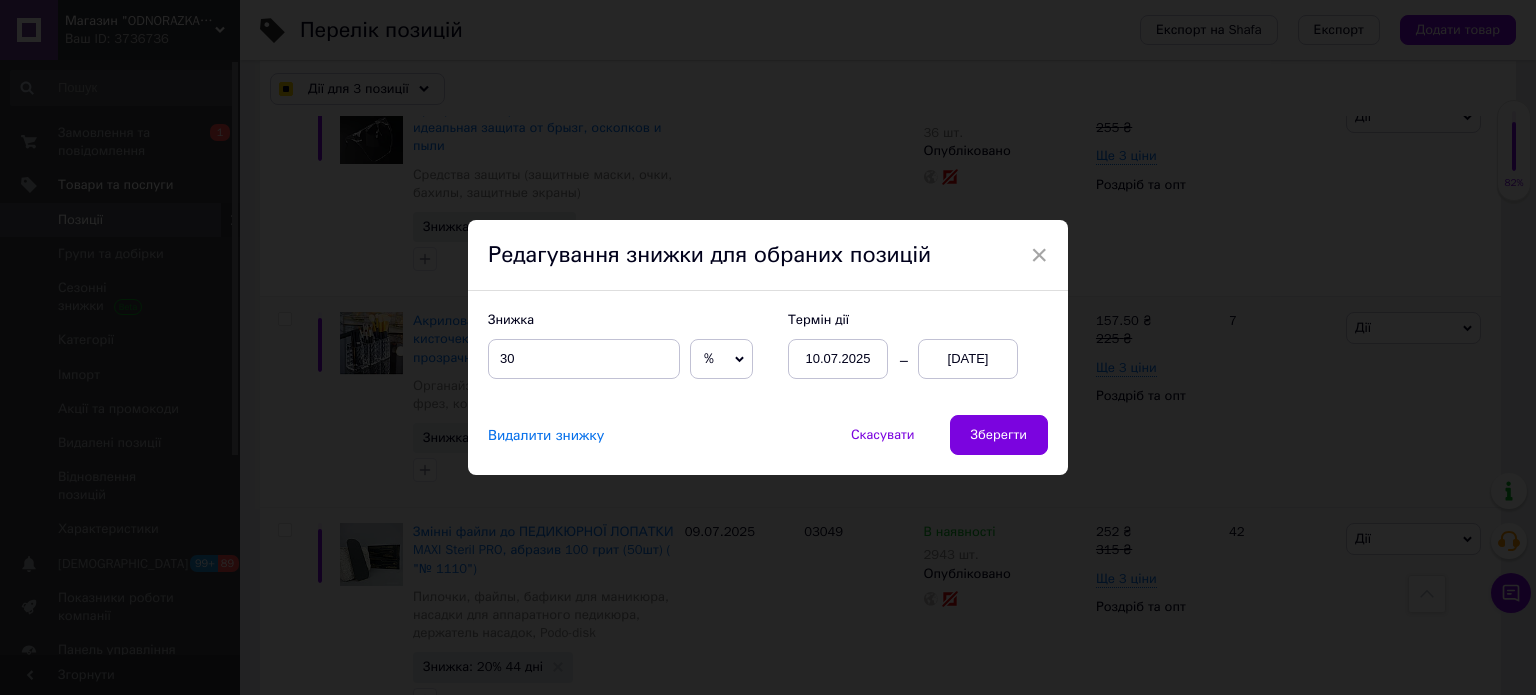 checkbox on "true" 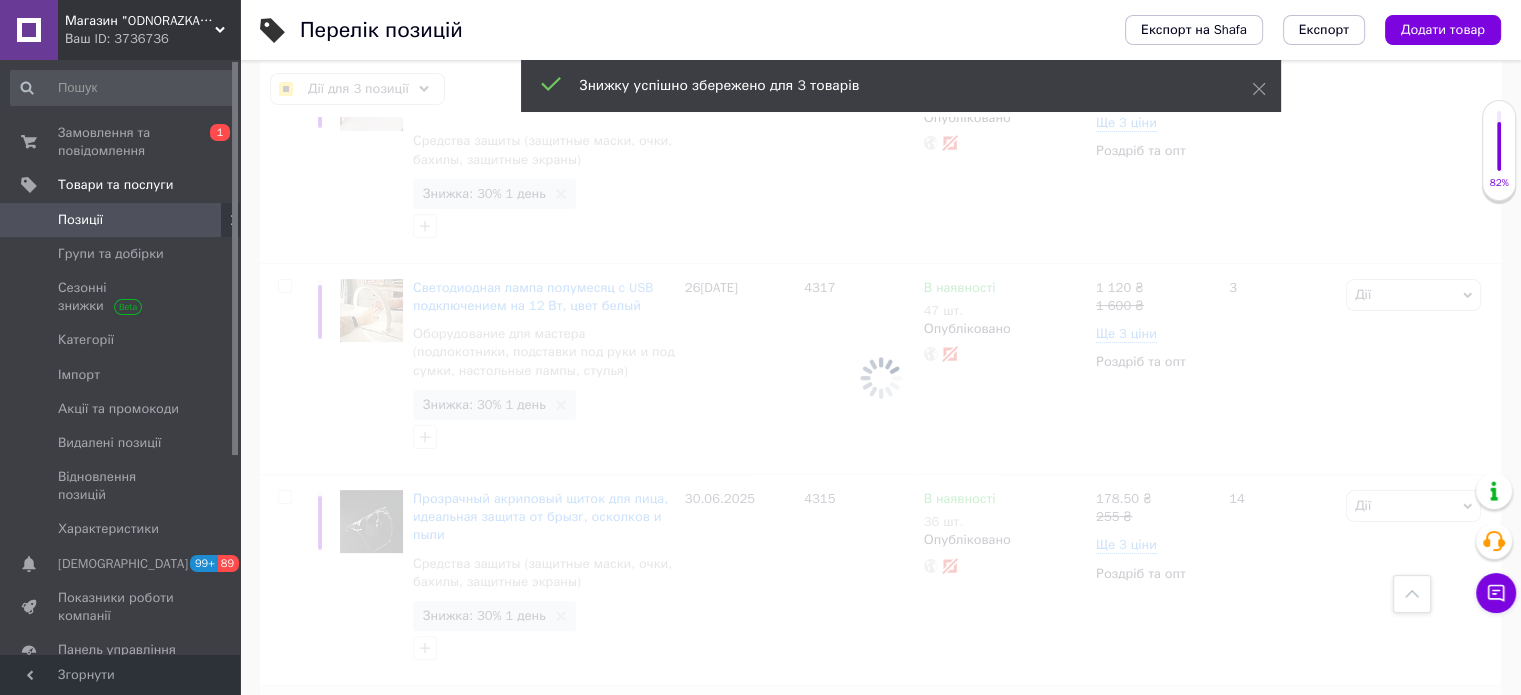 checkbox on "false" 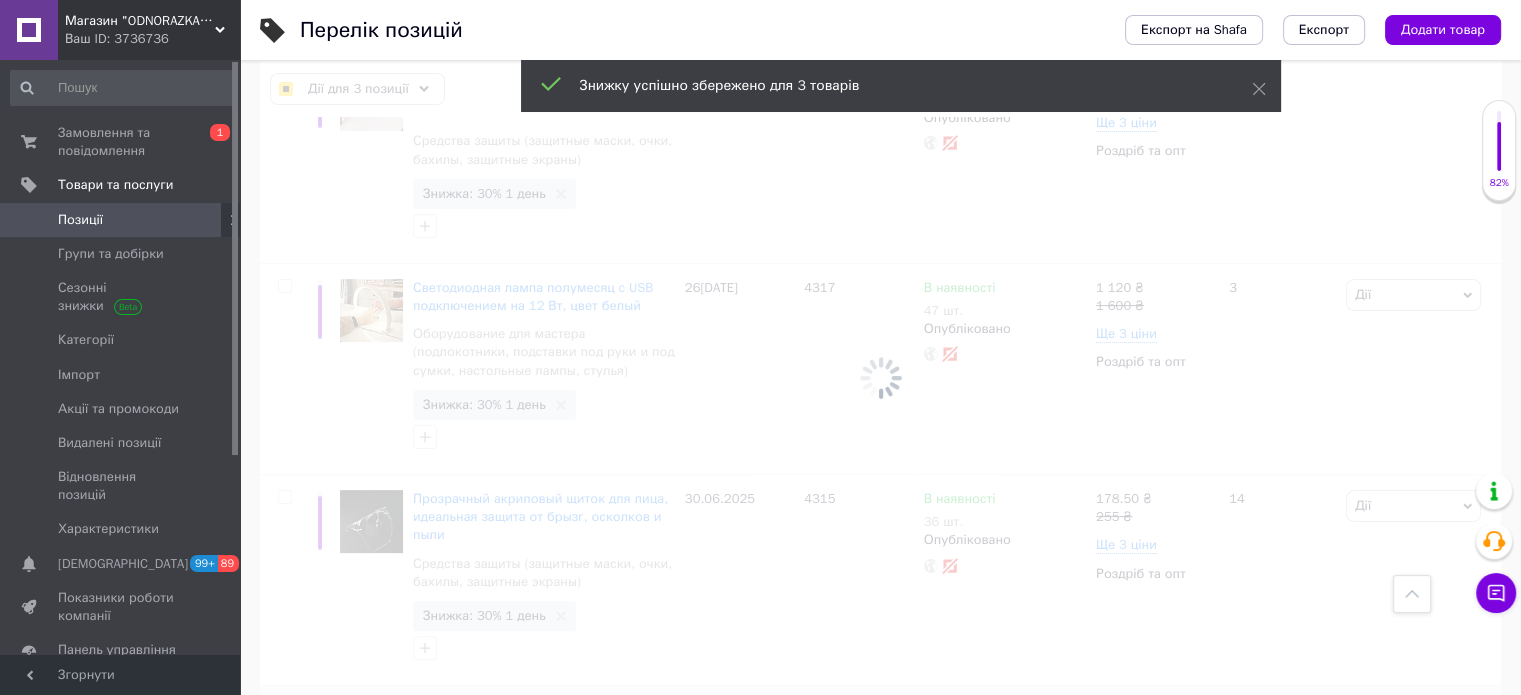 checkbox on "false" 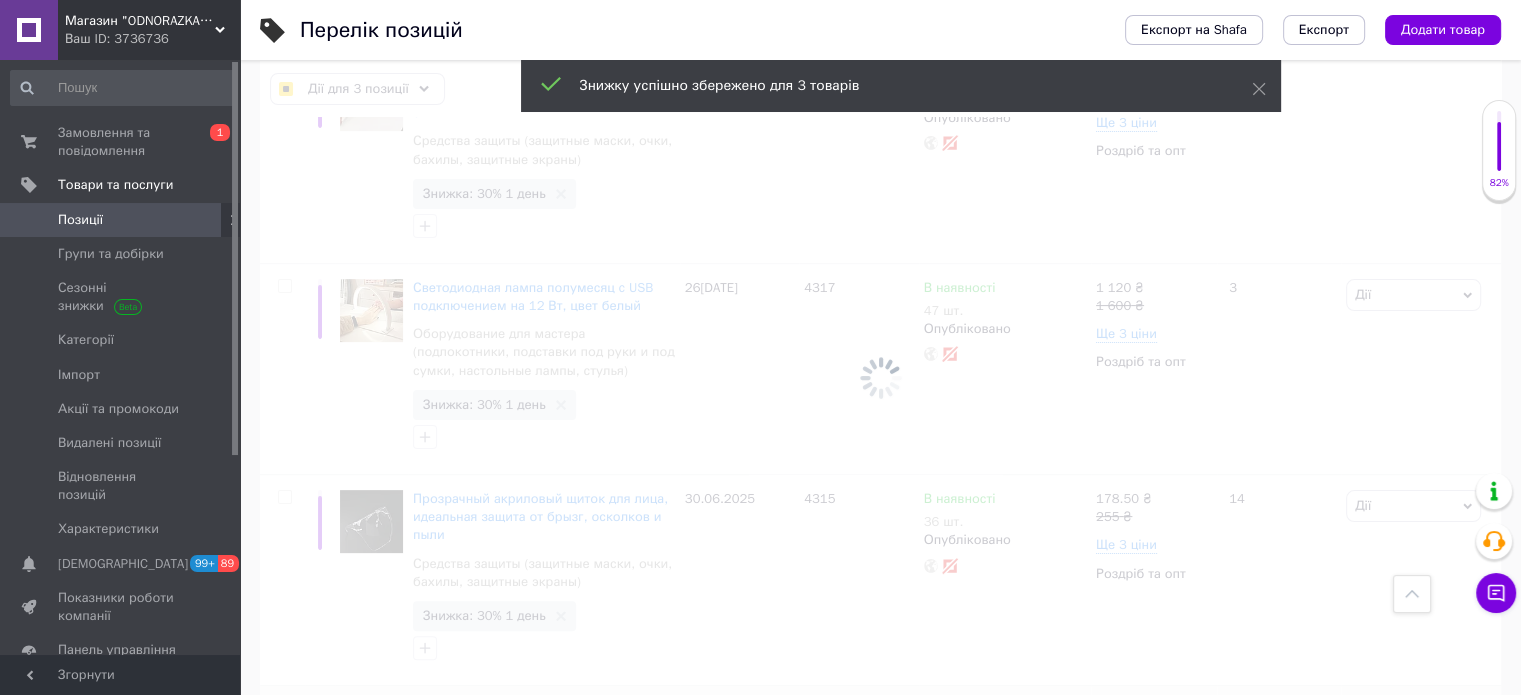 checkbox on "false" 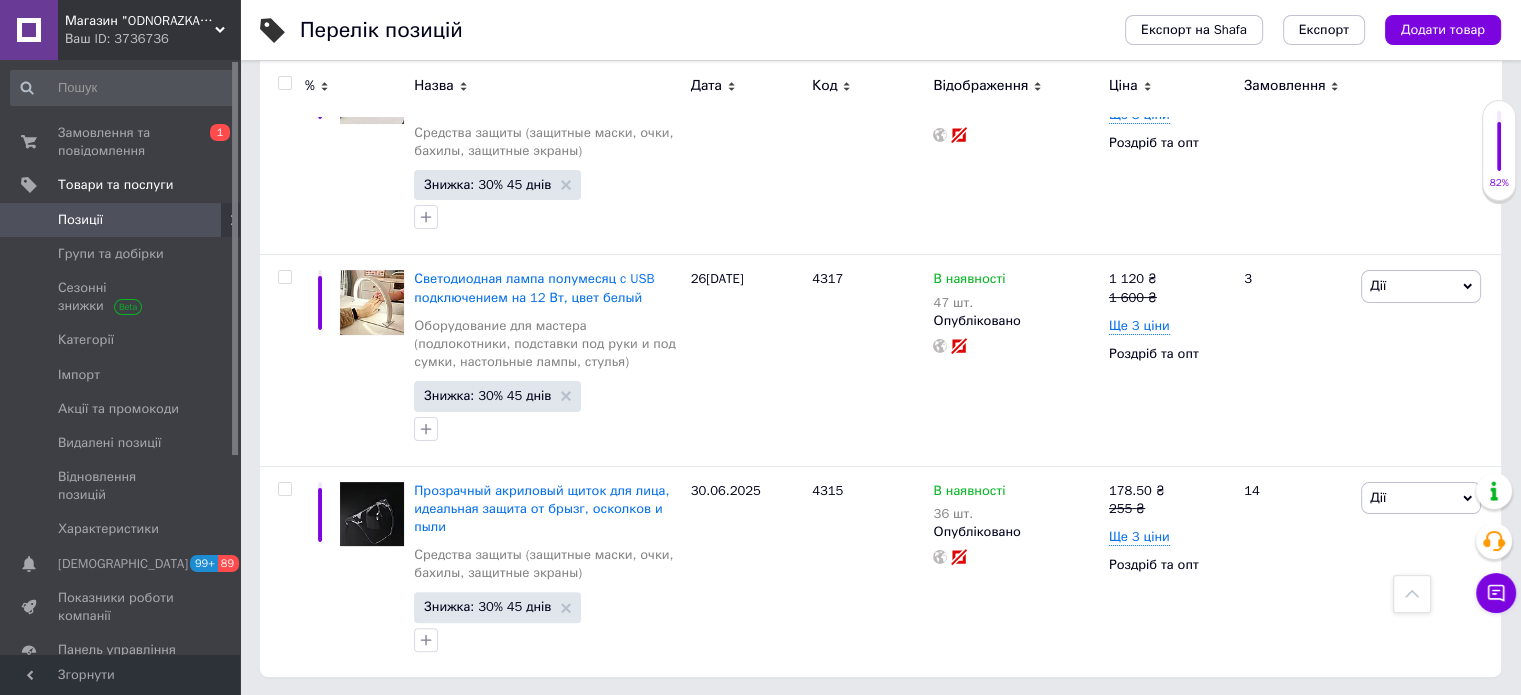 scroll, scrollTop: 376, scrollLeft: 0, axis: vertical 